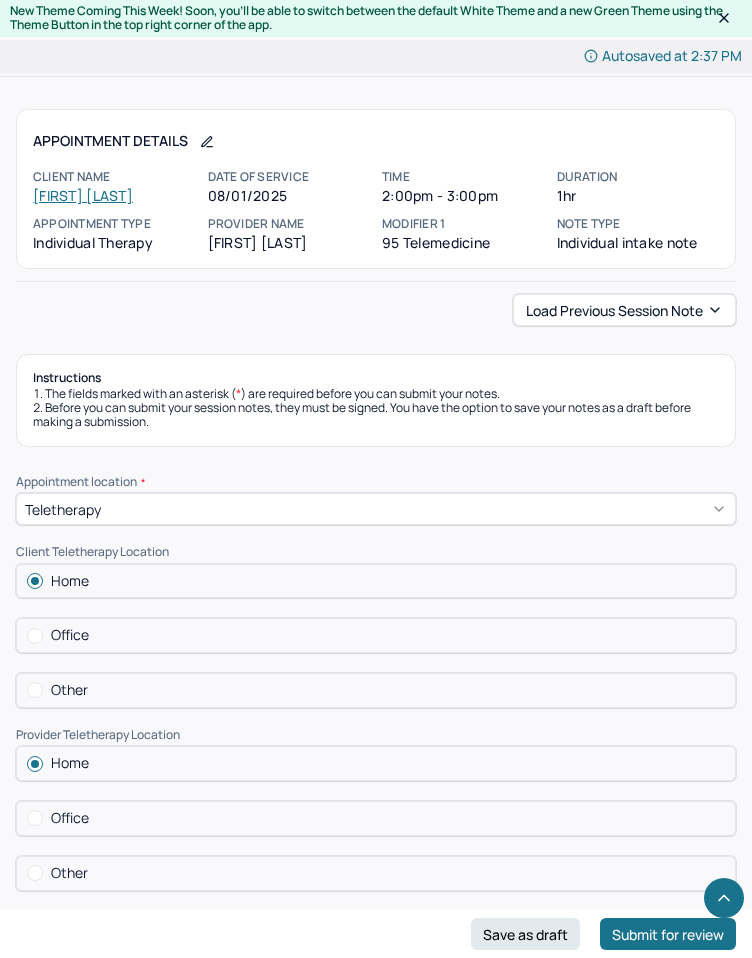 scroll, scrollTop: 7266, scrollLeft: 0, axis: vertical 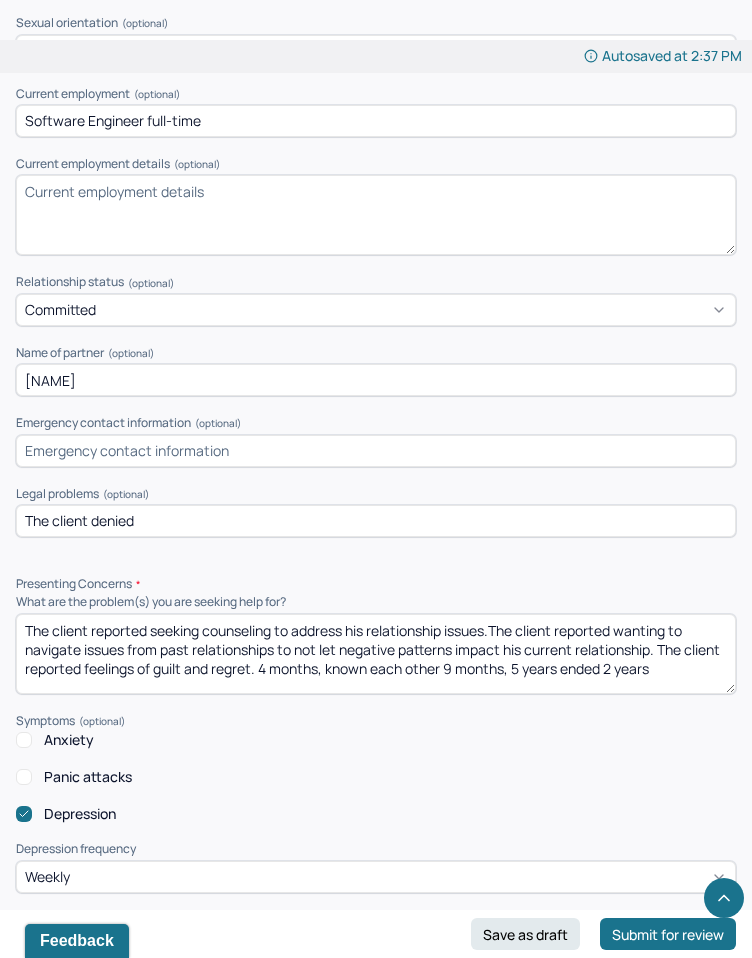 drag, startPoint x: 145, startPoint y: 106, endPoint x: 263, endPoint y: 120, distance: 118.82761 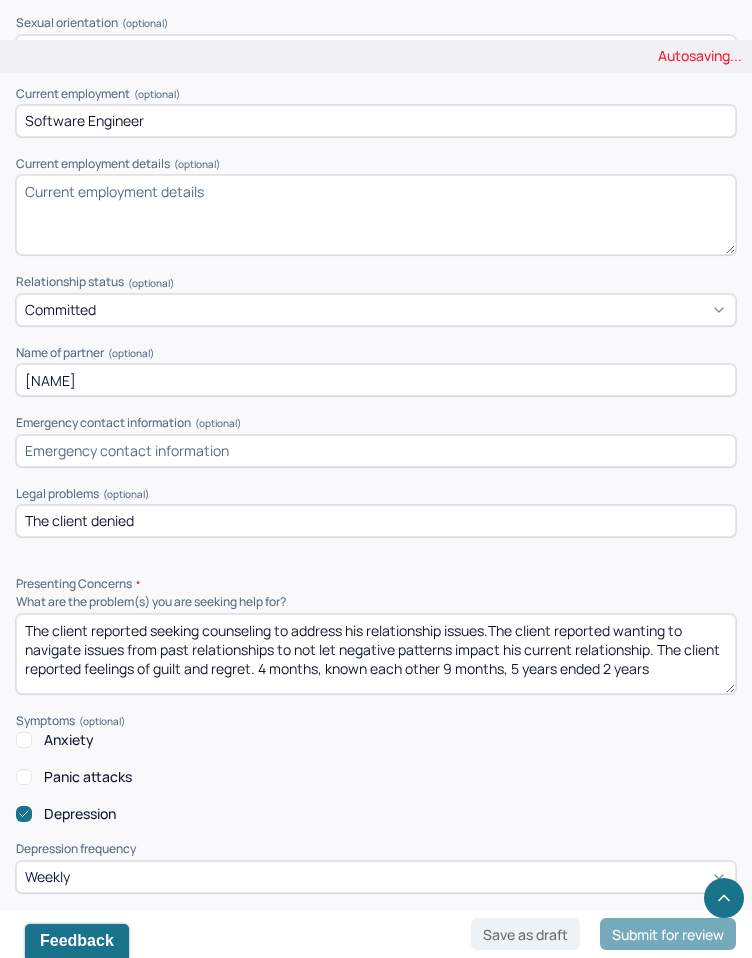 click on "Software Engineer" at bounding box center (376, 121) 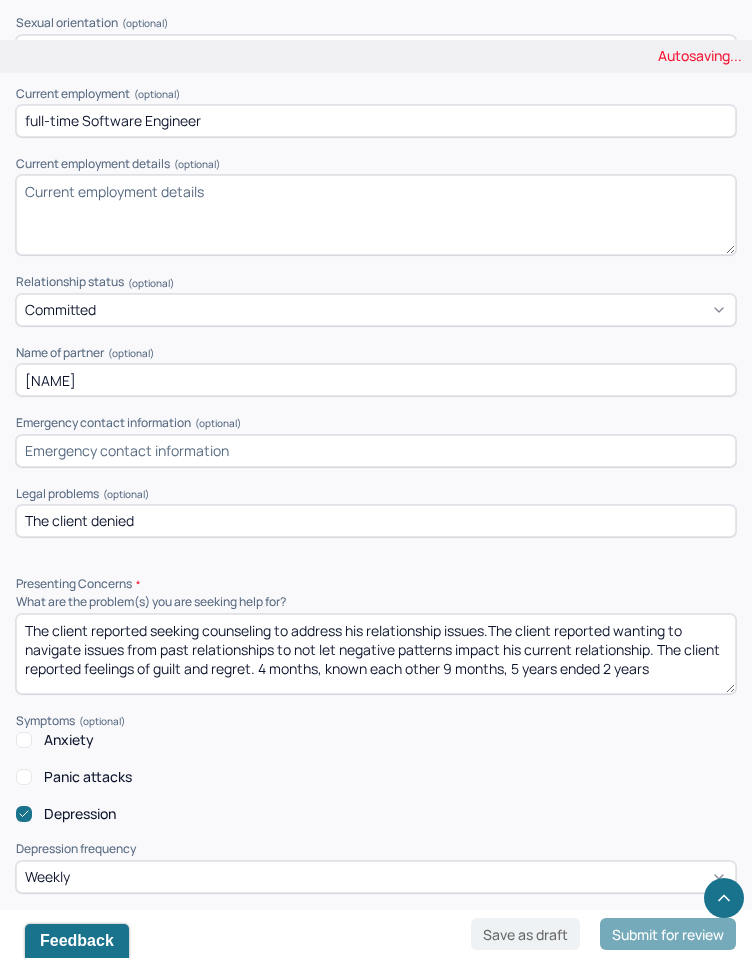 click on "full-time Software Engineer" at bounding box center [376, 121] 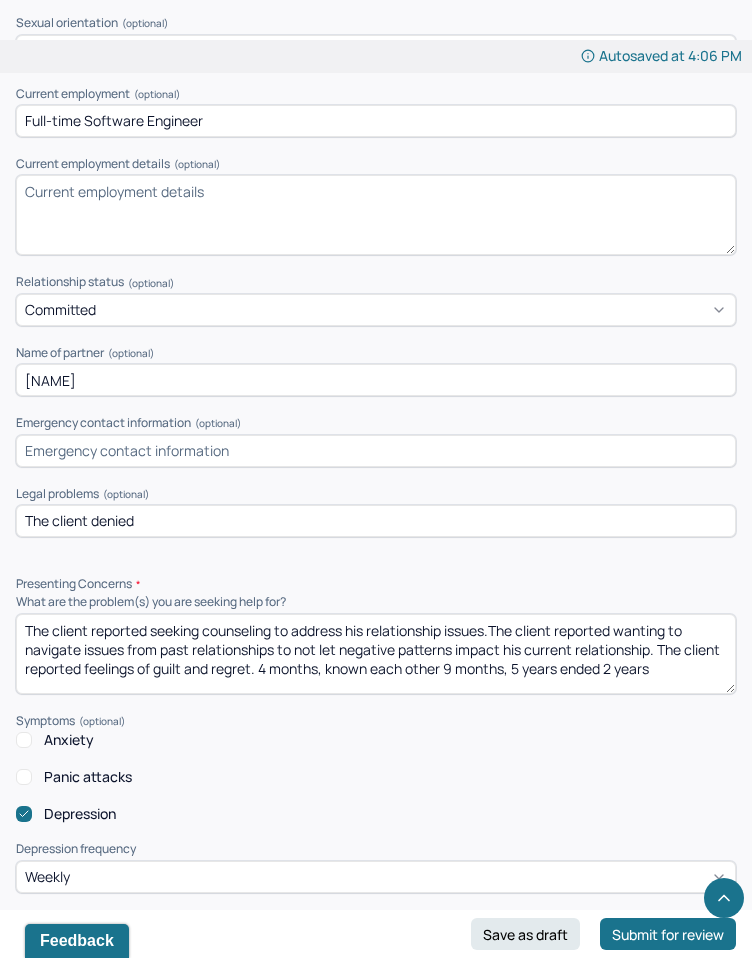 type on "Full-time Software Engineer" 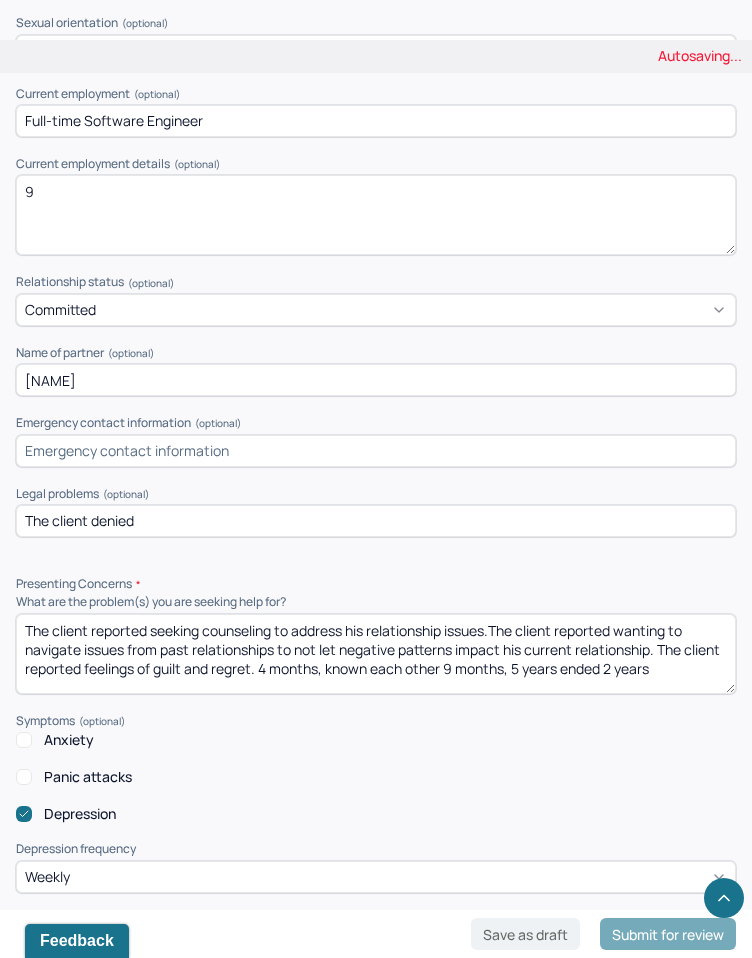 type 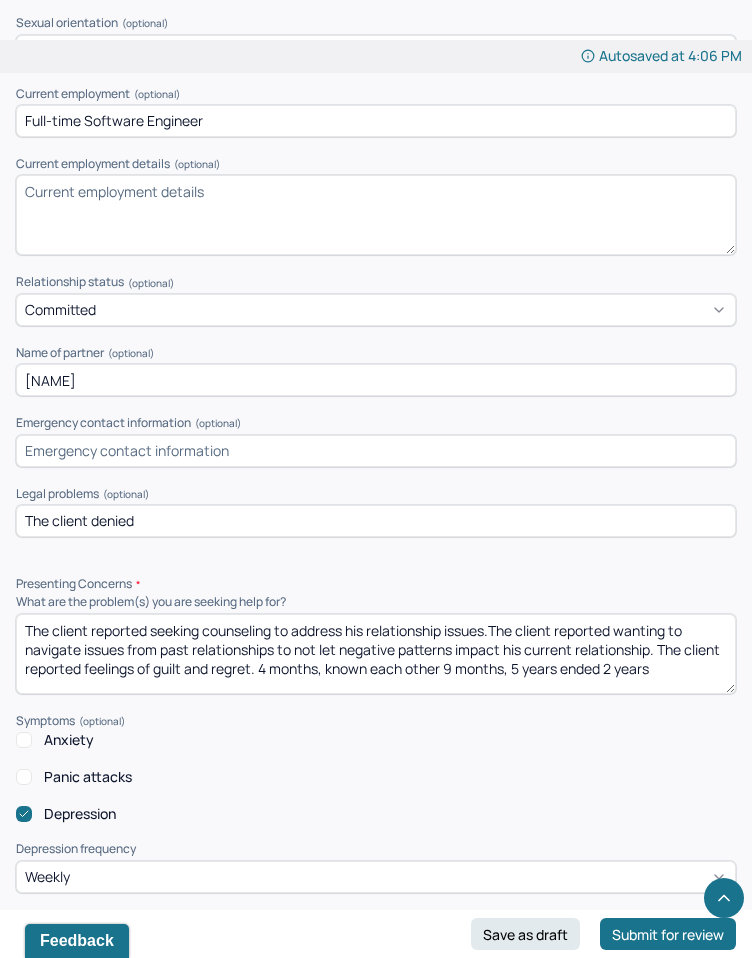 scroll, scrollTop: 1736, scrollLeft: 0, axis: vertical 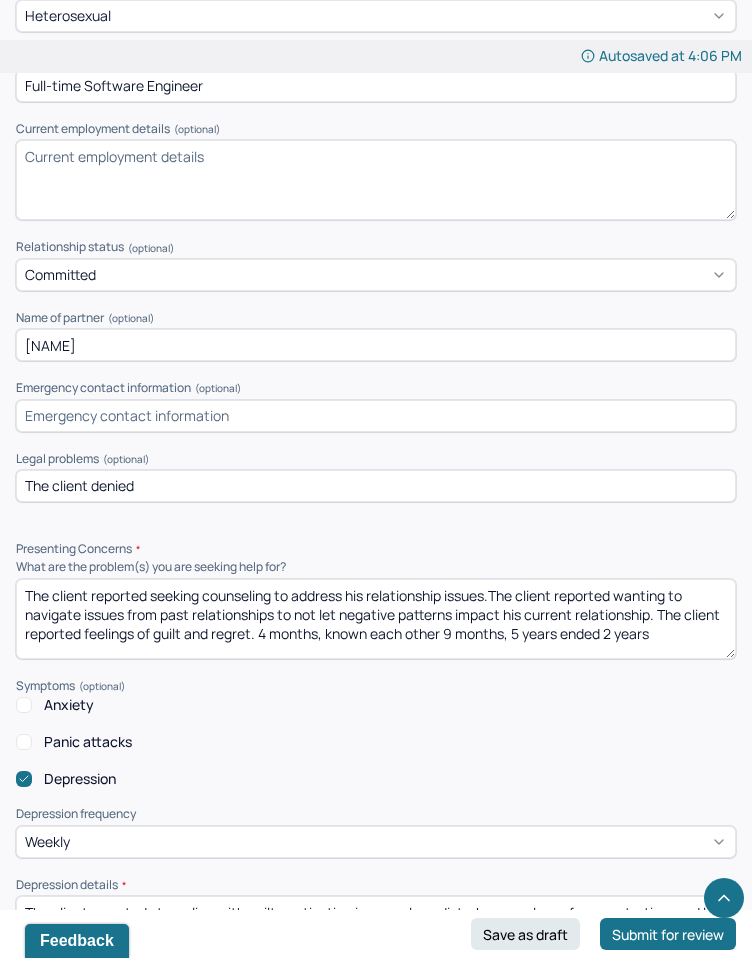 click on "[NAME]" at bounding box center [376, 345] 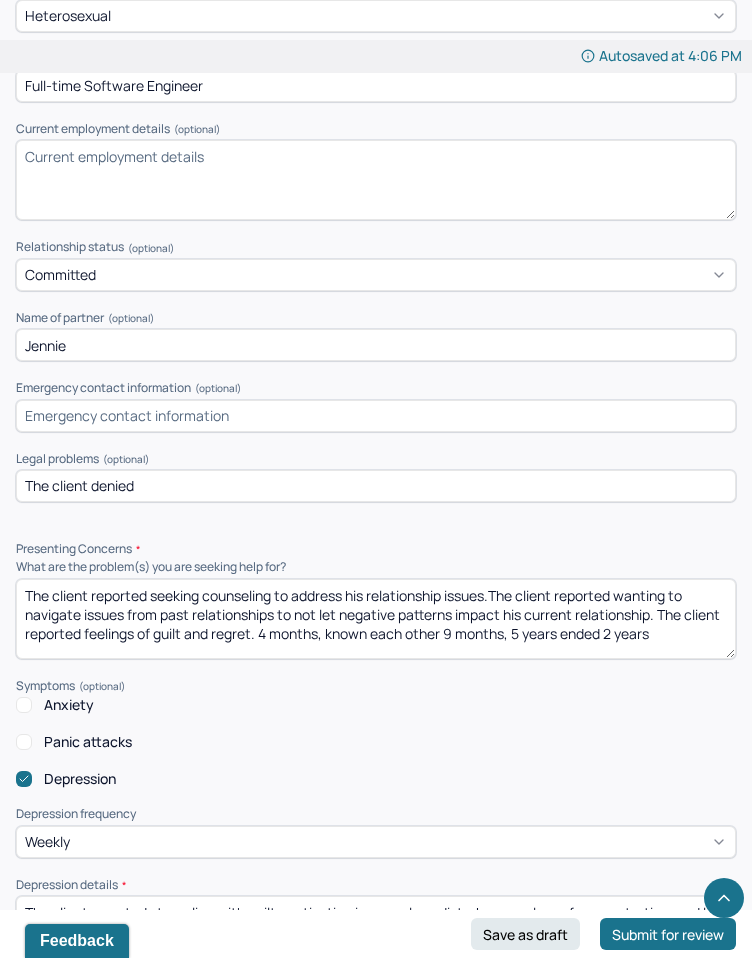 type on "Jennie" 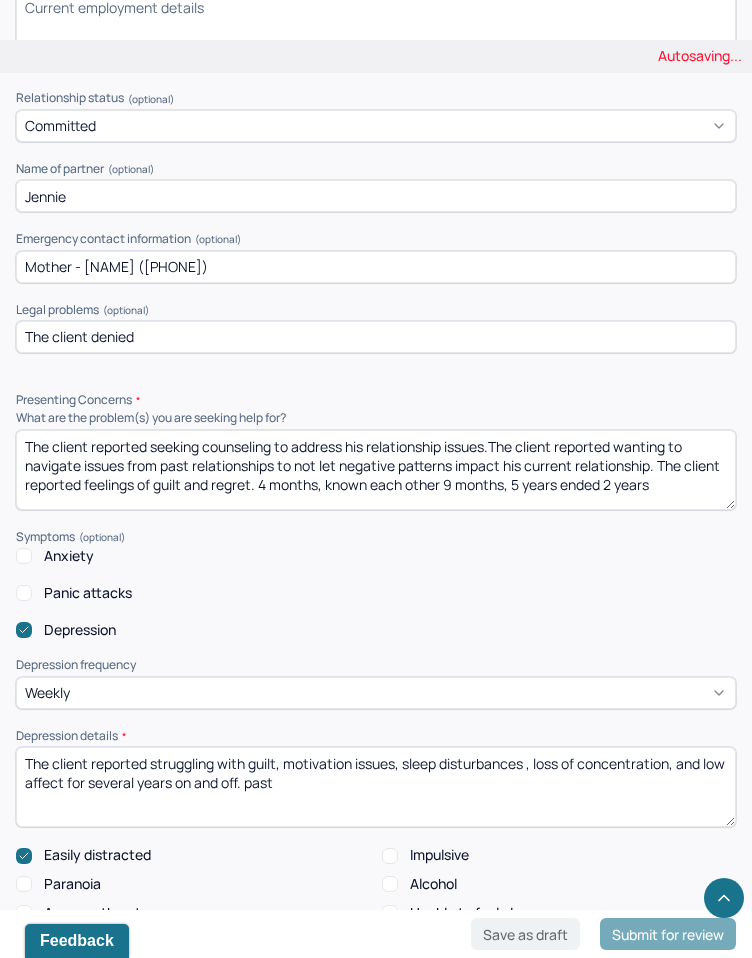 scroll, scrollTop: 1886, scrollLeft: 0, axis: vertical 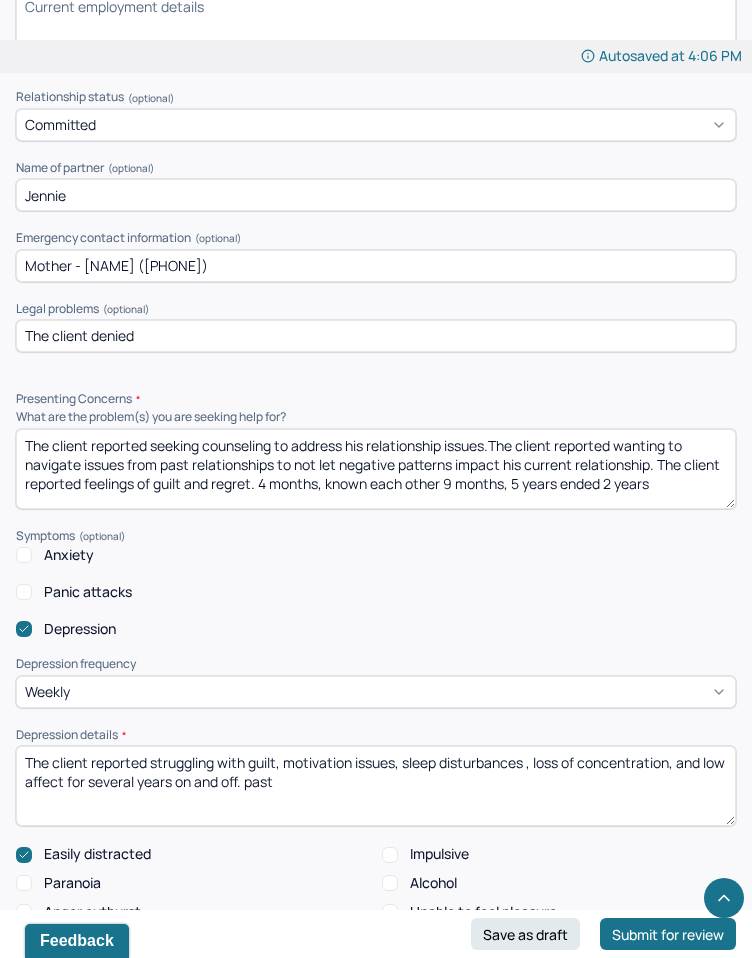 type on "Mother - [NAME] ([PHONE])" 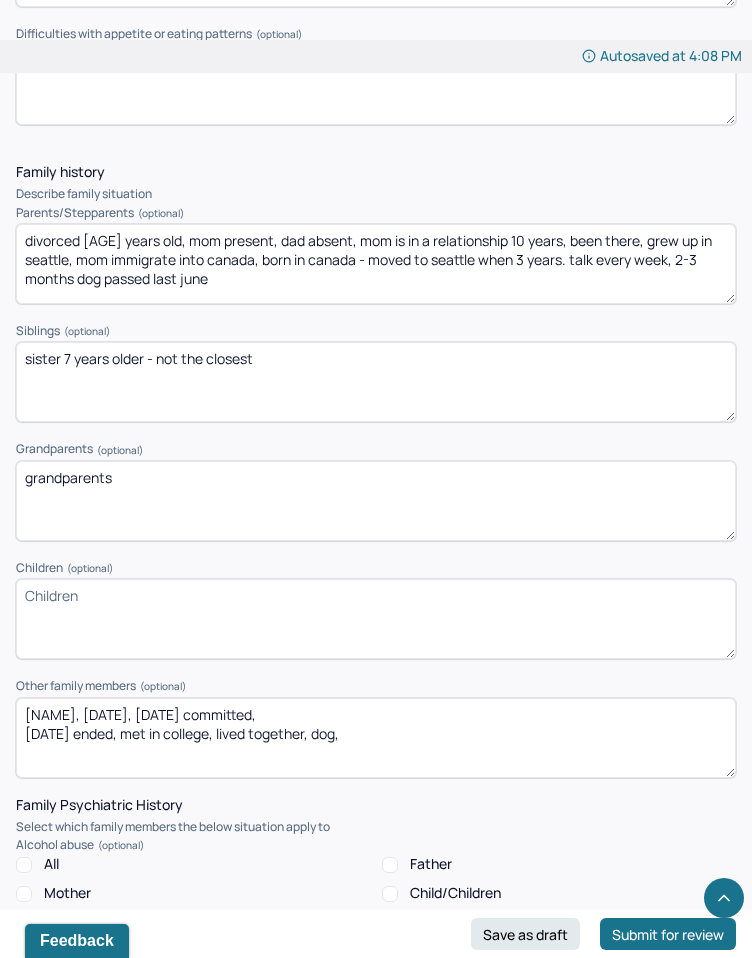 scroll, scrollTop: 3337, scrollLeft: 0, axis: vertical 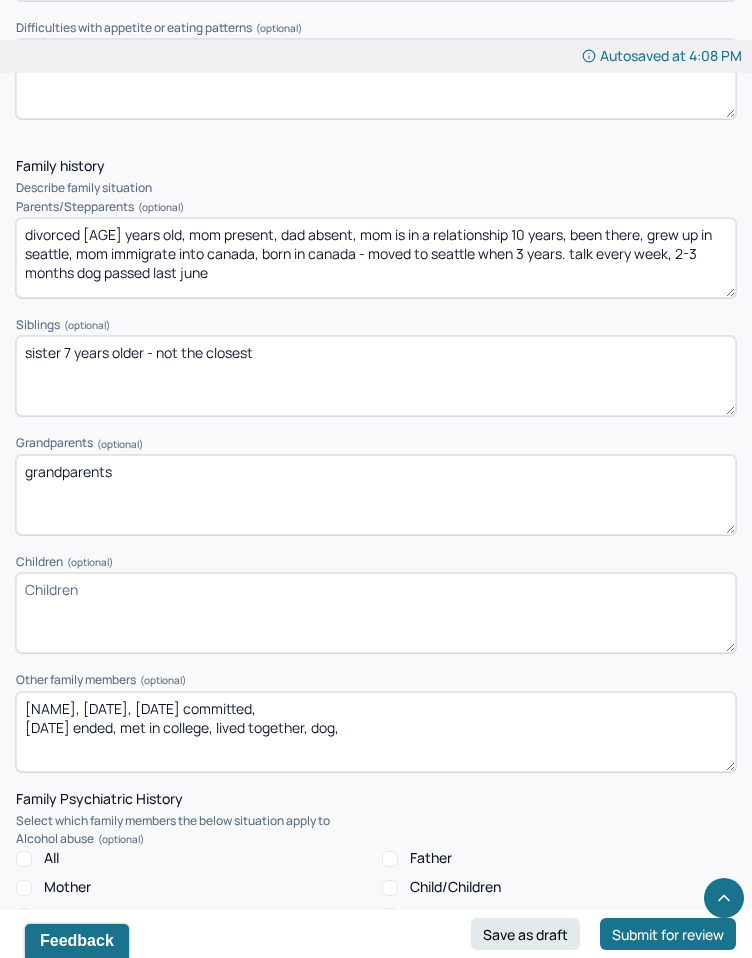 type on "The client reported seeking counseling to address his relationship issues.The client reported wanting to navigate issues from past relationships to not let negative patterns impact his current relationship. The client reported feelings of guilt and regret." 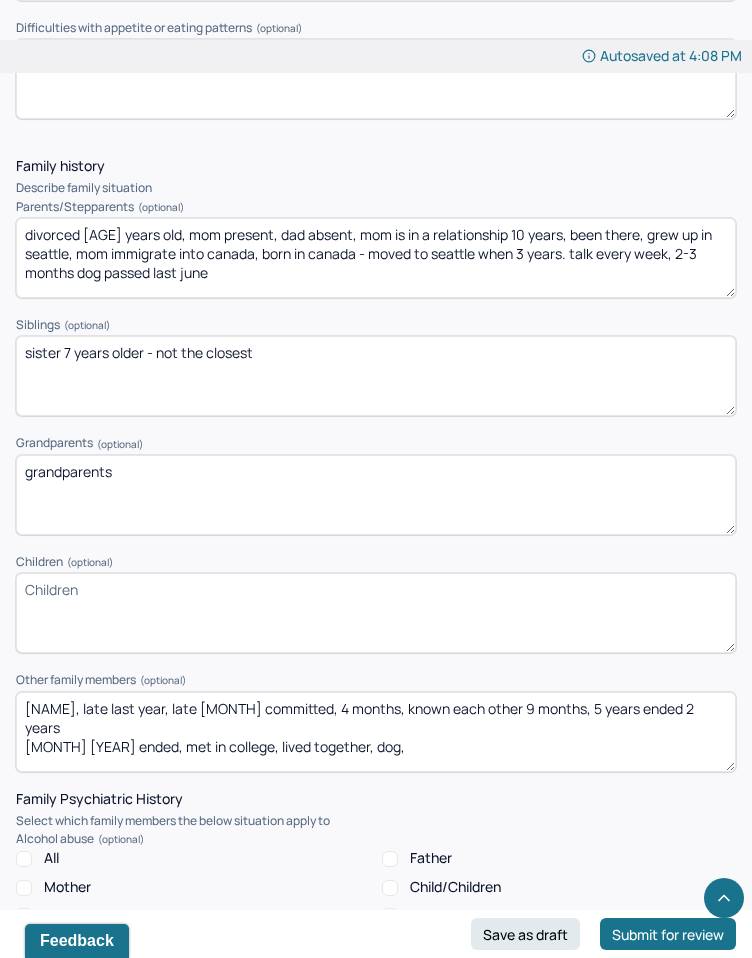 click on "[NAME], [DATE], [DATE] committed,
[DATE] ended, met in college, lived together, dog," at bounding box center [376, 732] 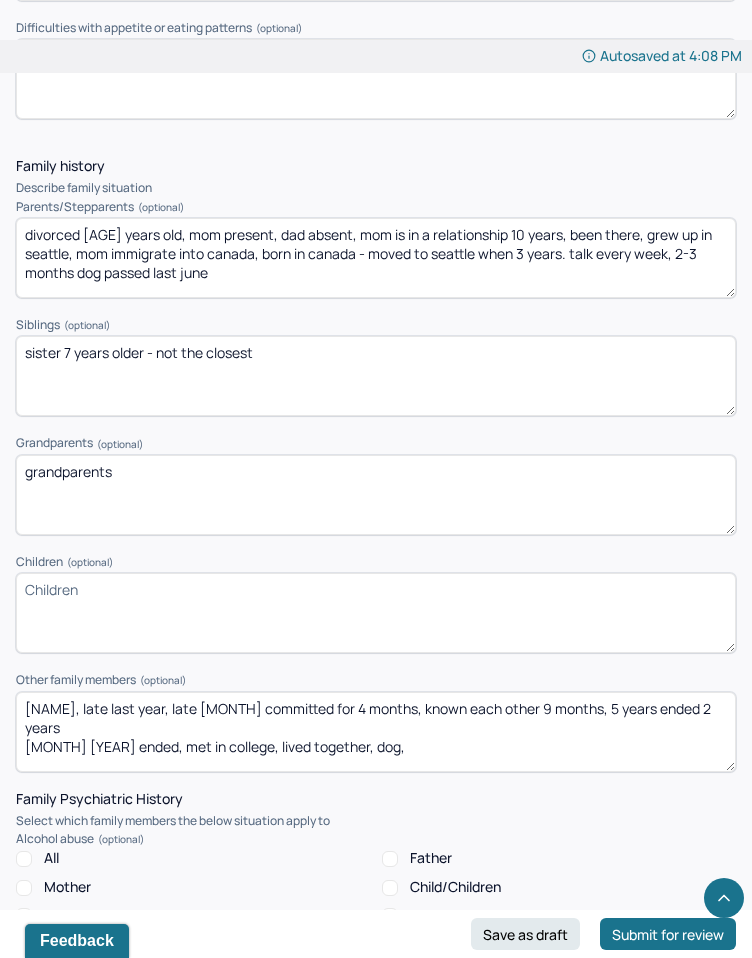 drag, startPoint x: 575, startPoint y: 691, endPoint x: 660, endPoint y: 709, distance: 86.88498 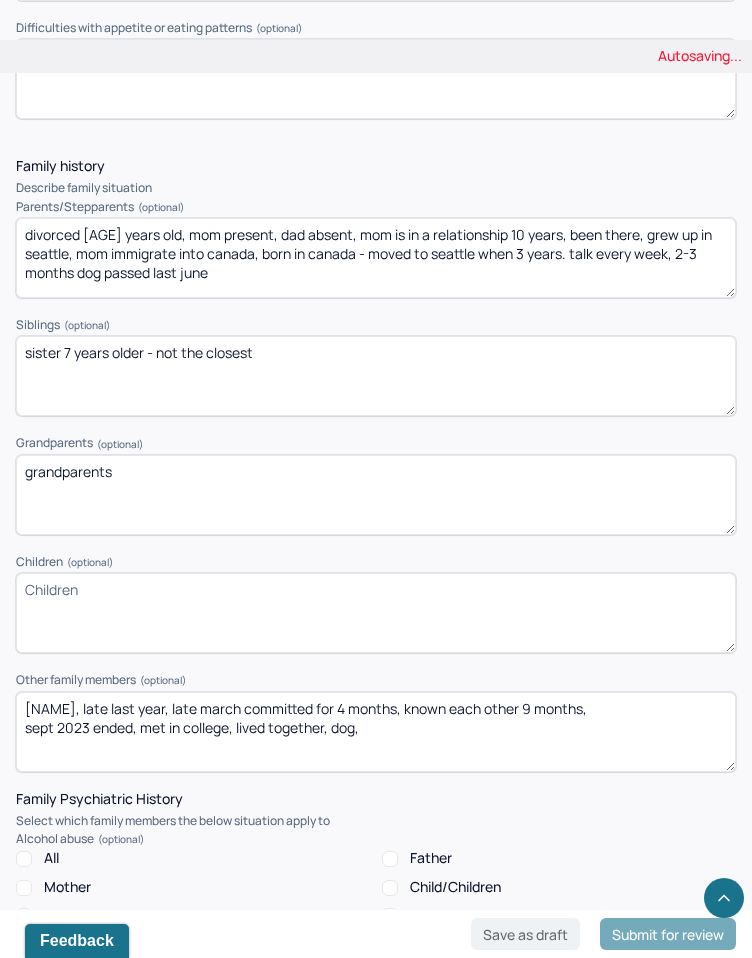 click on "[NAME], late last year, late [MONTH] committed for 4 months, known each other 9 months, 5 years ended 2 years
[MONTH] [YEAR] ended, met in college, lived together, dog," at bounding box center [376, 732] 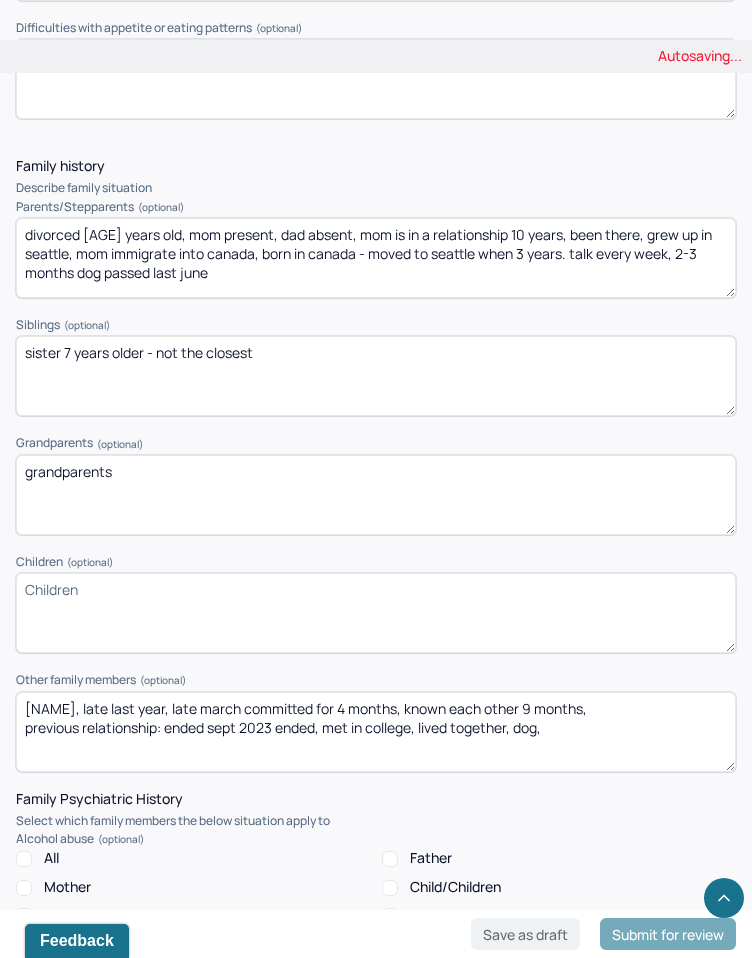 click on "[NAME], late last year, late march committed for 4 months, known each other 9 months,
sept 2023 ended, met in college, lived together, dog," at bounding box center (376, 732) 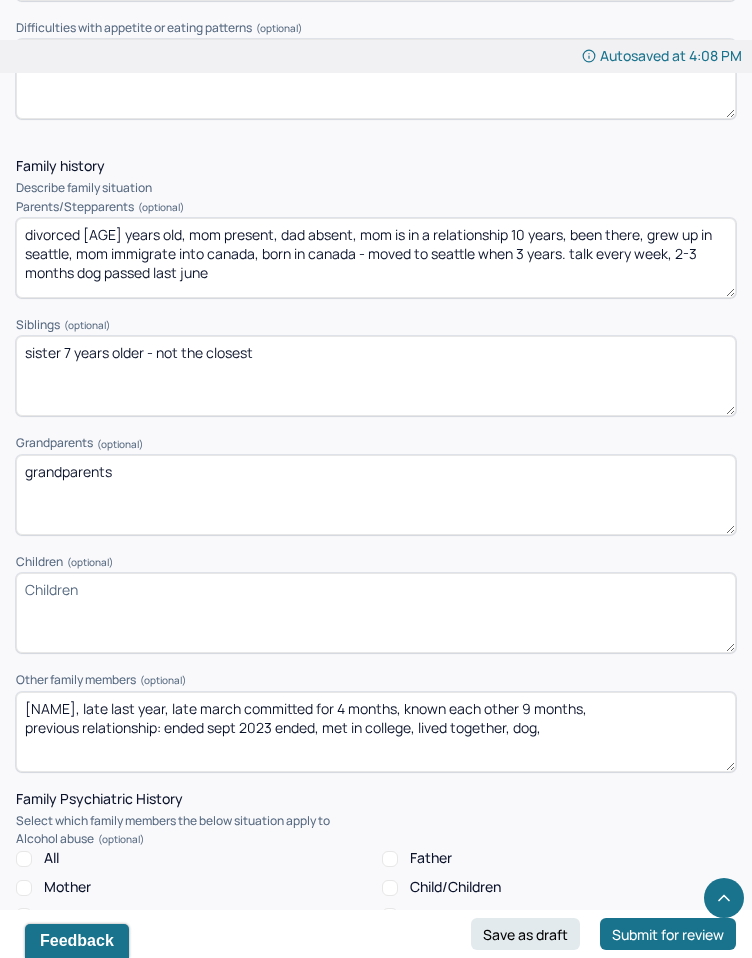 paste on "5 years ended 2 years" 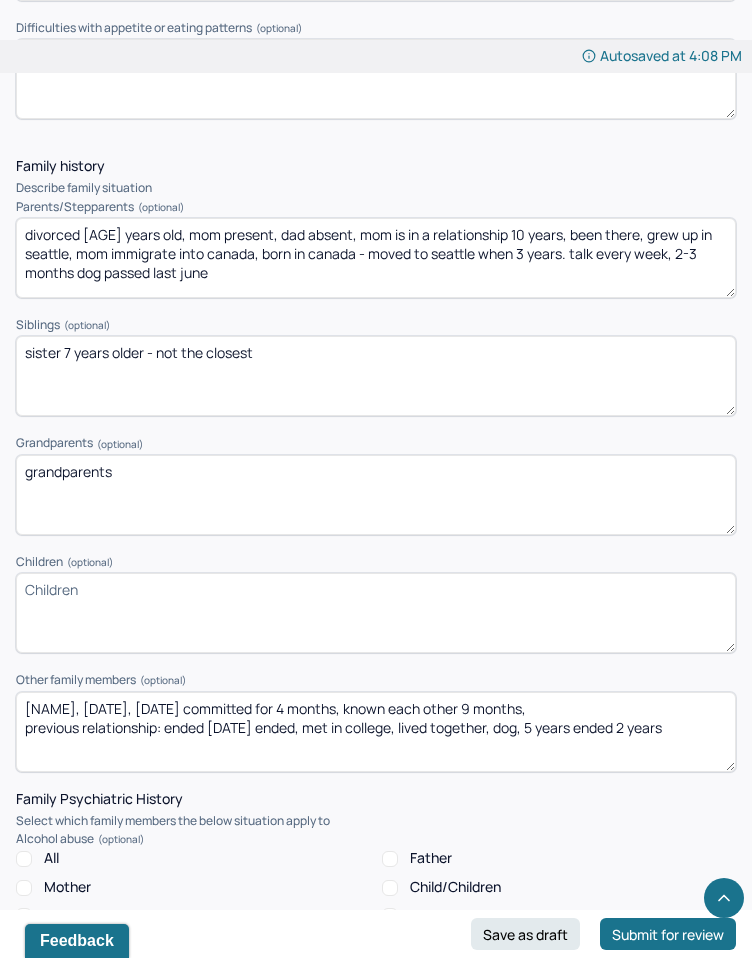 click on "[NAME], late last year, late march committed for 4 months, known each other 9 months,
previous relationship: ended sept 2023 ended, met in college, lived together, dog," at bounding box center [376, 732] 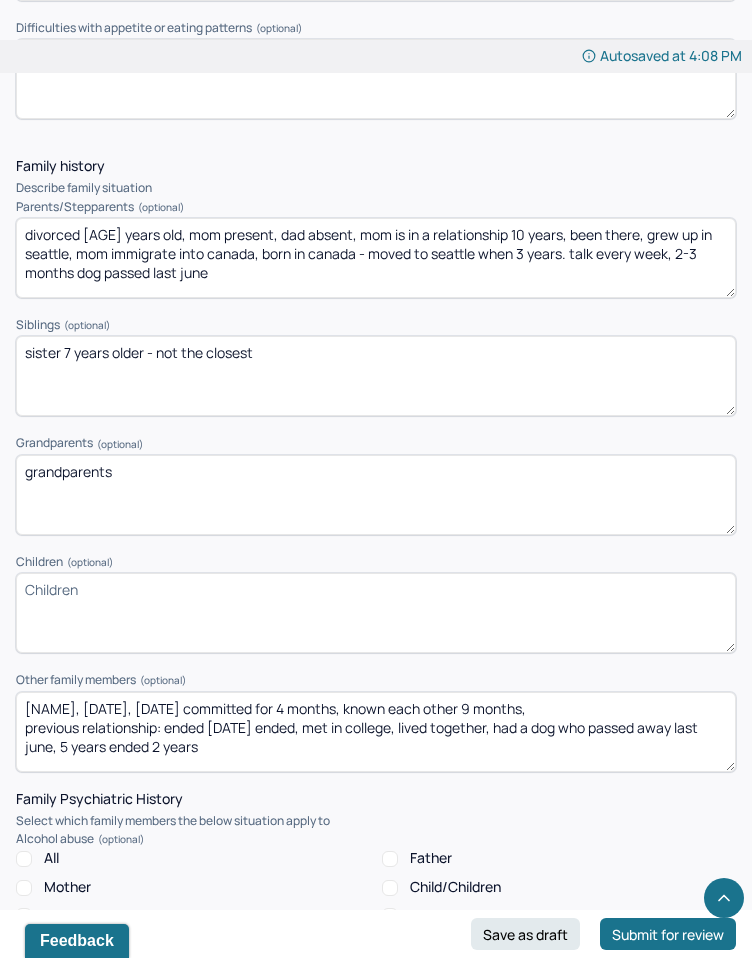 click on "[NAME], [DATE], [DATE] committed for 4 months, known each other 9 months,
previous relationship: ended [DATE] ended, met in college, lived together, had a dog who passed away last june, 5 years ended 2 years" at bounding box center (376, 732) 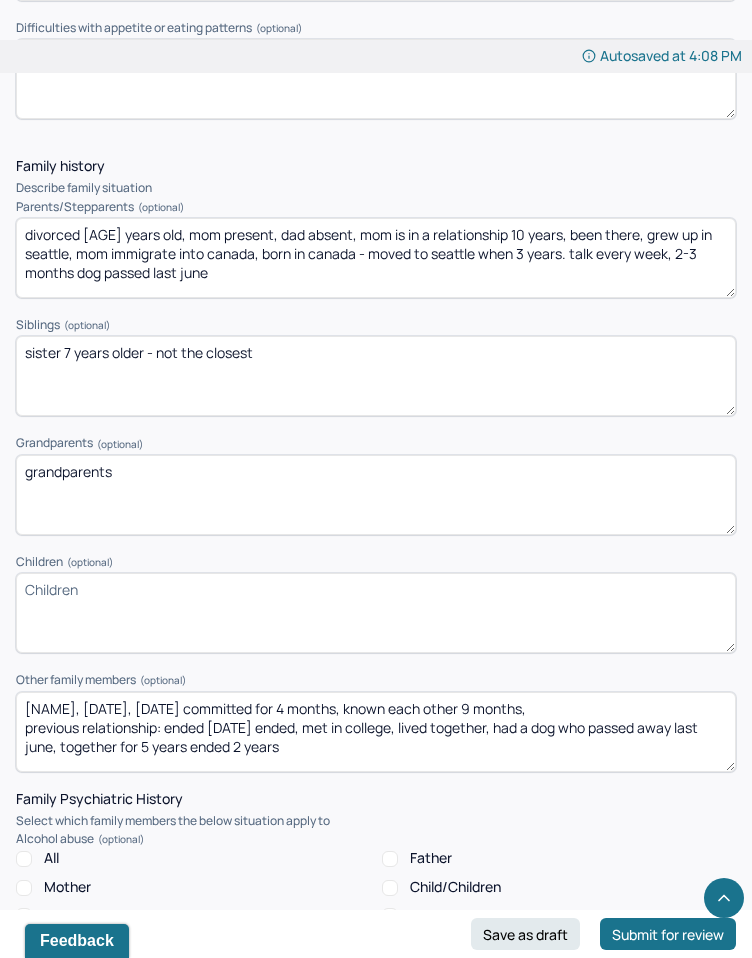 click on "[NAME], [DATE], [DATE] committed for 4 months, known each other 9 months,
previous relationship: ended [DATE] ended, met in college, lived together, had a dog who passed away last june, 5 years ended 2 years" at bounding box center (376, 732) 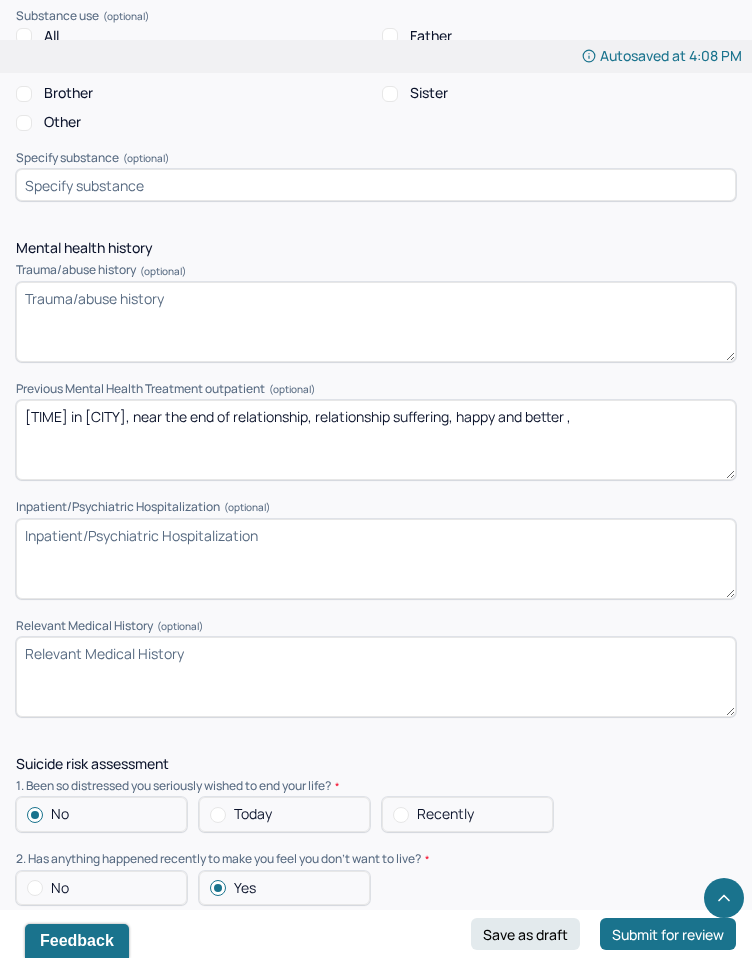 scroll, scrollTop: 5016, scrollLeft: 0, axis: vertical 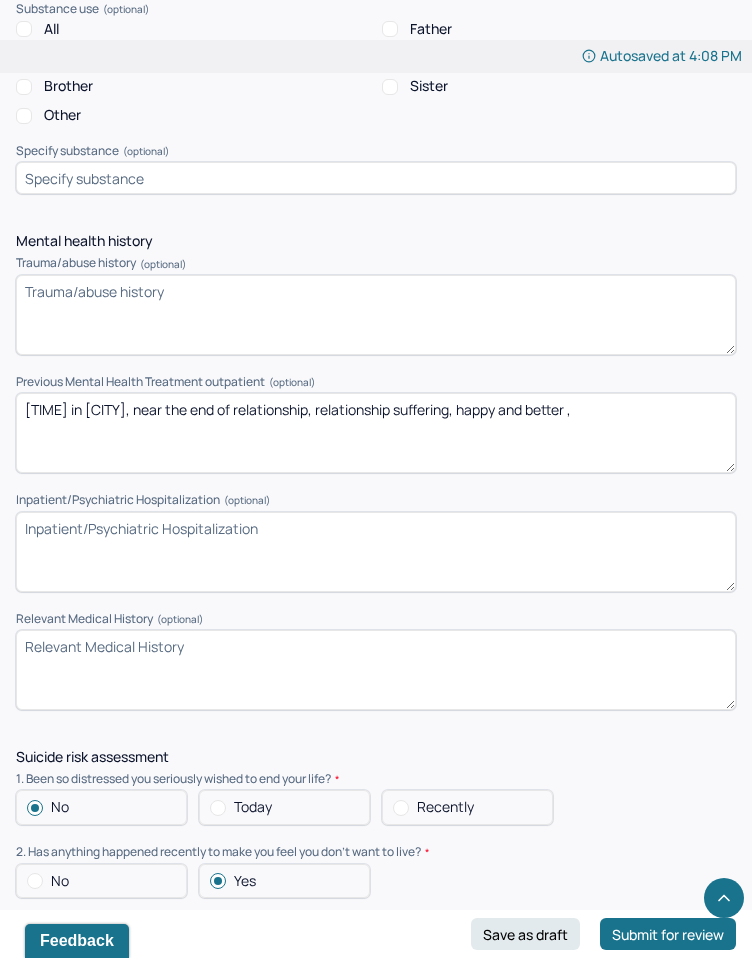 type on "[NAME], late last year, late march committed for 4 months, known each other 9 months,
previous relationship: ended sept 2023 ended, met in college, lived together, had a dog who passed away last june, together for 5 years ended 2 years ago" 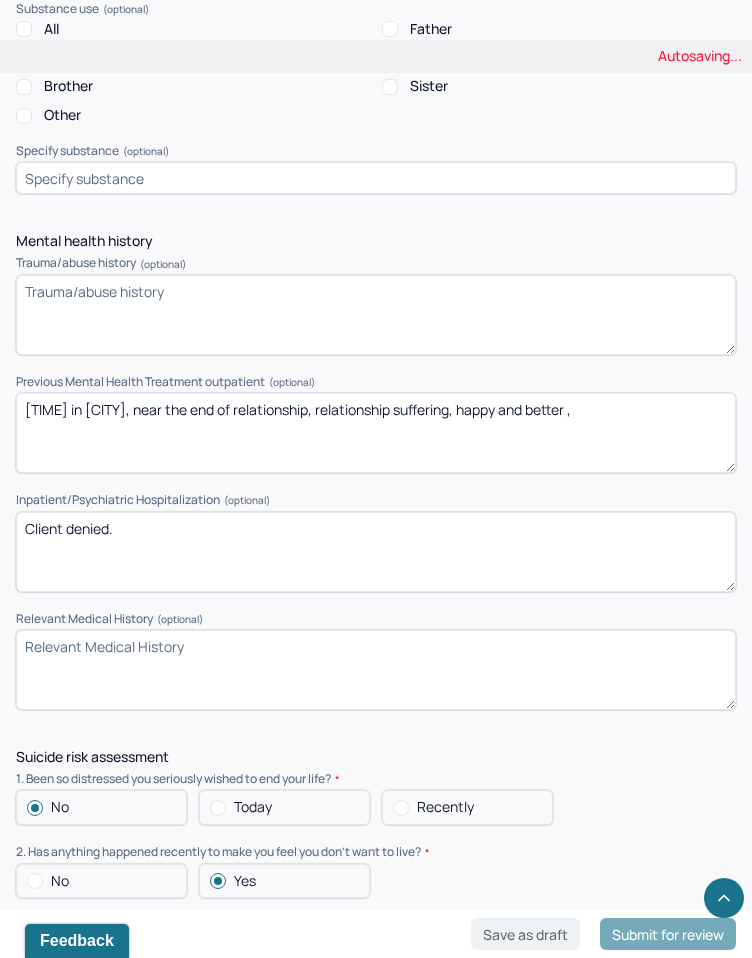 click on "Client denied." at bounding box center [376, 552] 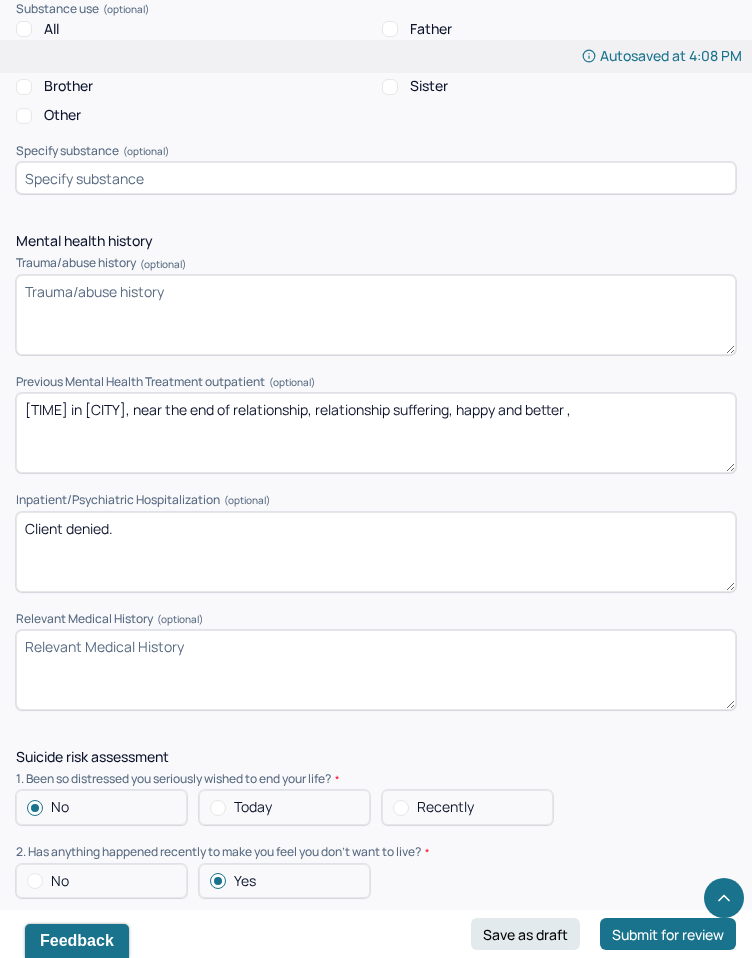 click on "Client denied." at bounding box center (376, 552) 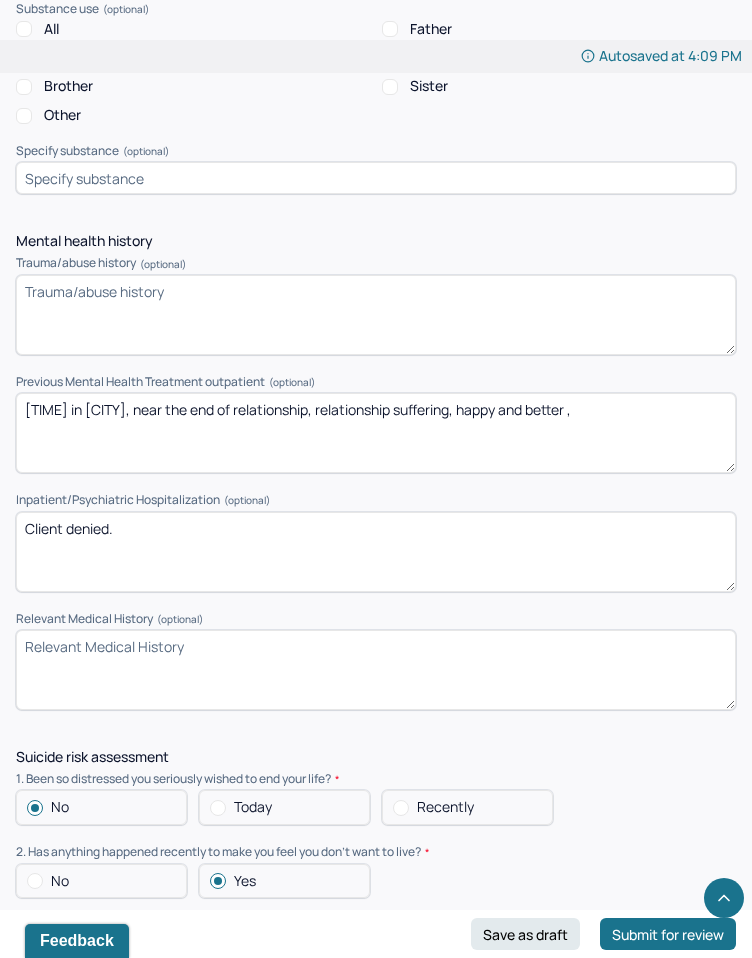 type on "Client denied." 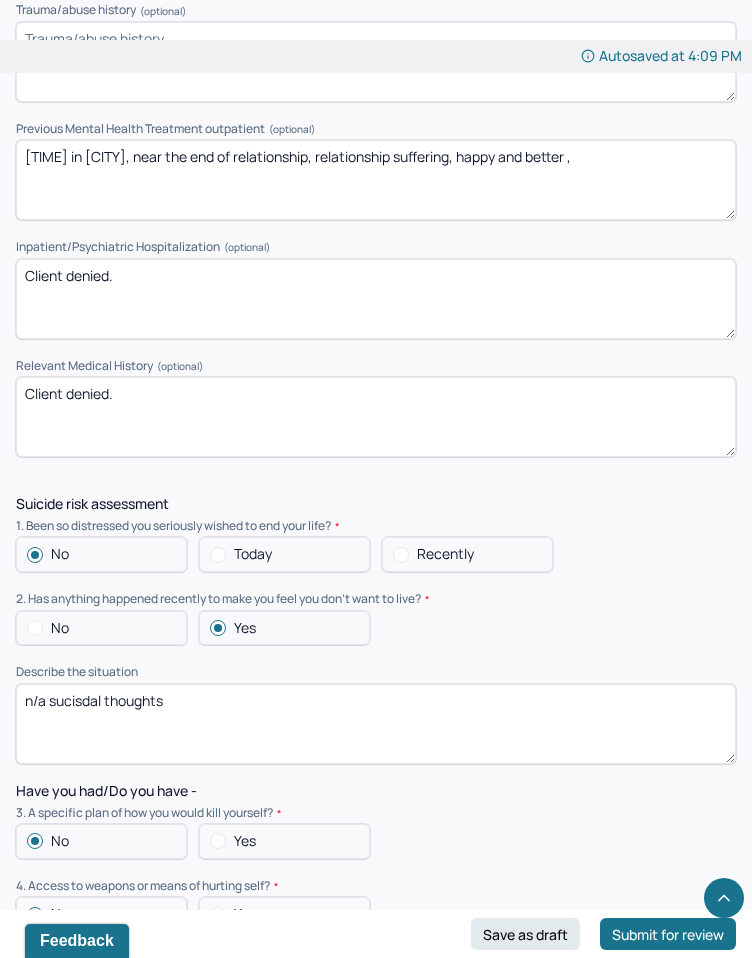 scroll, scrollTop: 5511, scrollLeft: 0, axis: vertical 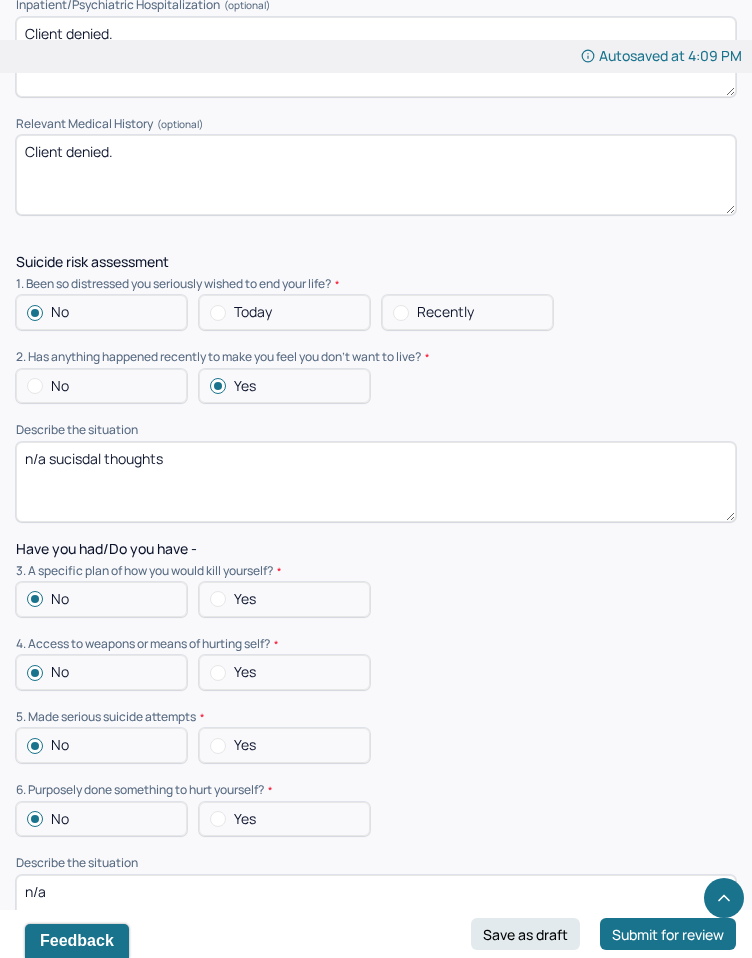 type on "Client denied." 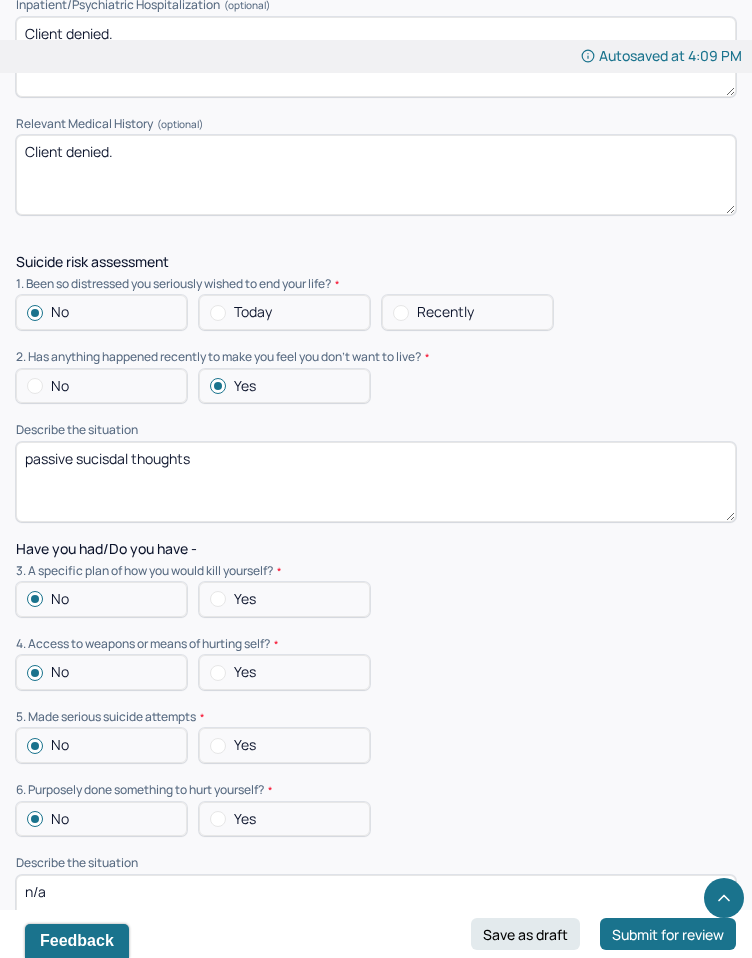 click on "sucisdal thoughts" at bounding box center [376, 482] 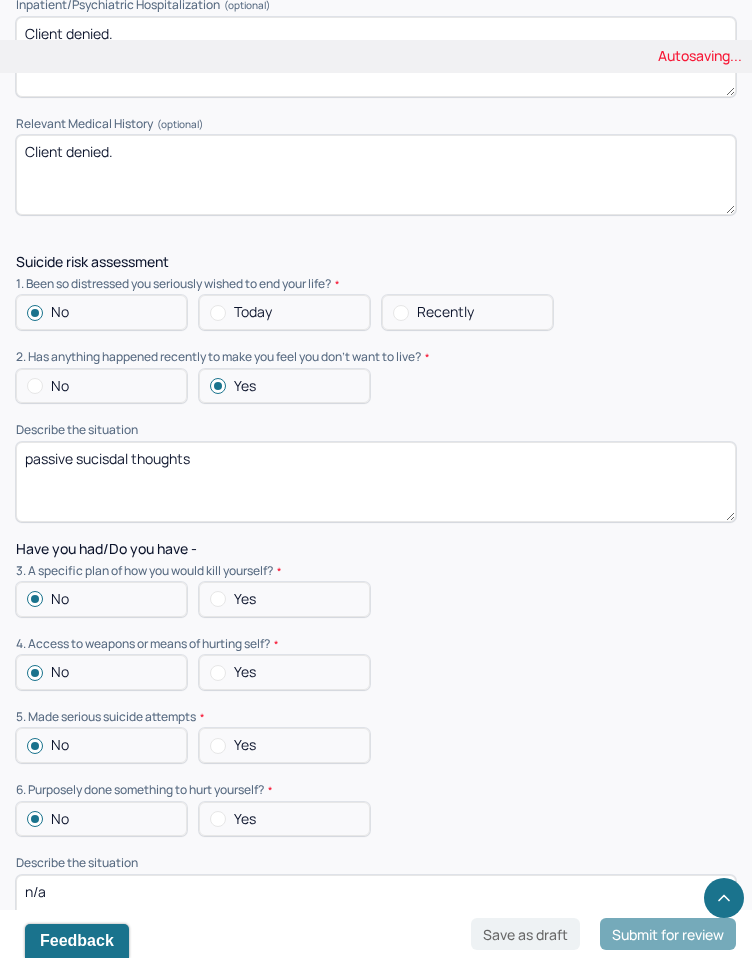 click on "sucisdal thoughts" at bounding box center [376, 482] 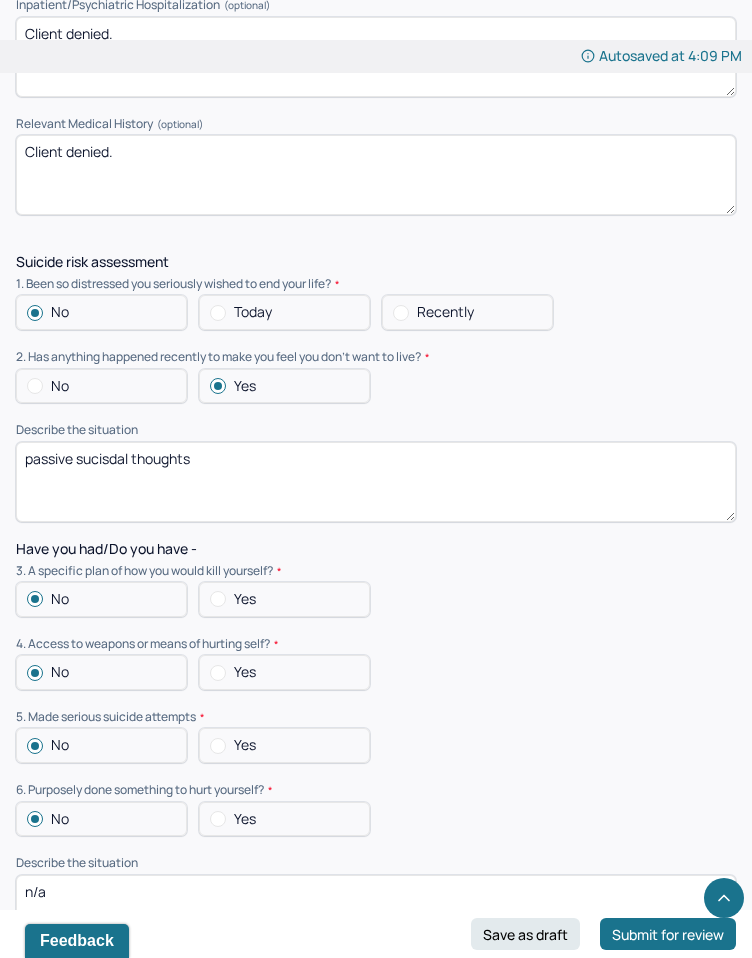 click on "passive sucisdal thoughts" at bounding box center [376, 482] 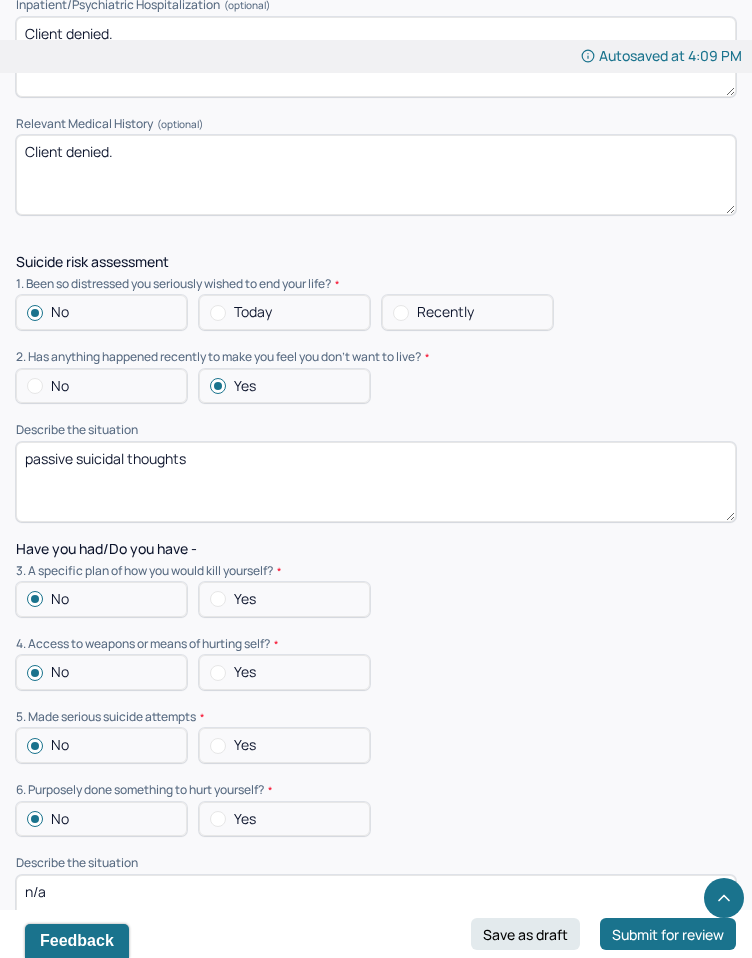 click on "passive sucisdal thoughts" at bounding box center (376, 482) 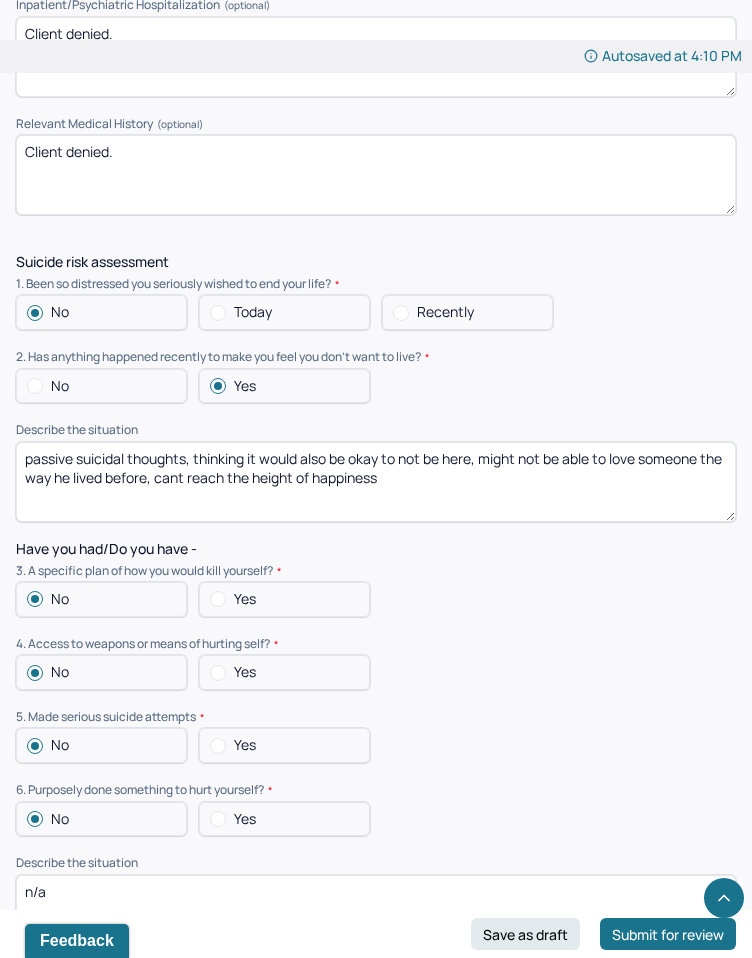 click on "passive suicidal thoughts, thinking it would also be okay to not be here, might not be able to love someone the way he lived before, cant reach the height of happiness" at bounding box center (376, 482) 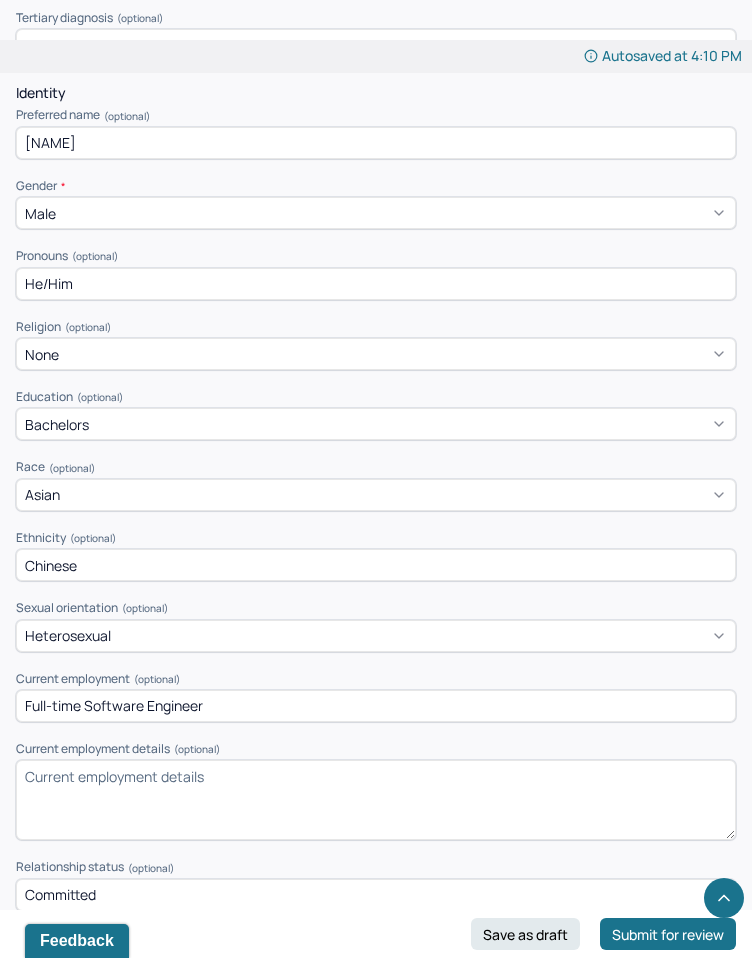 scroll, scrollTop: 1119, scrollLeft: 0, axis: vertical 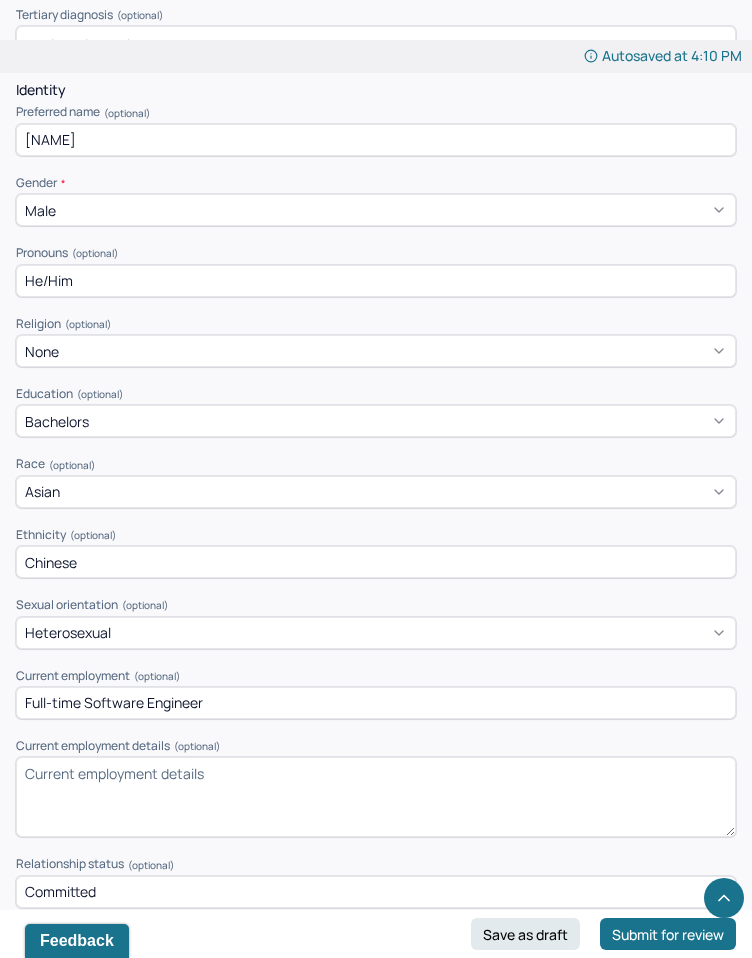 type on "passive suicidal thoughts, thinking it would also be okay to not be here, might not be able to love someone the way he lived before, cant reach the height of happiness that he experienced before," 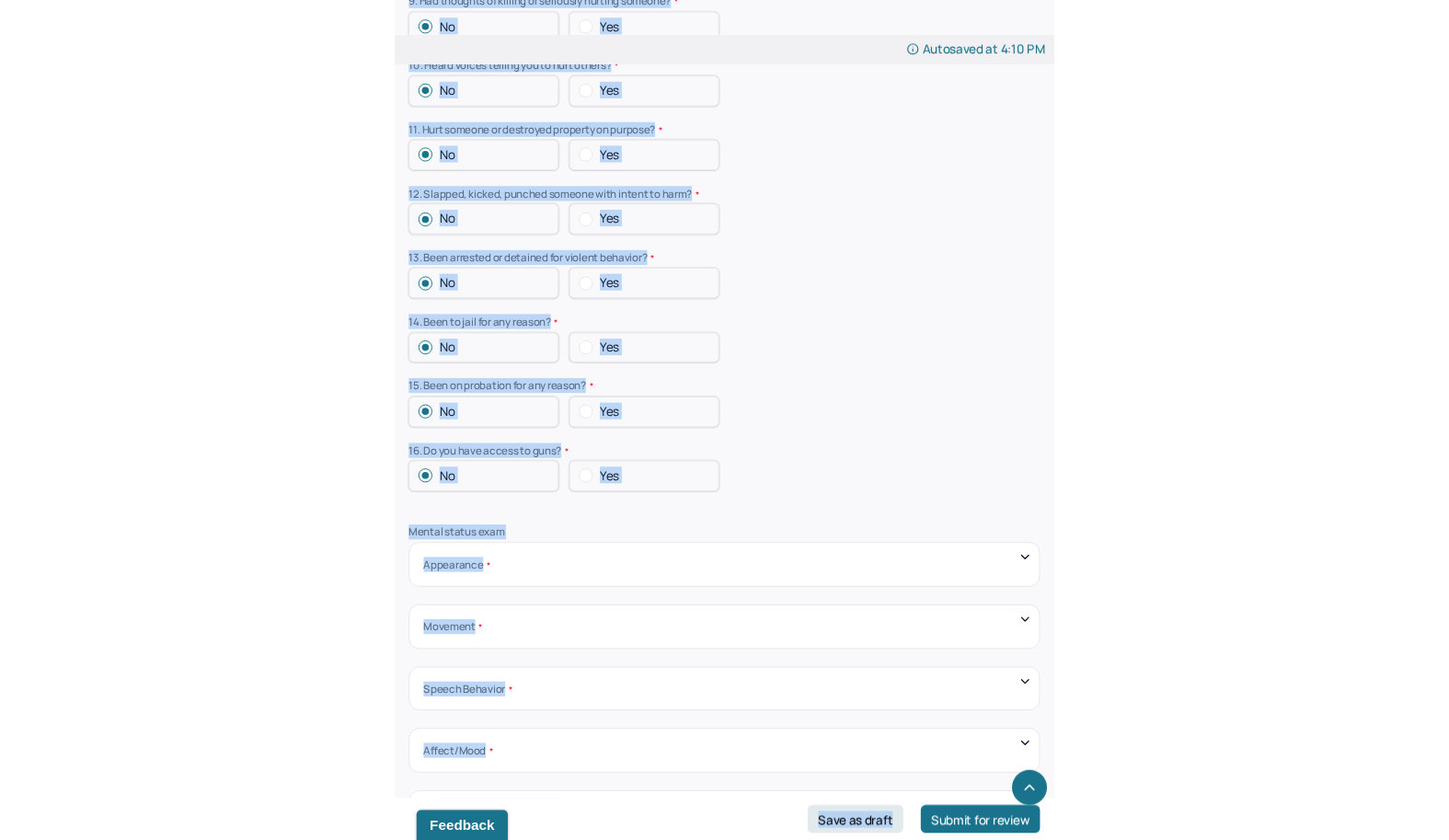 scroll, scrollTop: 6144, scrollLeft: 0, axis: vertical 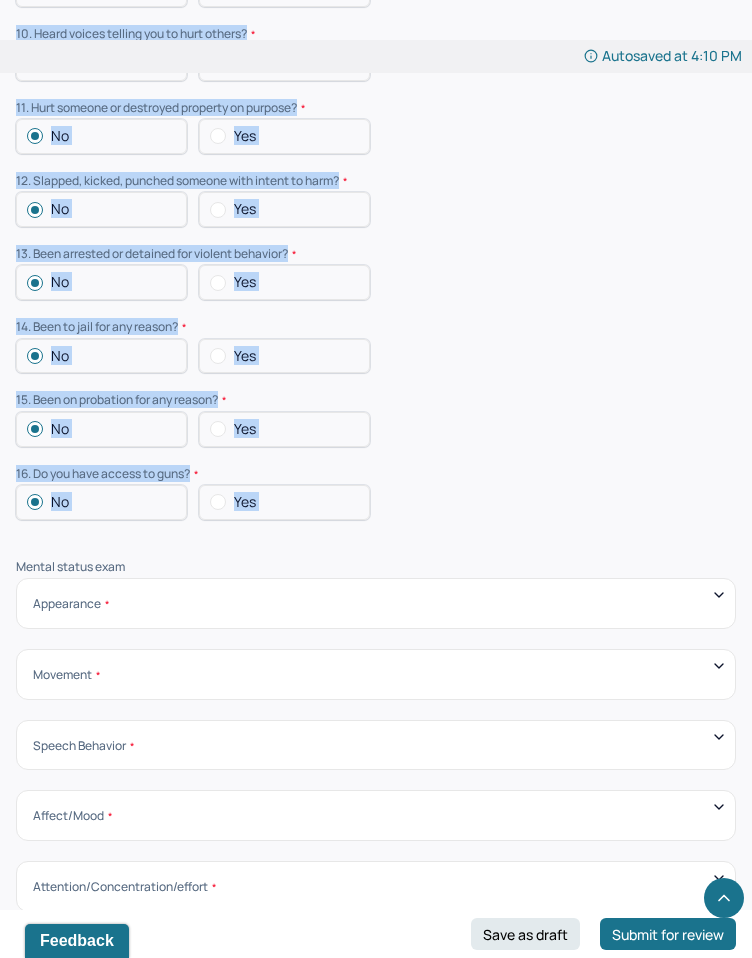 drag, startPoint x: 11, startPoint y: 165, endPoint x: 273, endPoint y: 510, distance: 433.2078 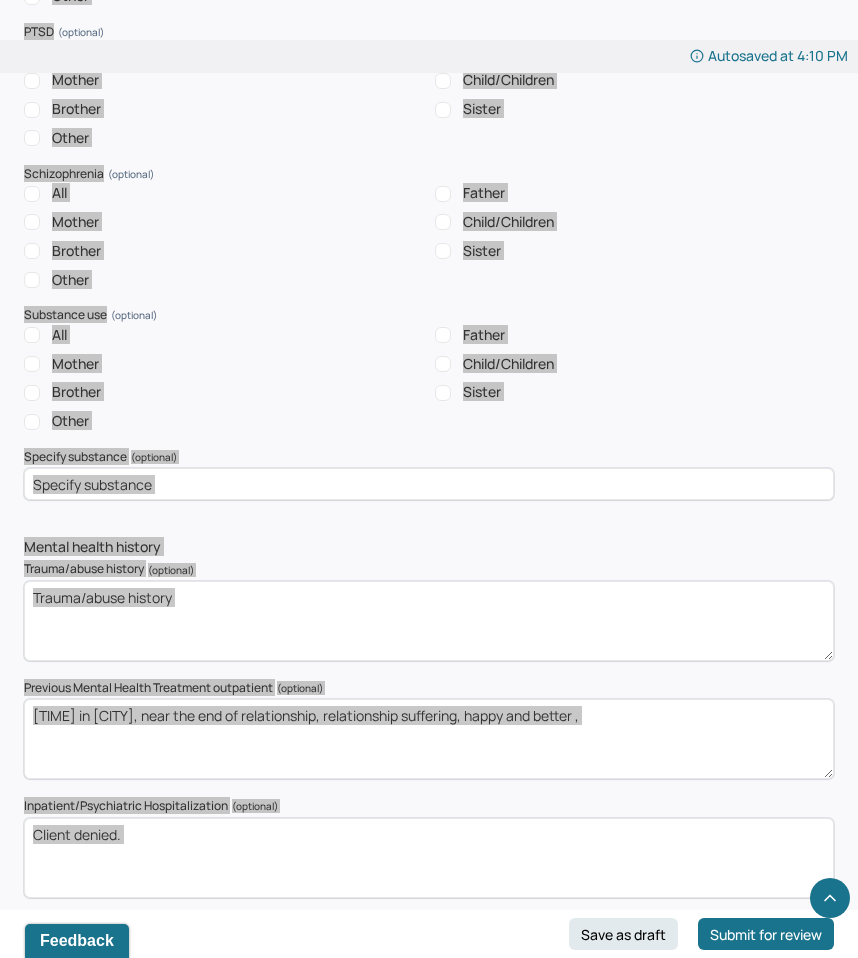 scroll, scrollTop: 4397, scrollLeft: 0, axis: vertical 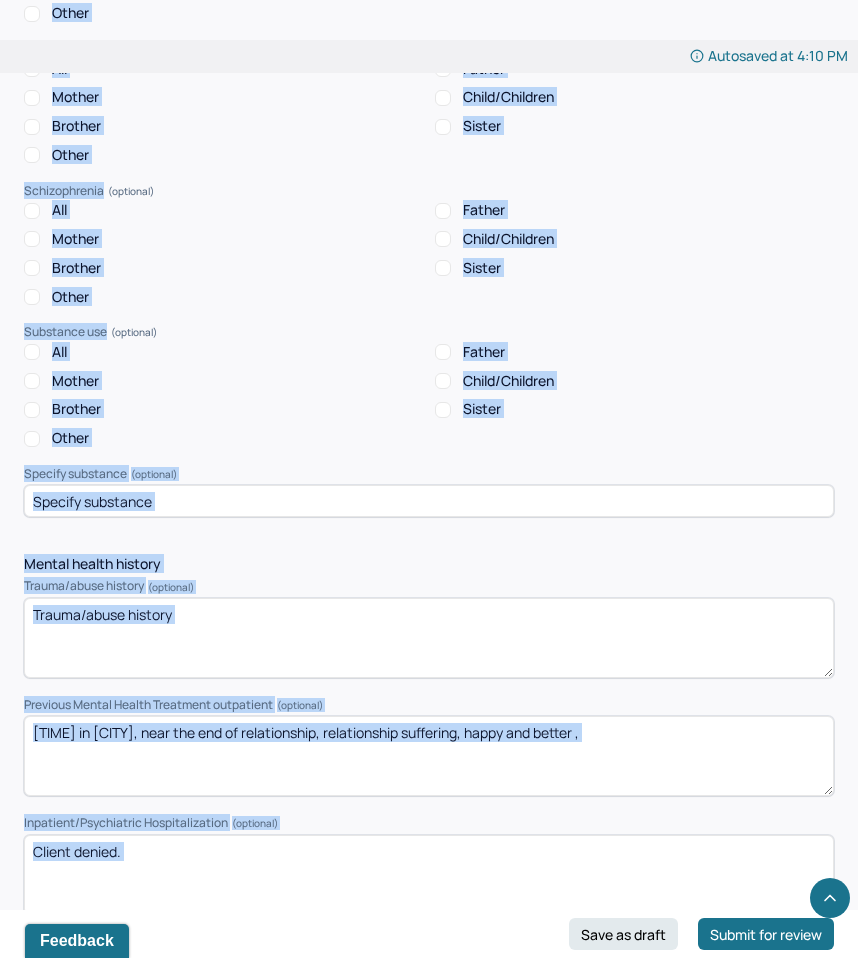 click on "[TIME] in [CITY], near the end of relationship, relationship suffering, happy and better ," at bounding box center (429, 756) 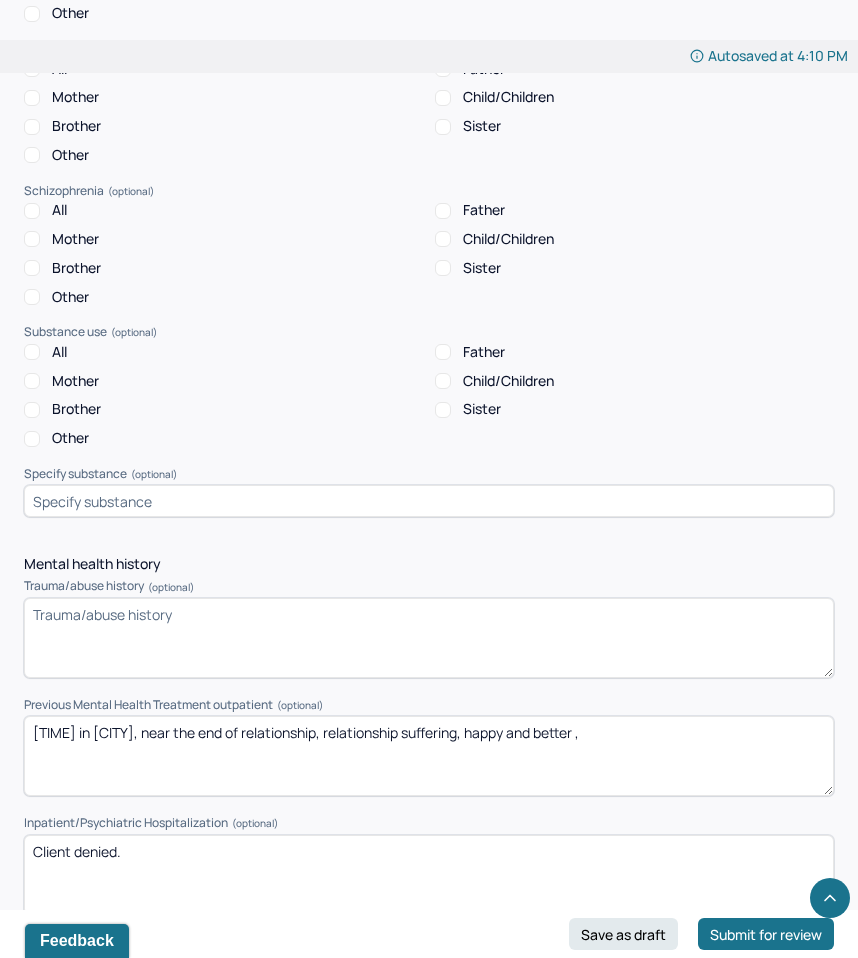 click on "[TIME] in [CITY], near the end of relationship, relationship suffering, happy and better ," at bounding box center [429, 756] 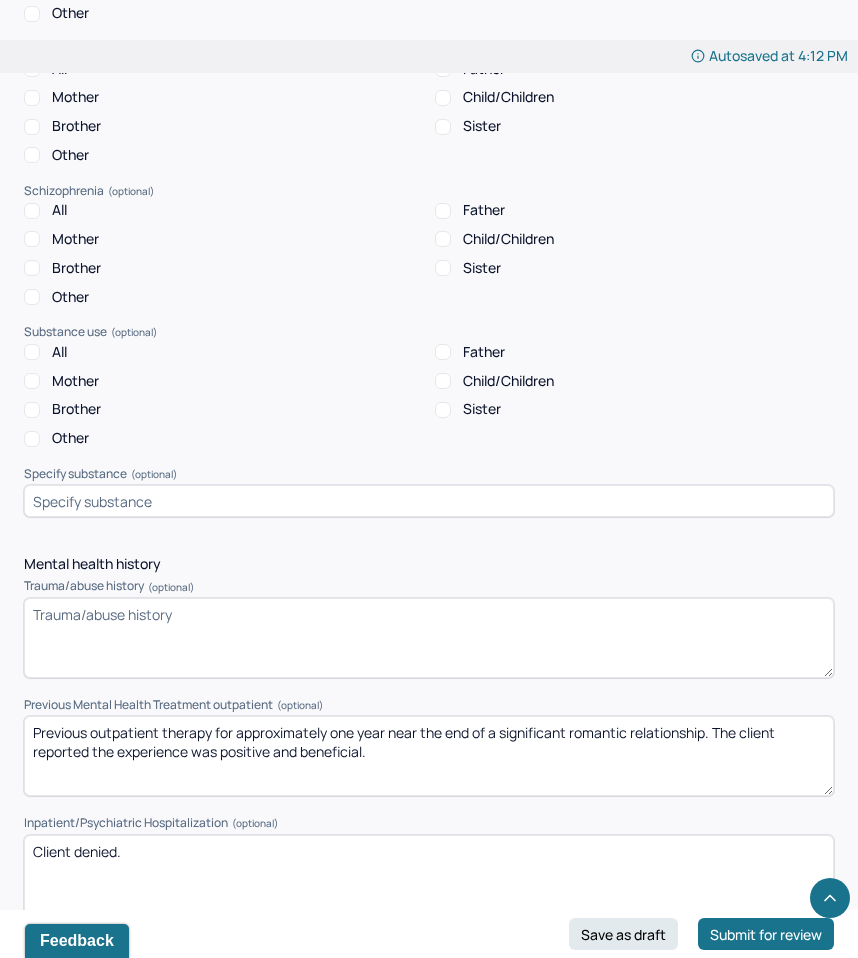 drag, startPoint x: 66, startPoint y: 742, endPoint x: 314, endPoint y: 759, distance: 248.58199 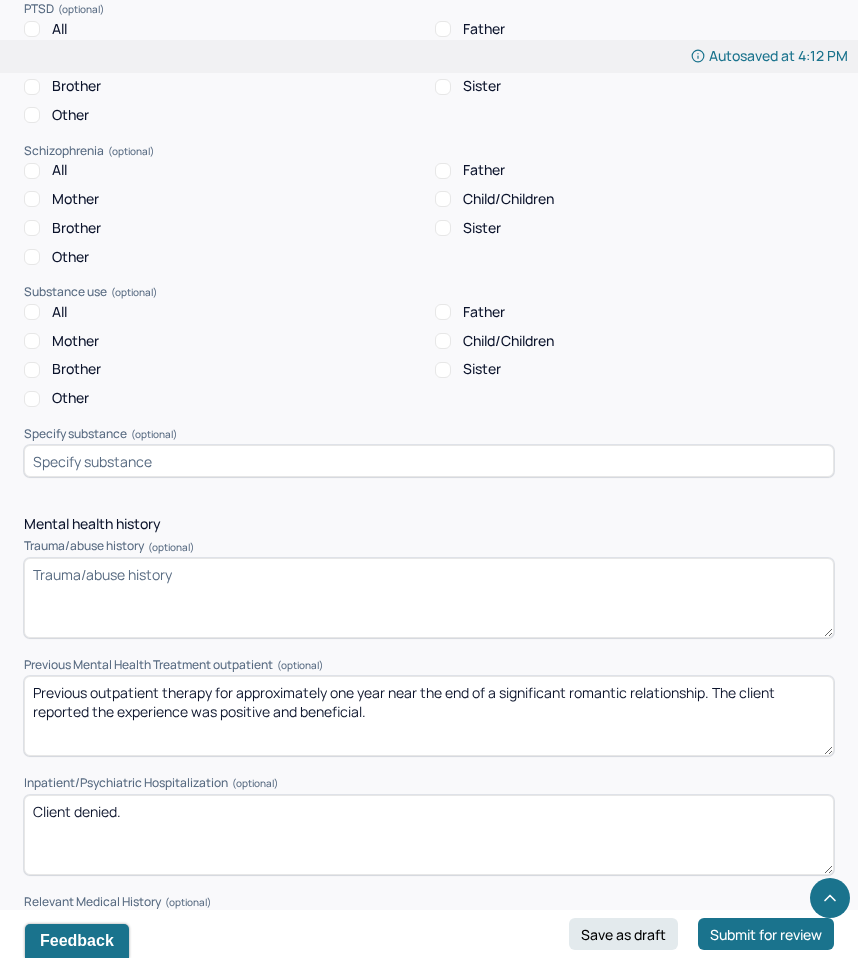click on "Previous outpatient therapy for approximately one year near the end of a significant romantic relationship. The client reported the experience was positive and beneficial." at bounding box center [429, 716] 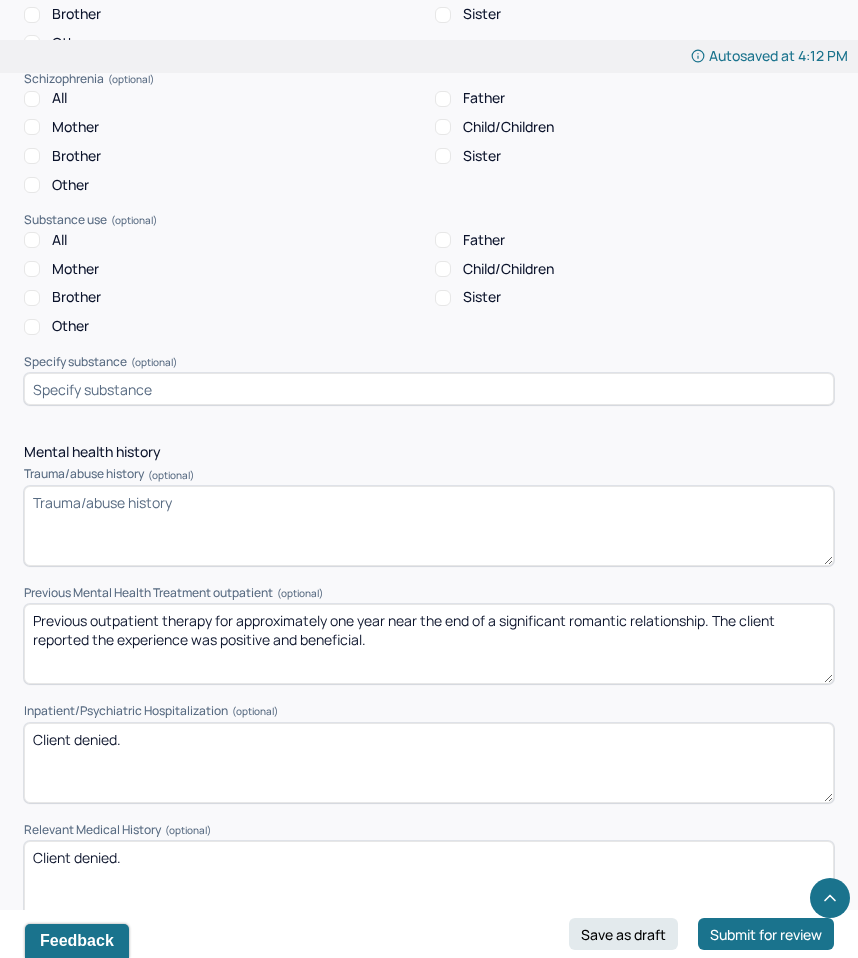 scroll, scrollTop: 4507, scrollLeft: 0, axis: vertical 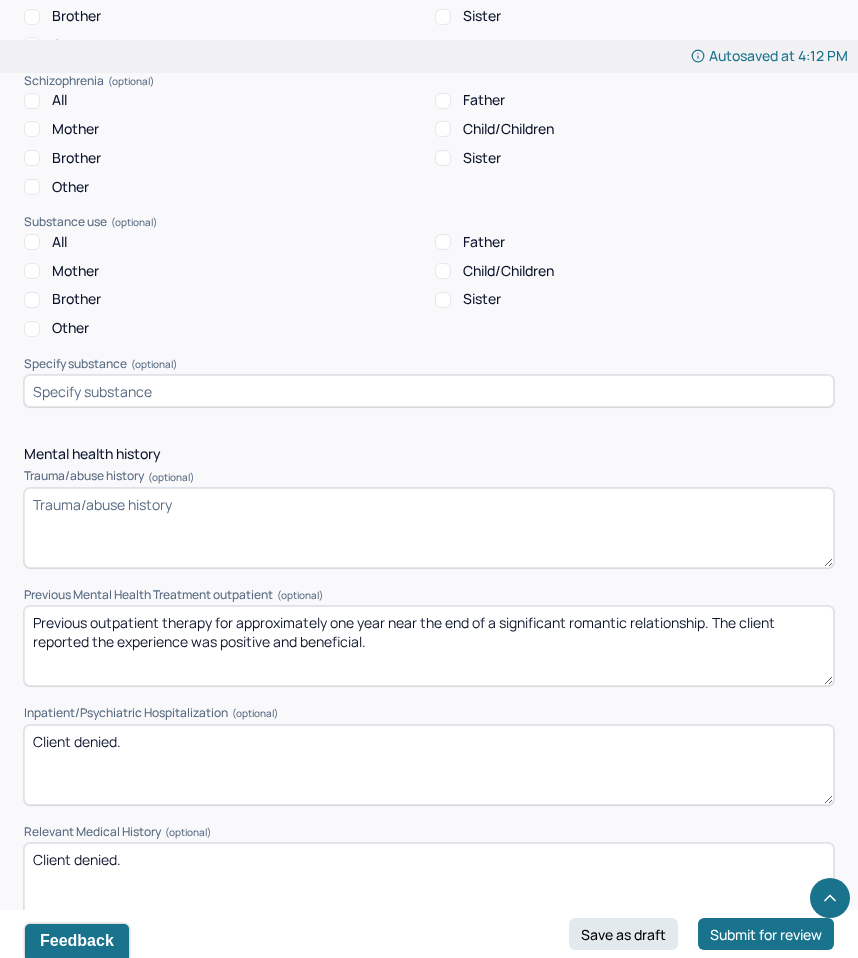 type on "Previous outpatient therapy for approximately one year near the end of a significant romantic relationship. The client reported the experience was positive and beneficial." 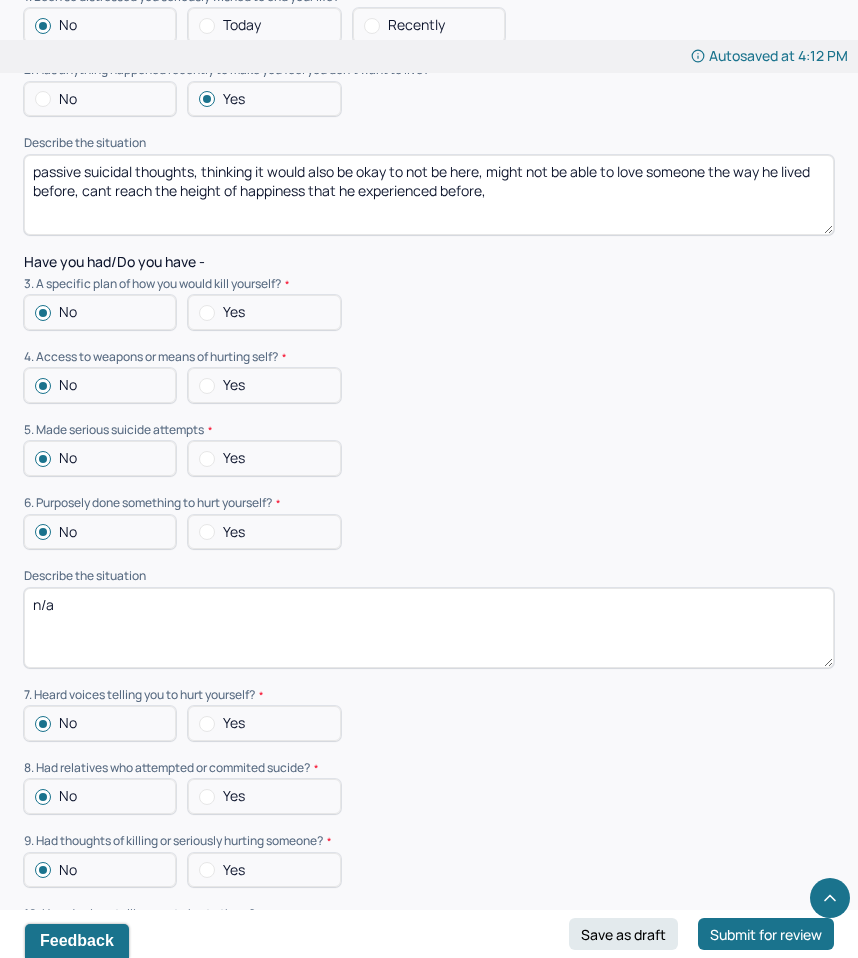 scroll, scrollTop: 5406, scrollLeft: 0, axis: vertical 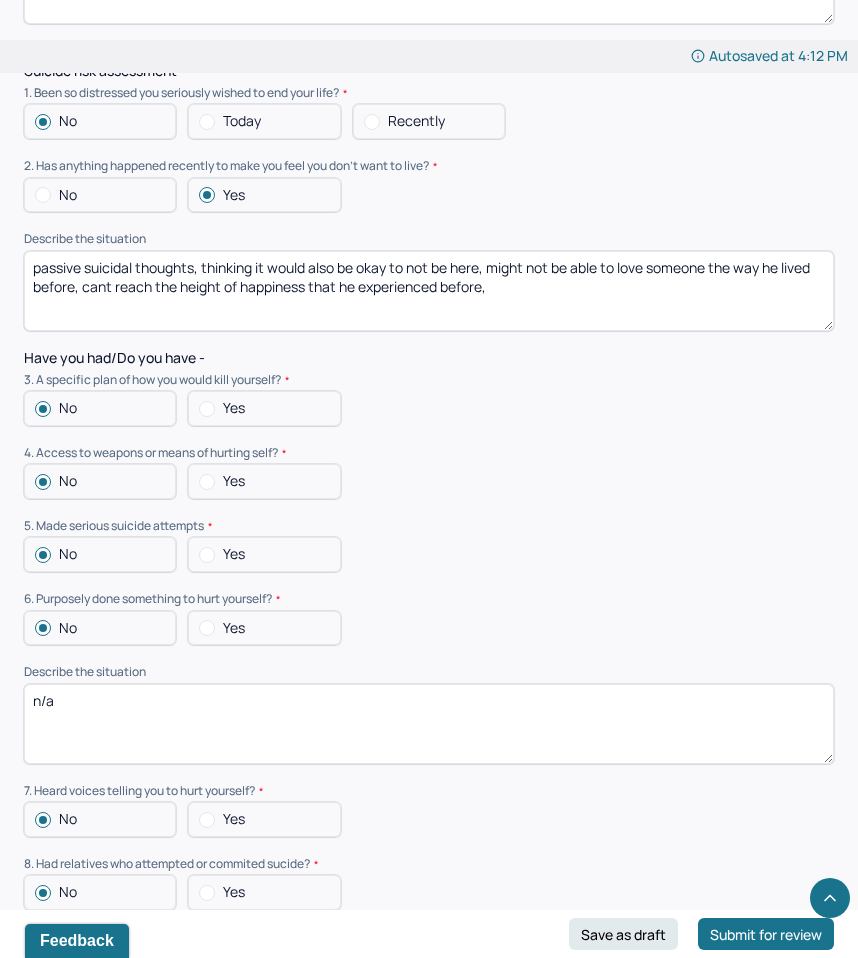 click on "passive suicidal thoughts, thinking it would also be okay to not be here, might not be able to love someone the way he lived before, cant reach the height of happiness that he experienced before," at bounding box center (429, 291) 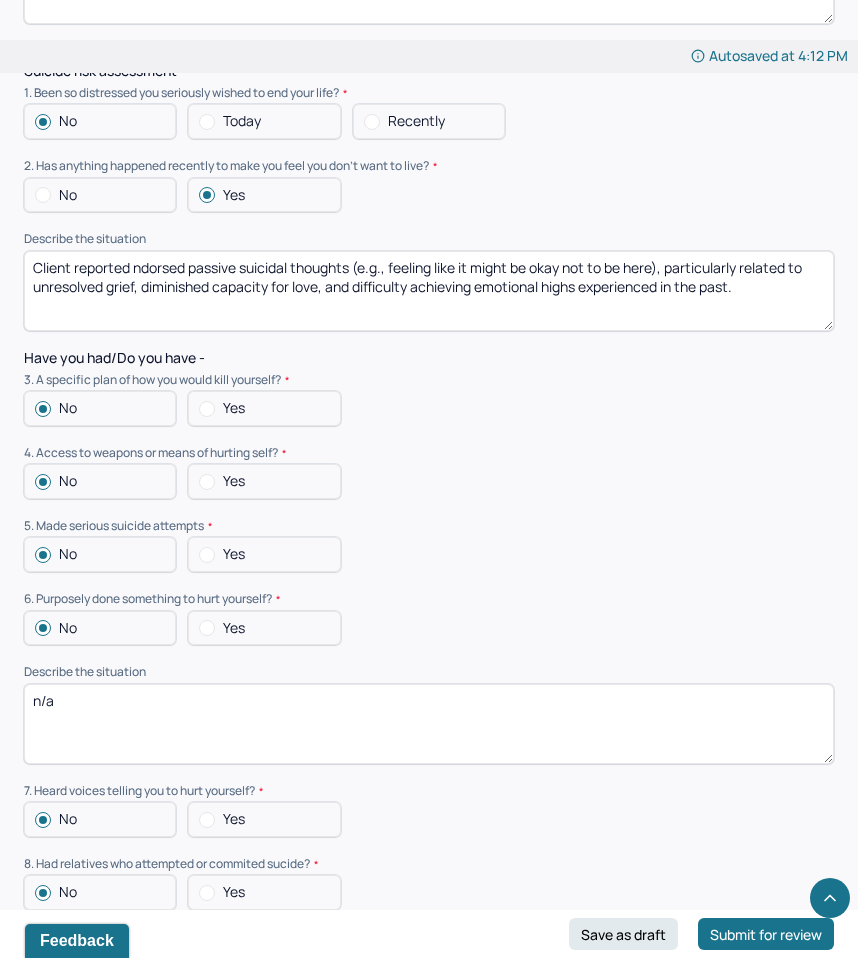 click on "Endorsed passive suicidal thoughts (e.g., feeling like it might be okay not to be here), particularly related to unresolved grief, diminished capacity for love, and difficulty achieving emotional highs experienced in the past." at bounding box center (429, 291) 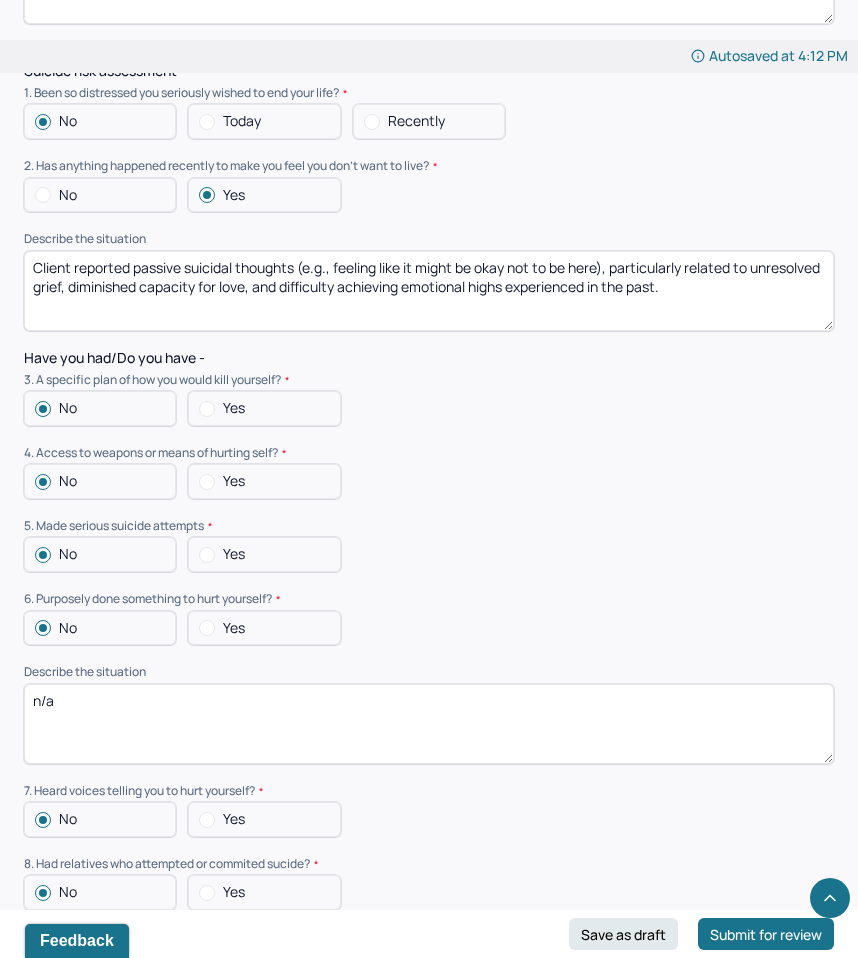 type on "Client reported passive suicidal thoughts (e.g., feeling like it might be okay not to be here), particularly related to unresolved grief, diminished capacity for love, and difficulty achieving emotional highs experienced in the past." 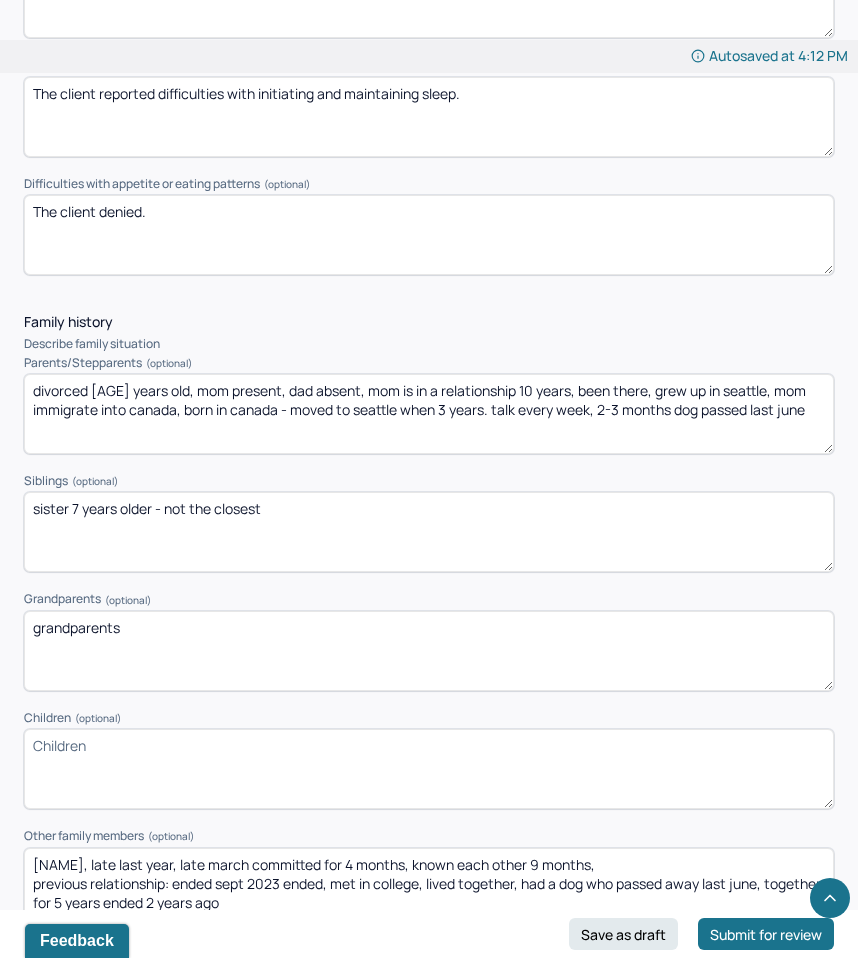 scroll, scrollTop: 2963, scrollLeft: 0, axis: vertical 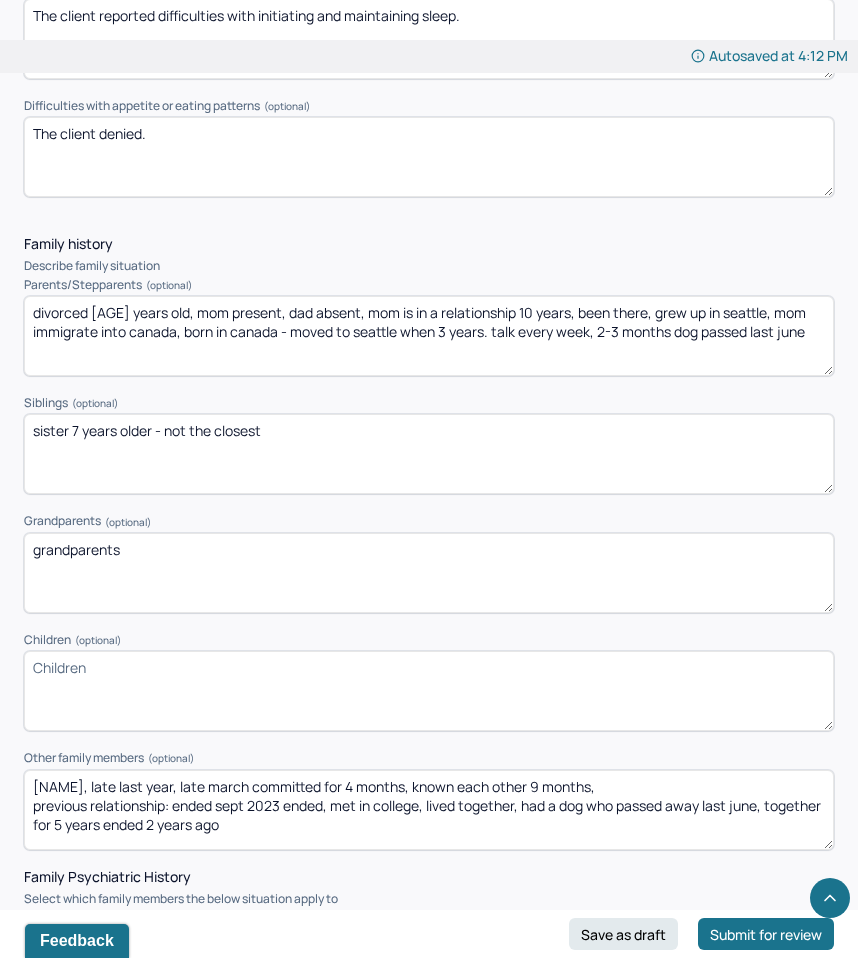 click on "divorced [AGE] years old, mom present, dad absent, mom is in a relationship 10 years, been there, grew up in seattle, mom immigrate into canada, born in canada - moved to seattle when 3 years. talk every week, 2-3 months dog passed last june" at bounding box center (429, 336) 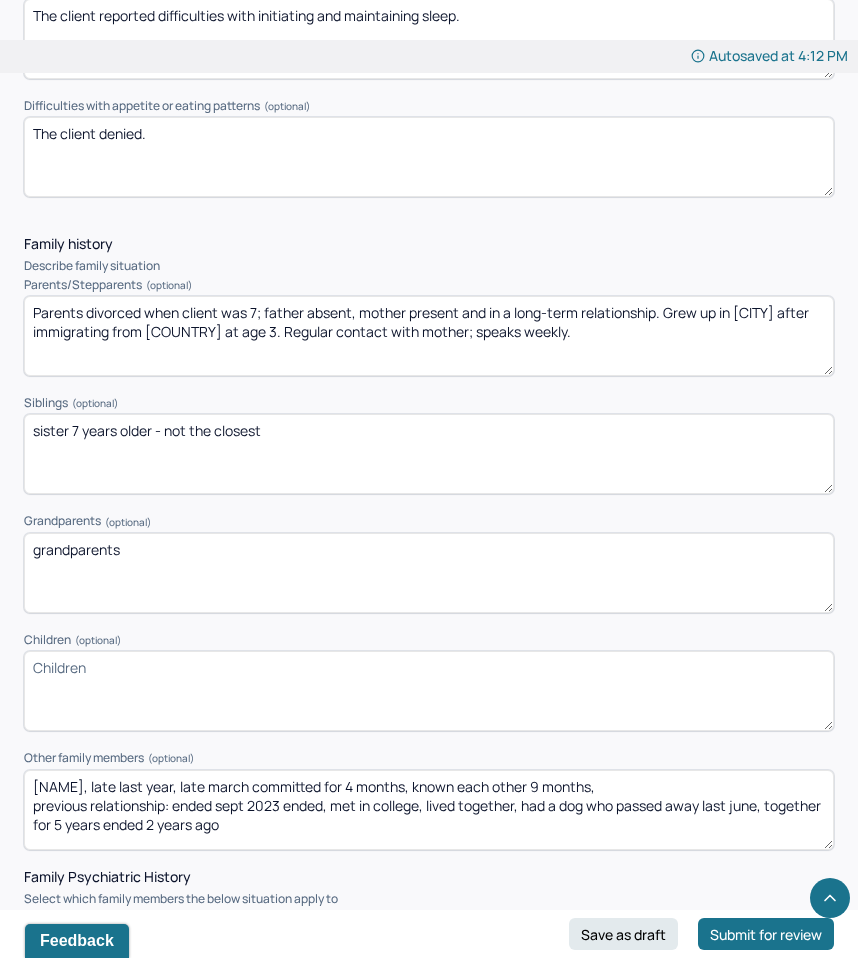 type on "Parents divorced when client was 7; father absent, mother present and in a long-term relationship. Grew up in [CITY] after immigrating from [COUNTRY] at age 3. Regular contact with mother; speaks weekly." 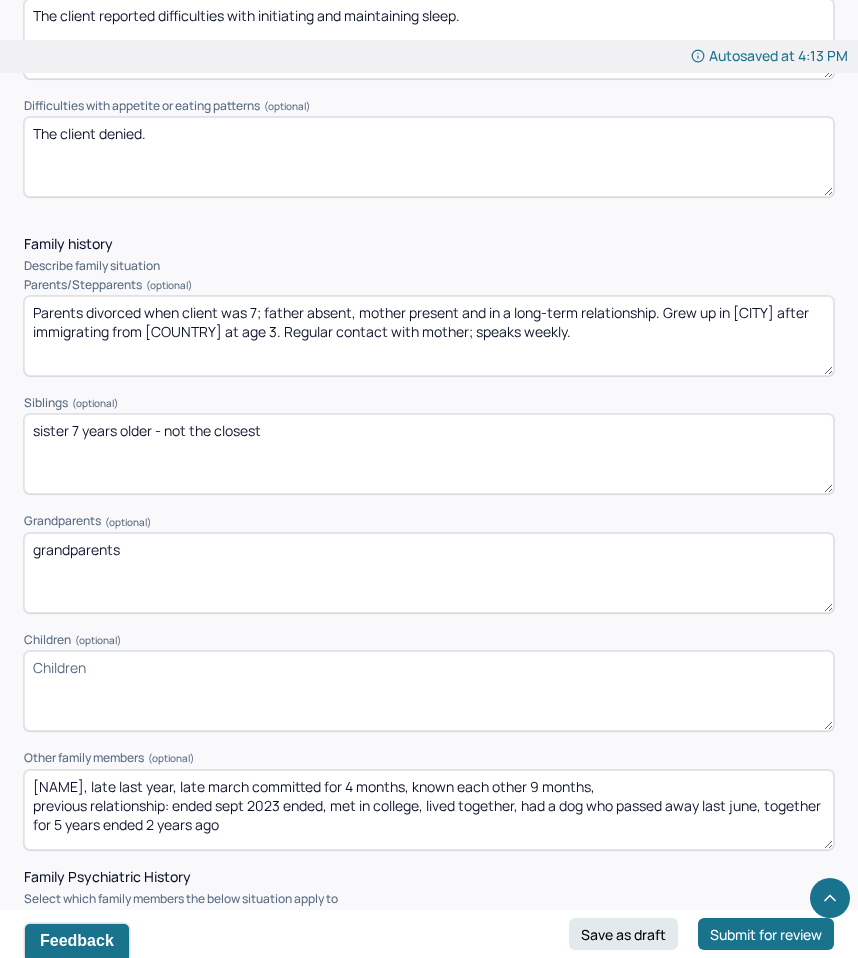 click on "sister 7 years older - not the closest" at bounding box center [429, 454] 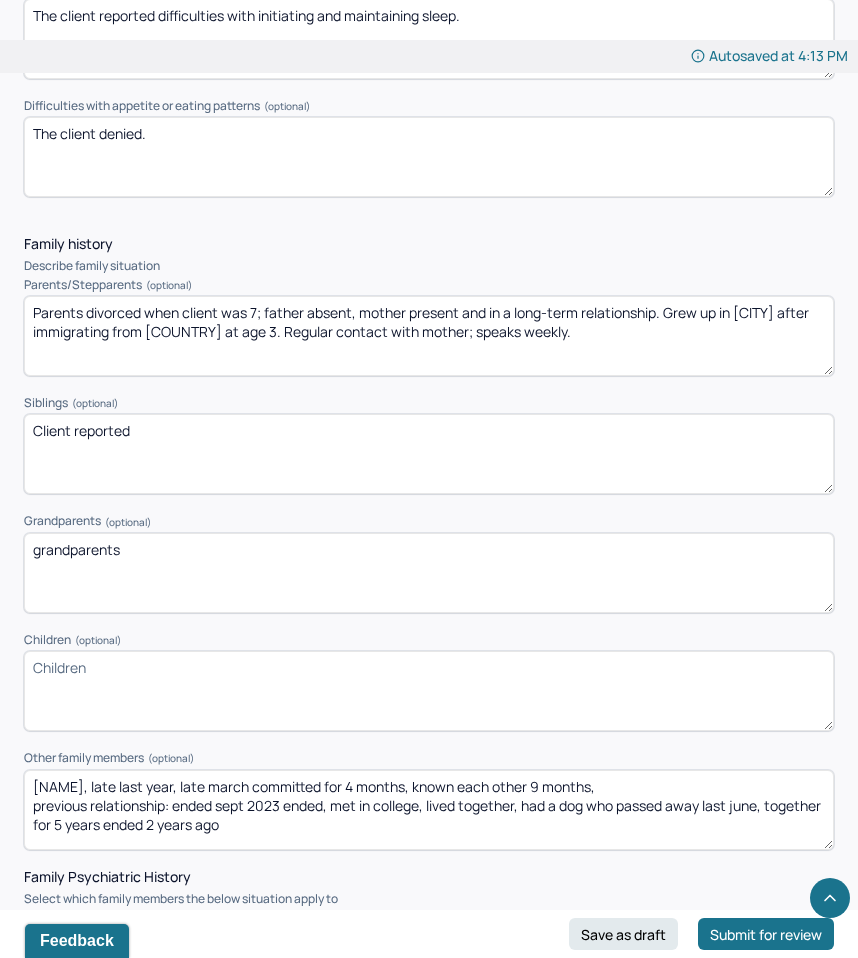 paste on "Has one sister ([AGE] years older); reports distant relationship." 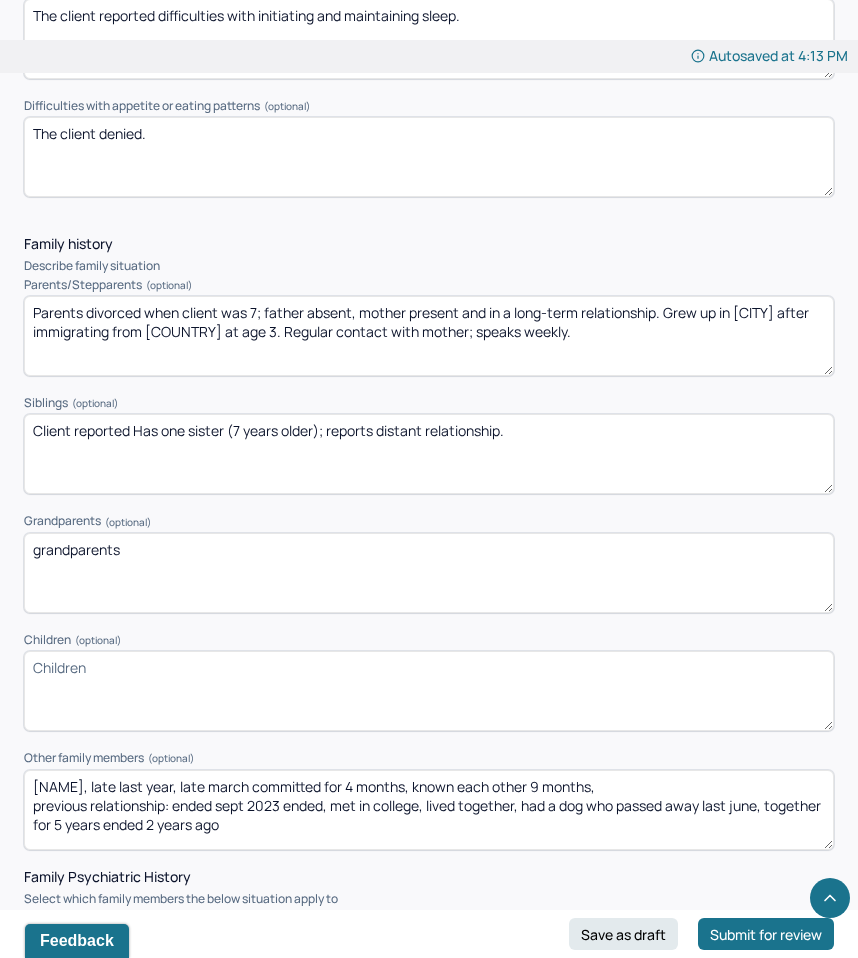 click on "sister 7 years older - not the closest" at bounding box center (429, 454) 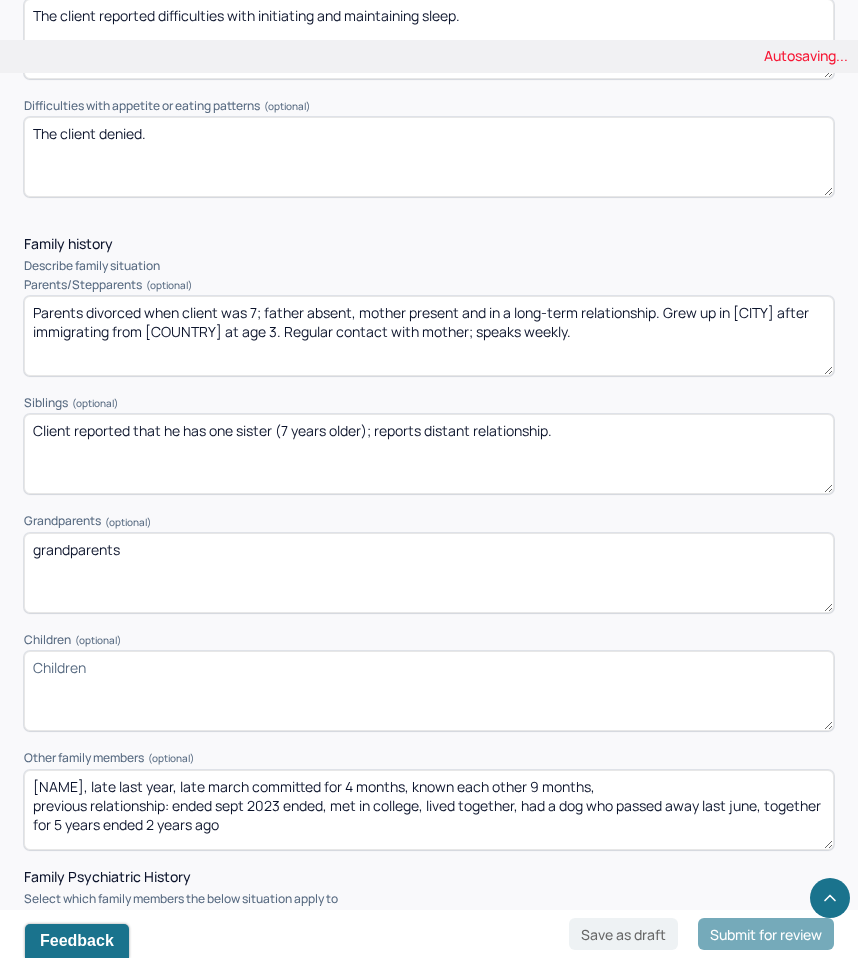 click on "Client reported Has one sister (7 years older); reports distant relationship." at bounding box center (429, 454) 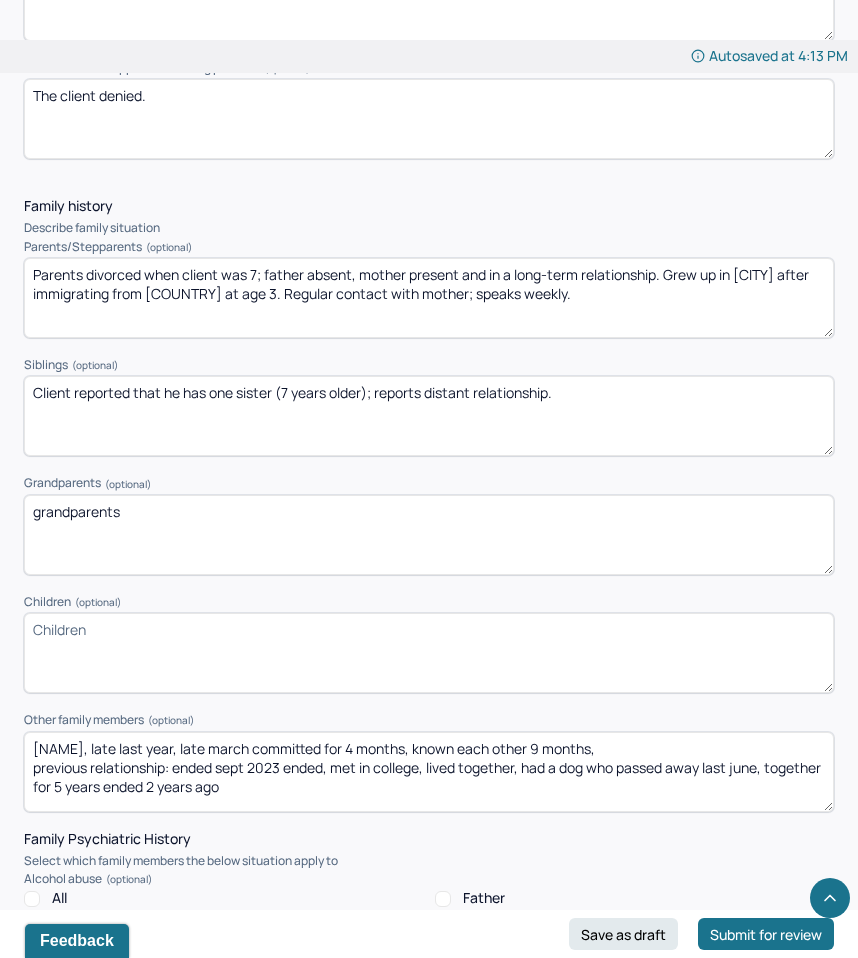 scroll, scrollTop: 3020, scrollLeft: 0, axis: vertical 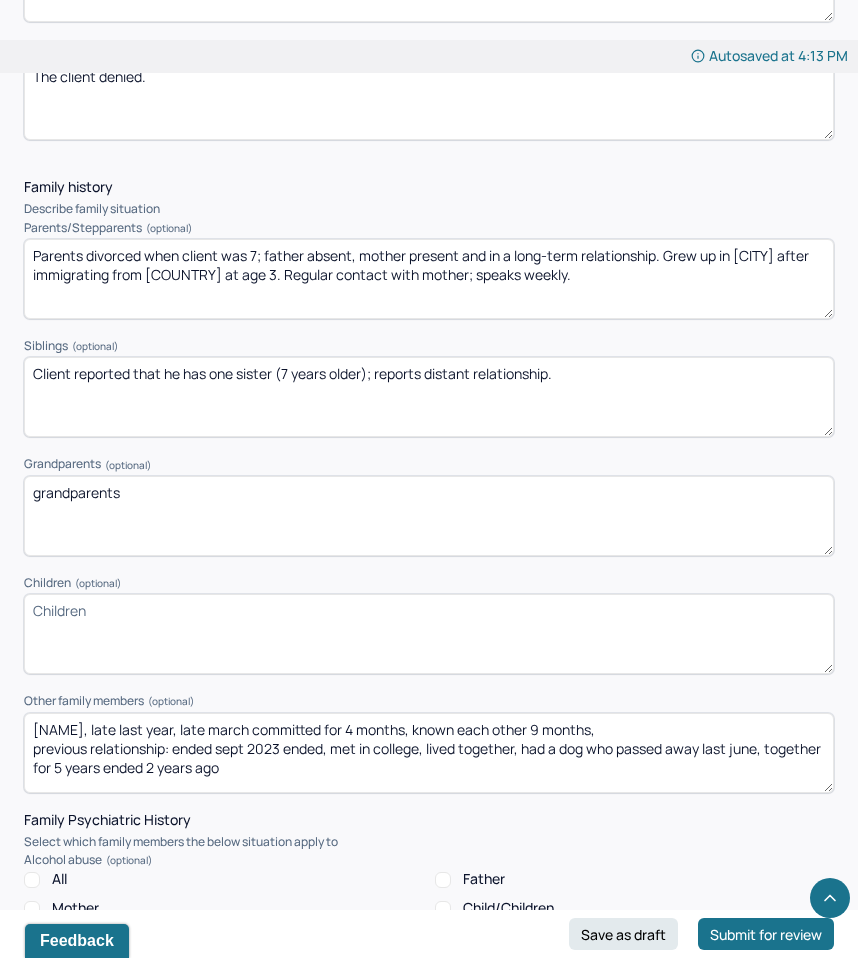 type on "Client reported that he has one sister (7 years older); reports distant relationship." 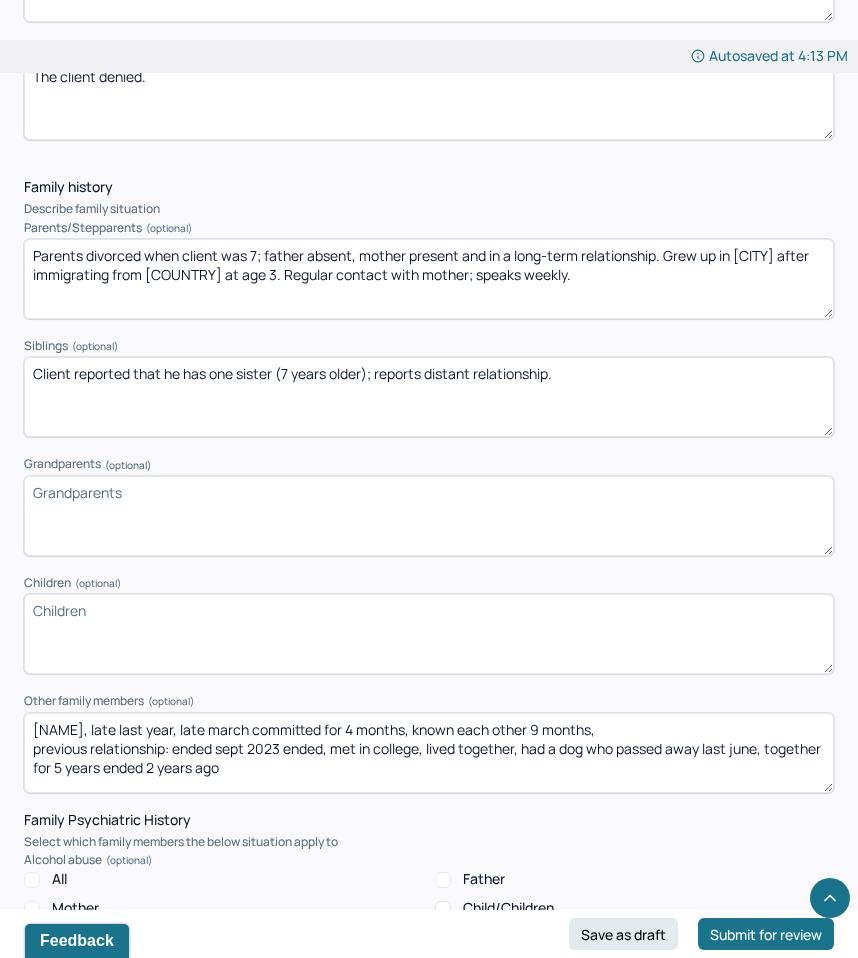 type 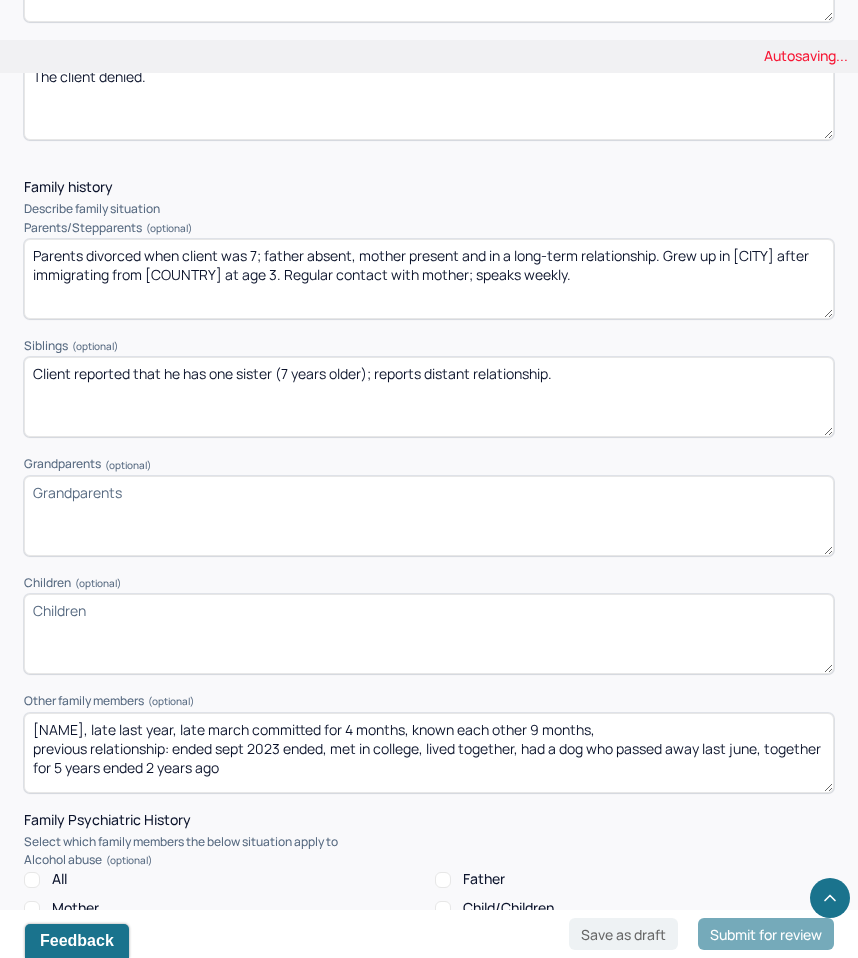 click on "[NAME], late last year, late march committed for 4 months, known each other 9 months,
previous relationship: ended sept 2023 ended, met in college, lived together, had a dog who passed away last june, together for 5 years ended 2 years ago" at bounding box center [429, 753] 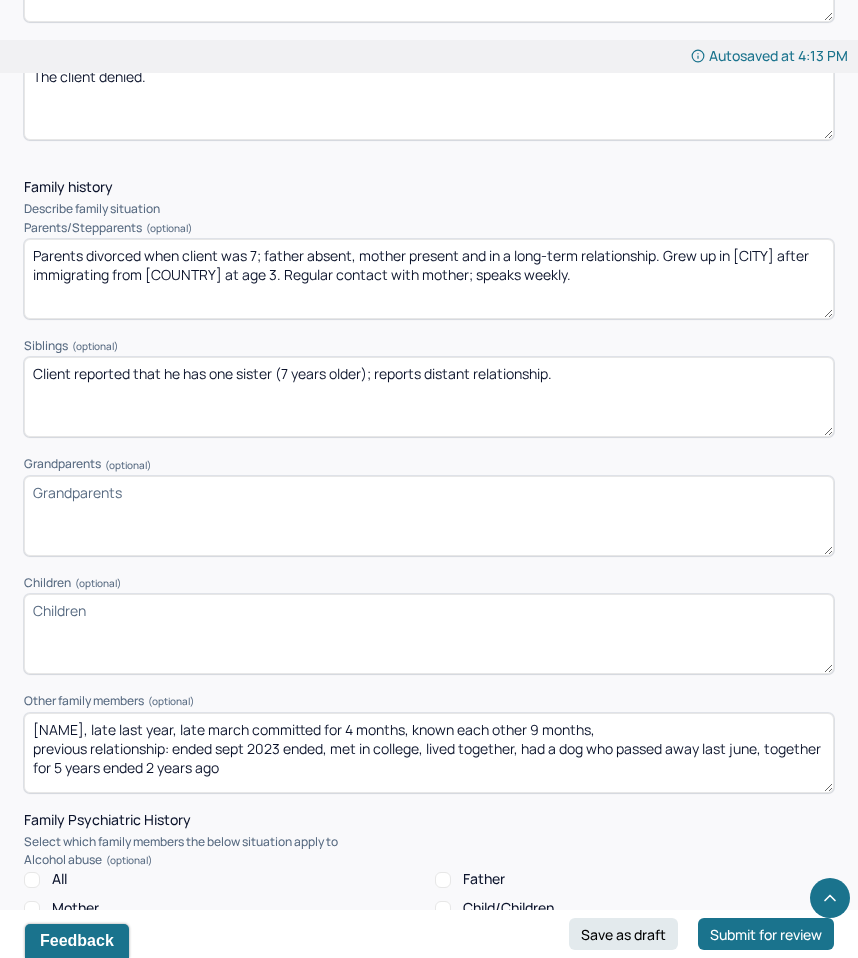 type on "previous relationship: ended sept 2023 ended, met in college, lived together, had a dog who passed away last june, together for 5 years ended 2 years ago" 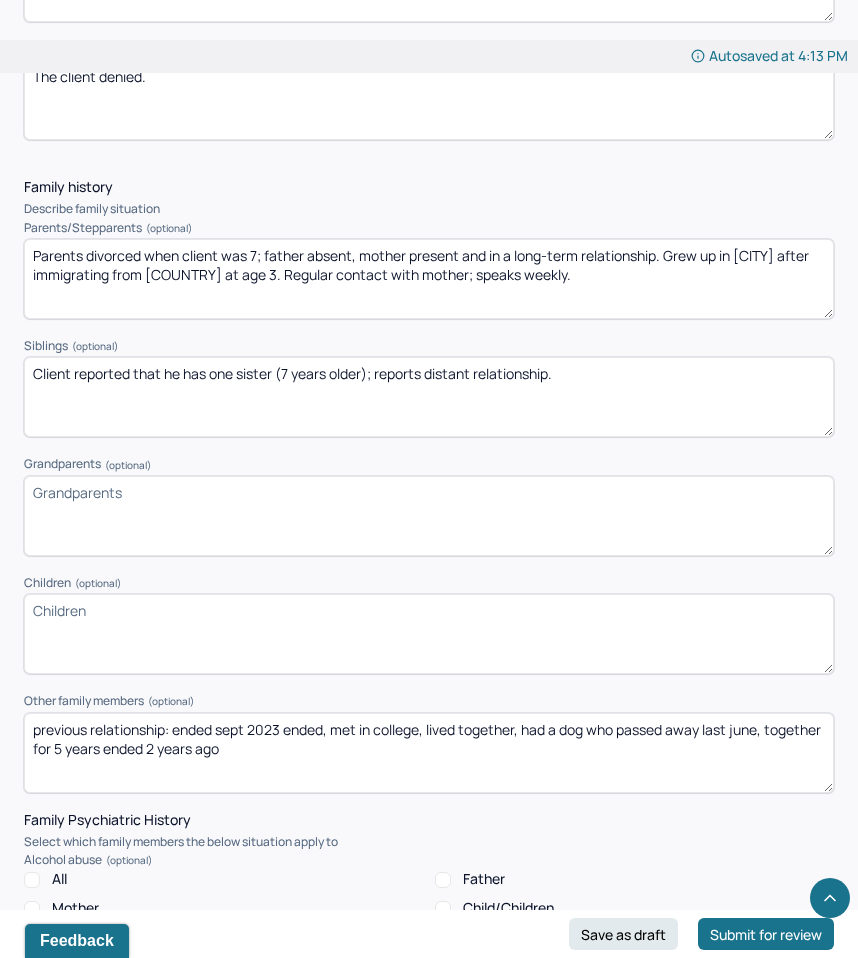 click on "[NAME], late last year, late march committed for 4 months, known each other 9 months,
previous relationship: ended sept 2023 ended, met in college, lived together, had a dog who passed away last june, together for 5 years ended 2 years ago" at bounding box center [429, 753] 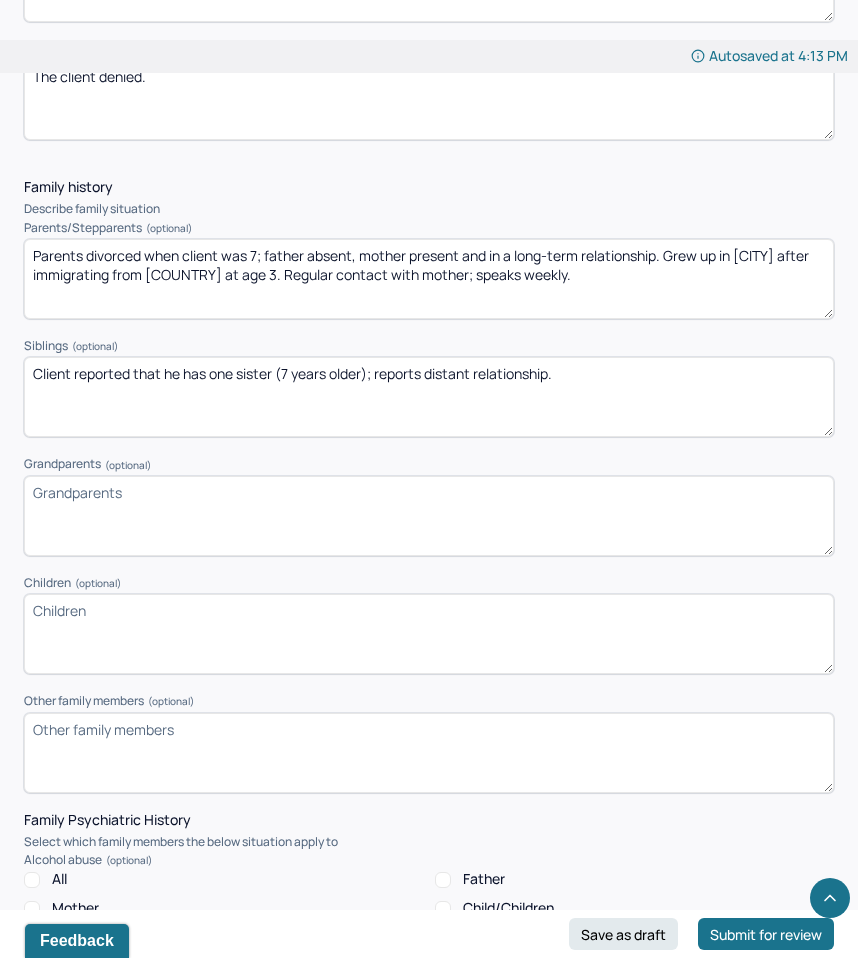 paste on "Recently committed to current partner [NAME] (together ~4 months, known for 9 months).
Previous long-term relationship (5 years) ended in September 2023; included shared caregiving of a dog who passed in June 2023, an event that continues to emotionally affect him." 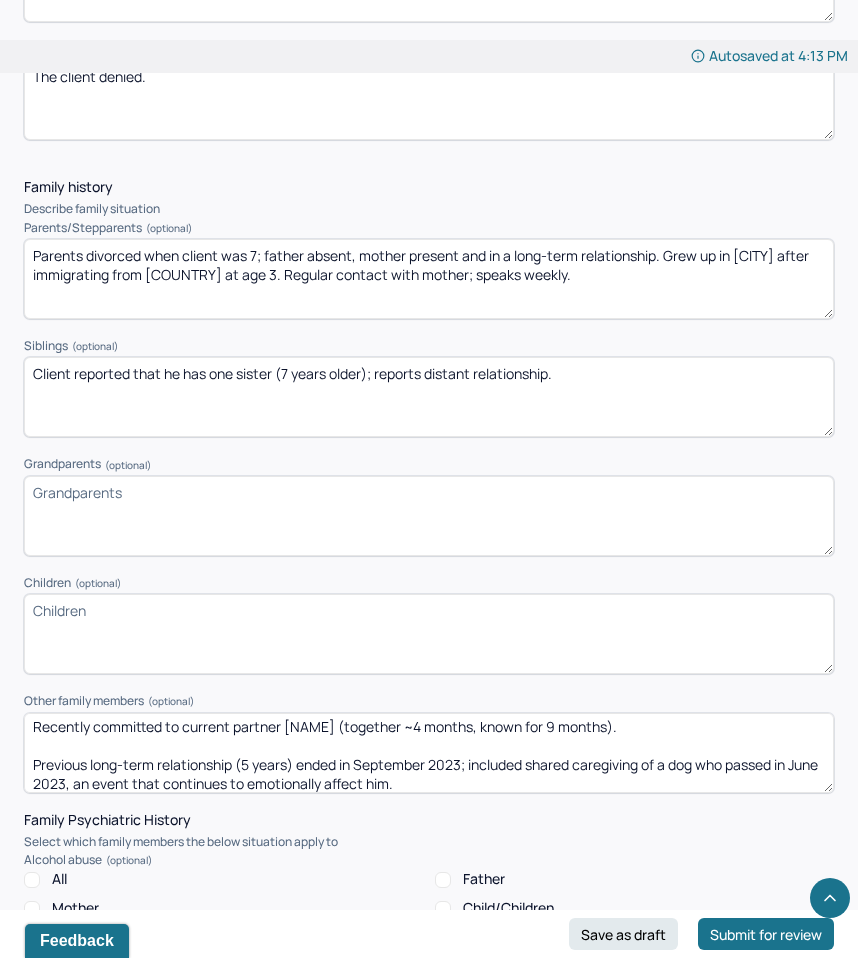 scroll, scrollTop: 0, scrollLeft: 0, axis: both 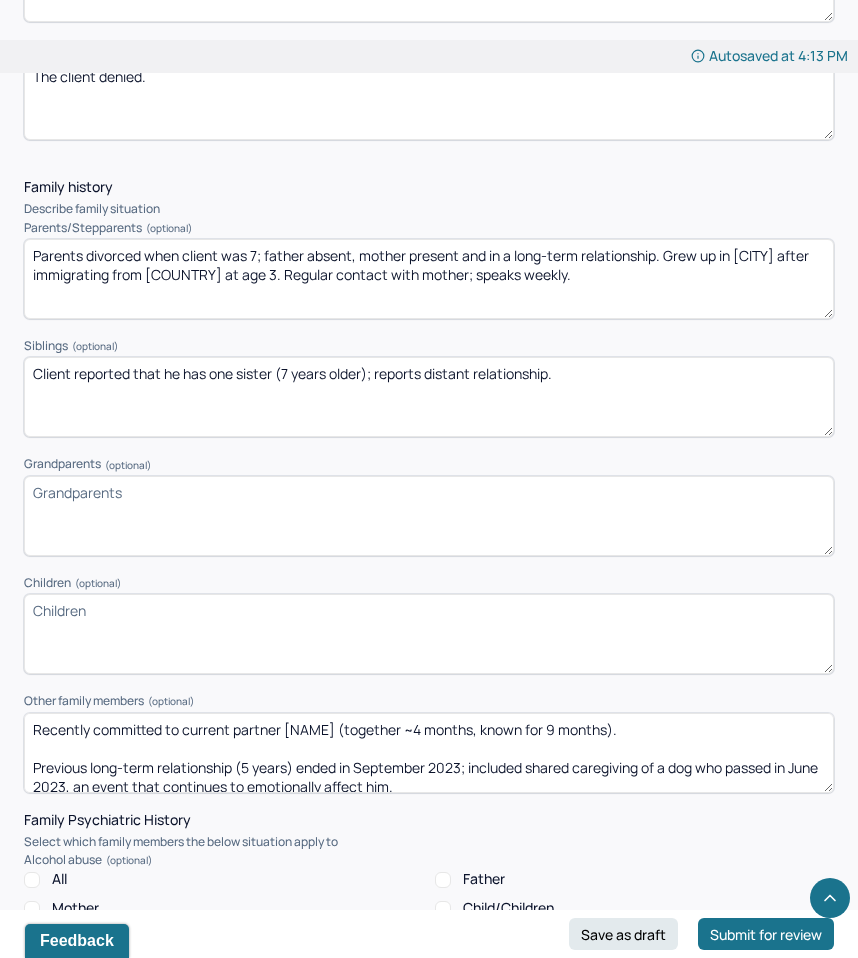 click on "Recently committed to current partner [NAME] (together ~4 months, known for 9 months).
Previous long-term relationship (5 years) ended in September 2023; included shared caregiving of a dog who passed in June 2023, an event that continues to emotionally affect him." at bounding box center [429, 753] 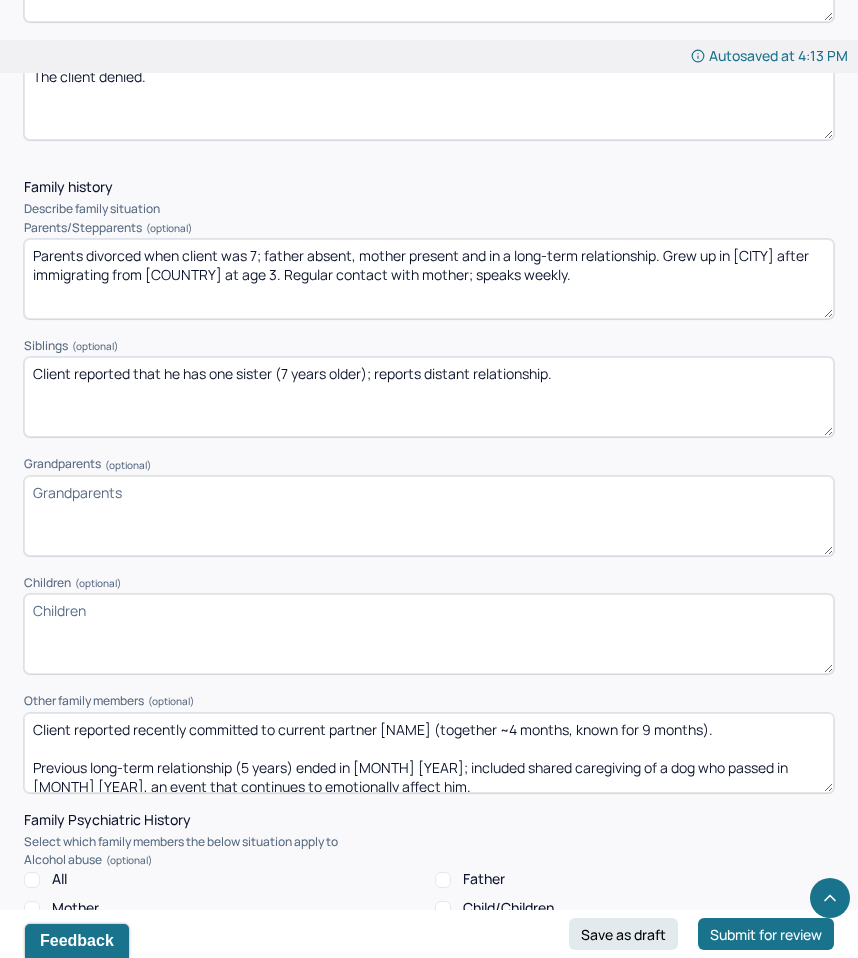 click on "Client reported recently committed to current partner [NAME] (together ~4 months, known for 9 months).
Previous long-term relationship (5 years) ended in [MONTH] [YEAR]; included shared caregiving of a dog who passed in [MONTH] [YEAR], an event that continues to emotionally affect him." at bounding box center (429, 753) 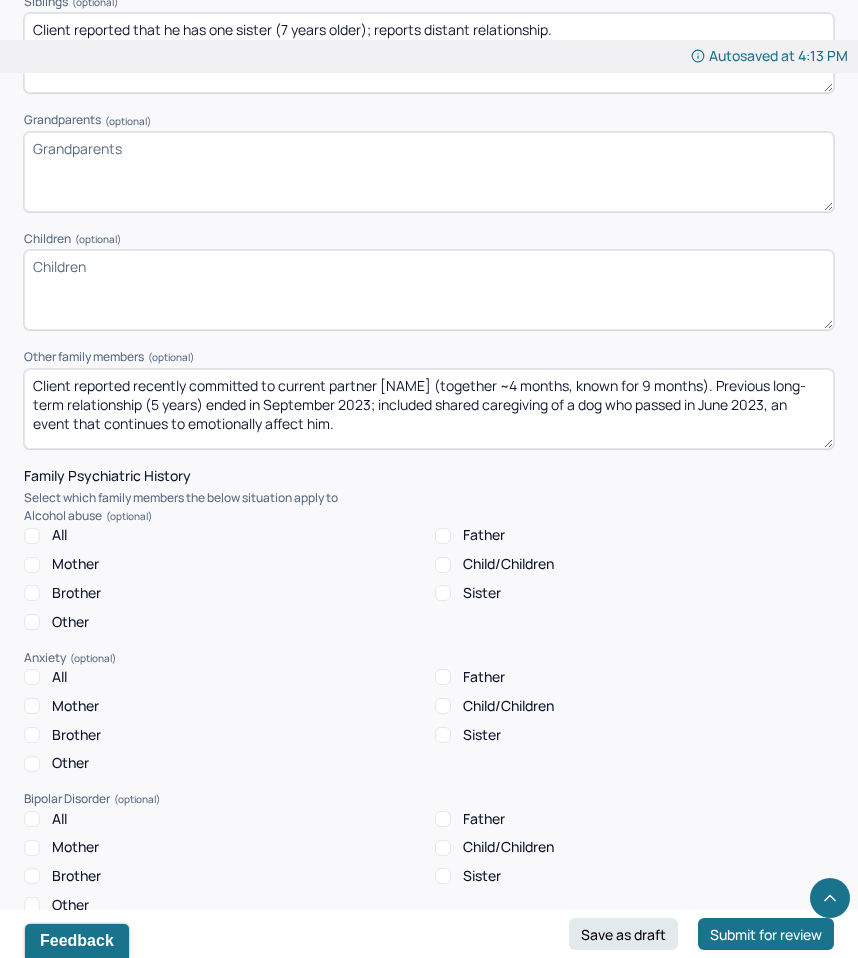 scroll, scrollTop: 3188, scrollLeft: 0, axis: vertical 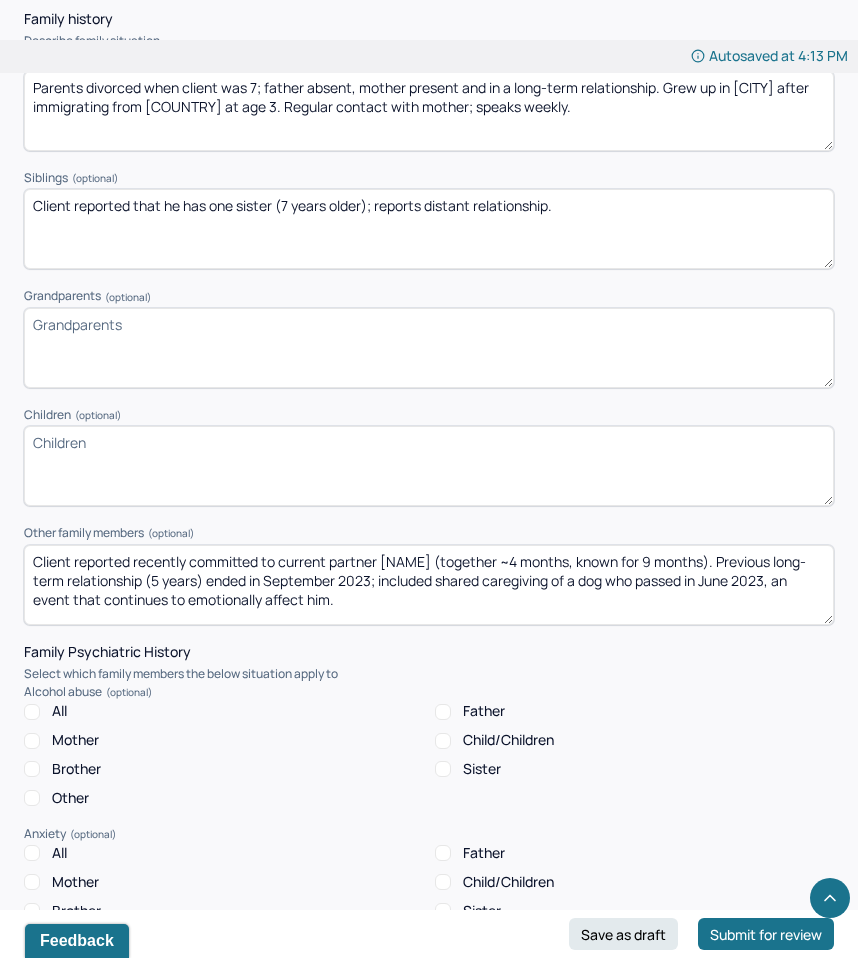 type on "Client reported recently committed to current partner [NAME] (together ~4 months, known for 9 months). Previous long-term relationship (5 years) ended in September 2023; included shared caregiving of a dog who passed in June 2023, an event that continues to emotionally affect him." 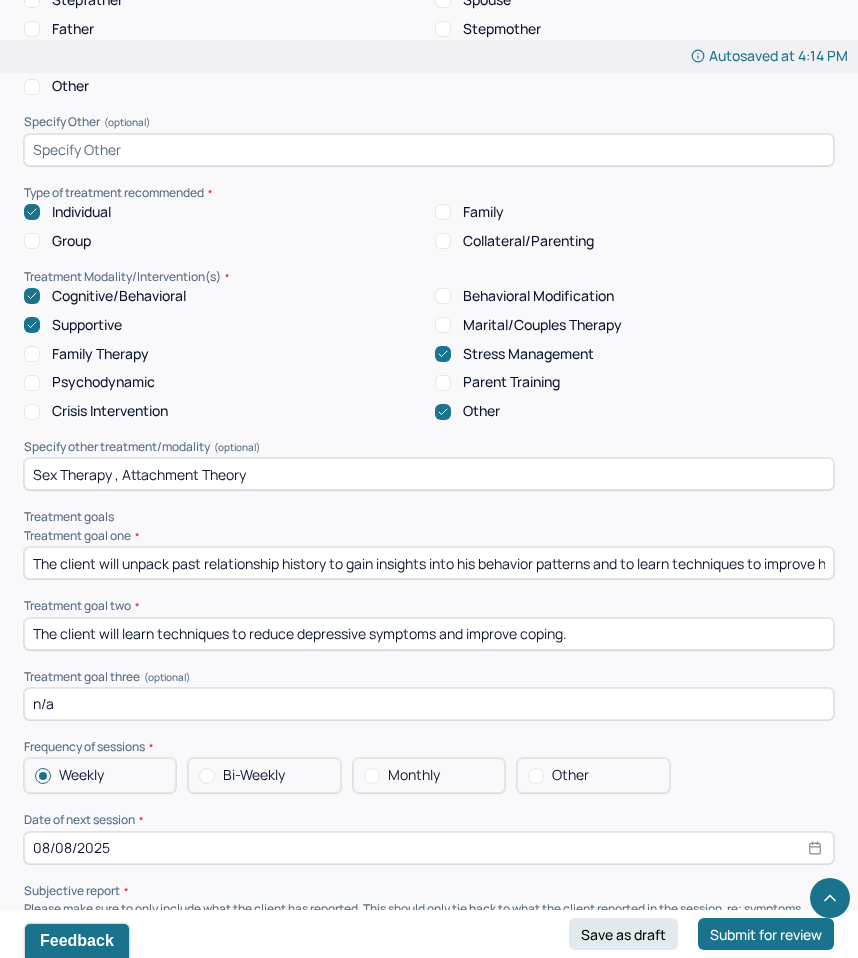 scroll, scrollTop: 7650, scrollLeft: 0, axis: vertical 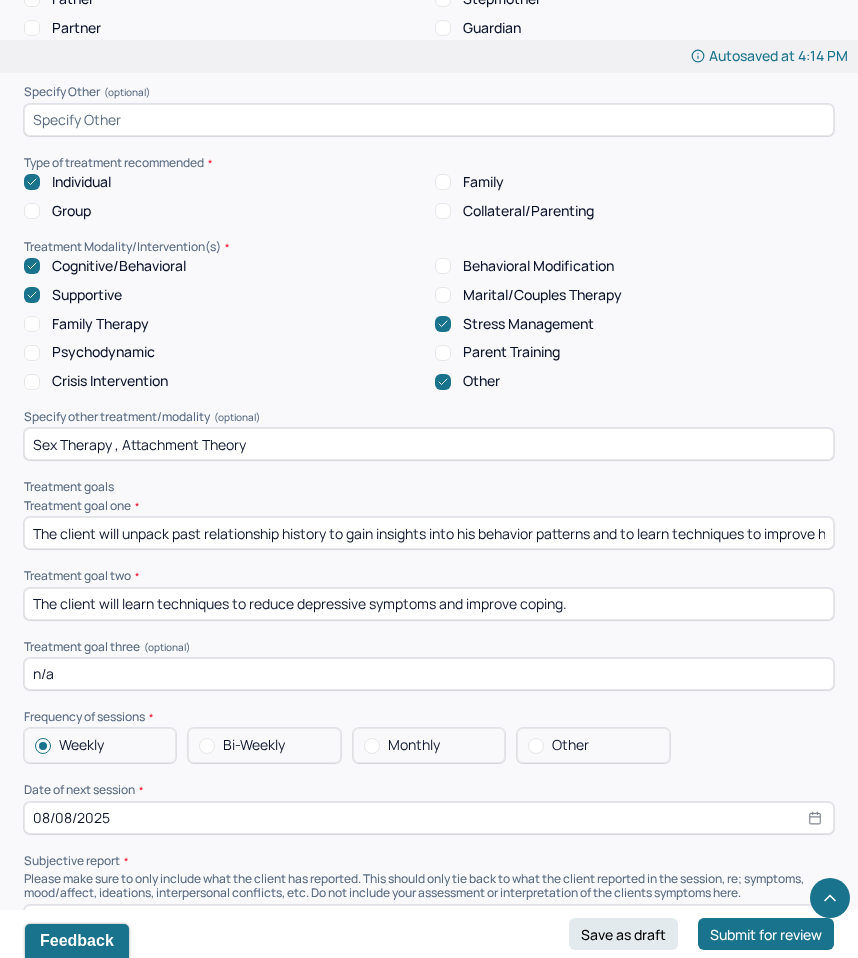 type on "Client denied." 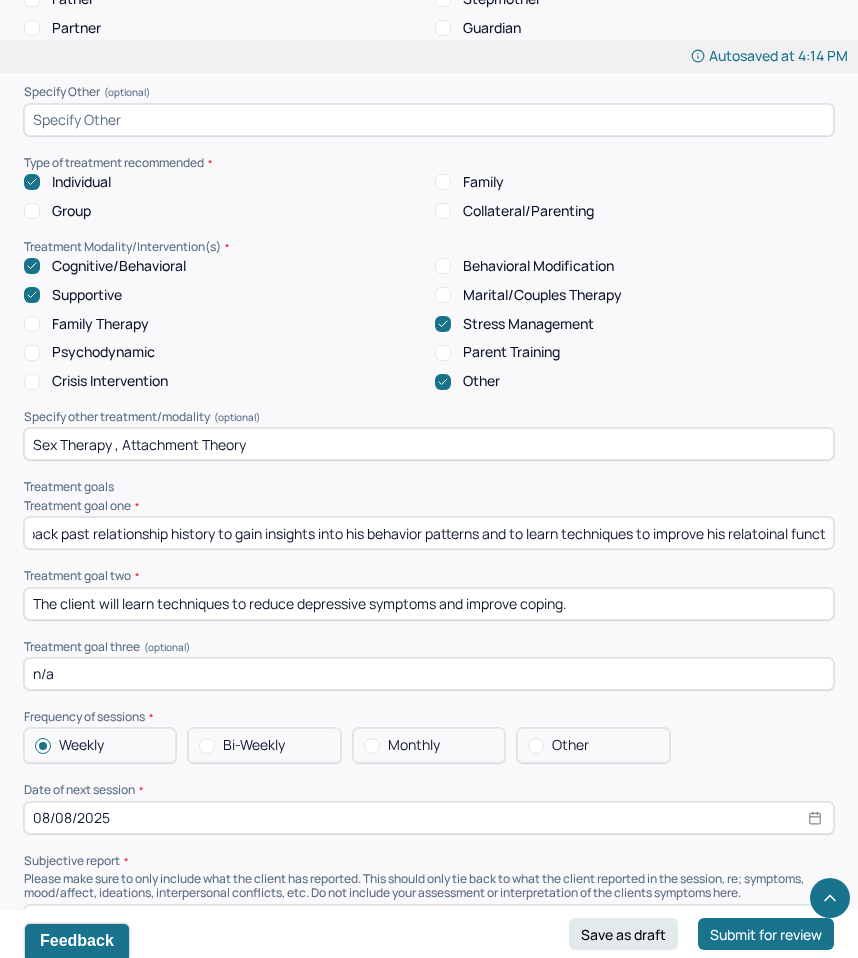 scroll, scrollTop: 0, scrollLeft: 163, axis: horizontal 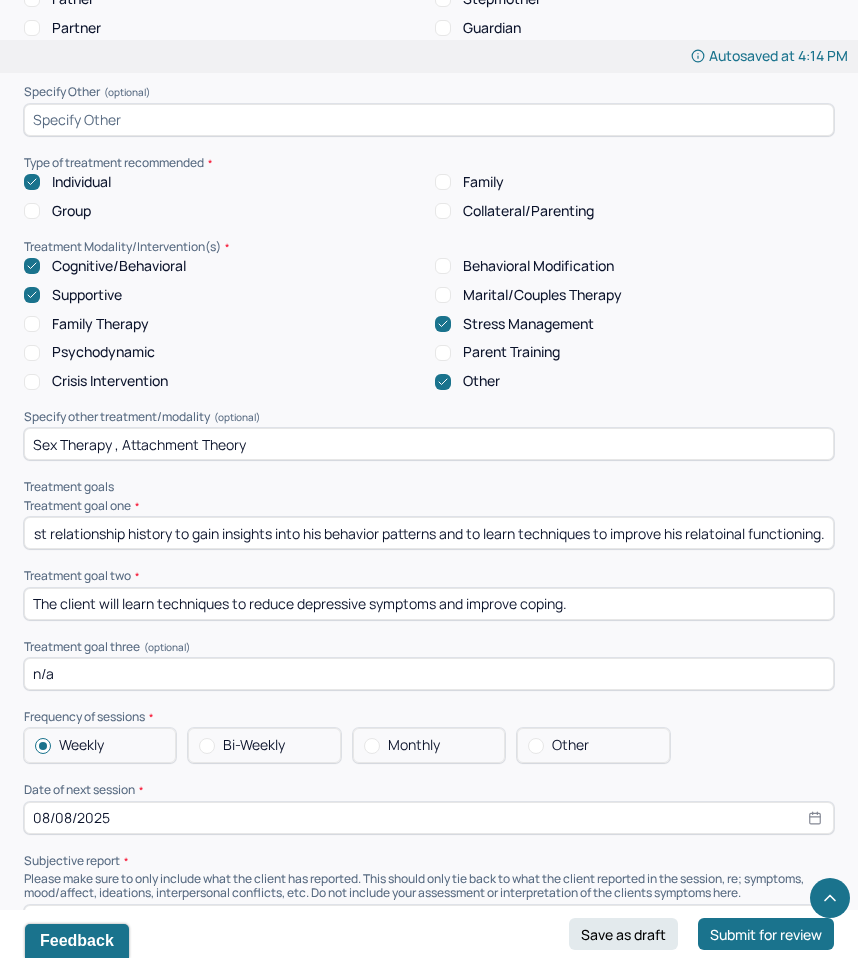 drag, startPoint x: 771, startPoint y: 514, endPoint x: 821, endPoint y: 514, distance: 50 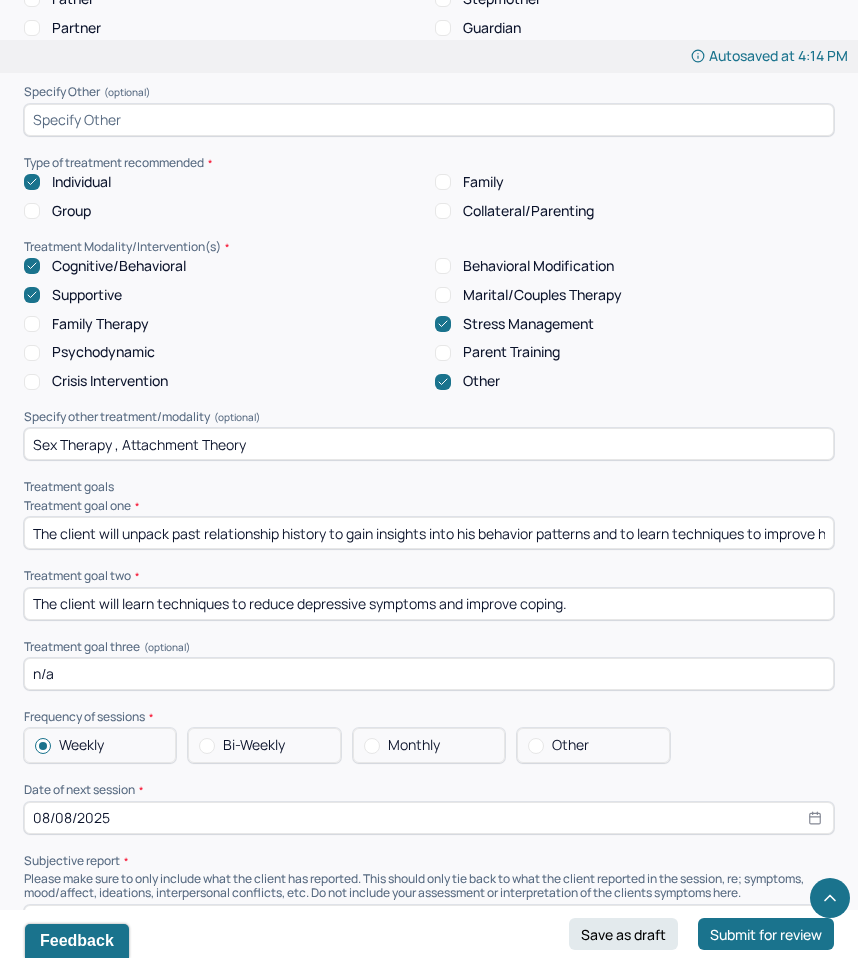 click on "Treatment goal one * The client will unpack past relationship history to gain insights into his behavior patterns and to learn techniques to improve his relatoinal functioning. Treatment goal two * The client will learn techniques to reduce depressive symptoms and improve coping. Treatment goal three (optional) n/a" at bounding box center (429, 594) 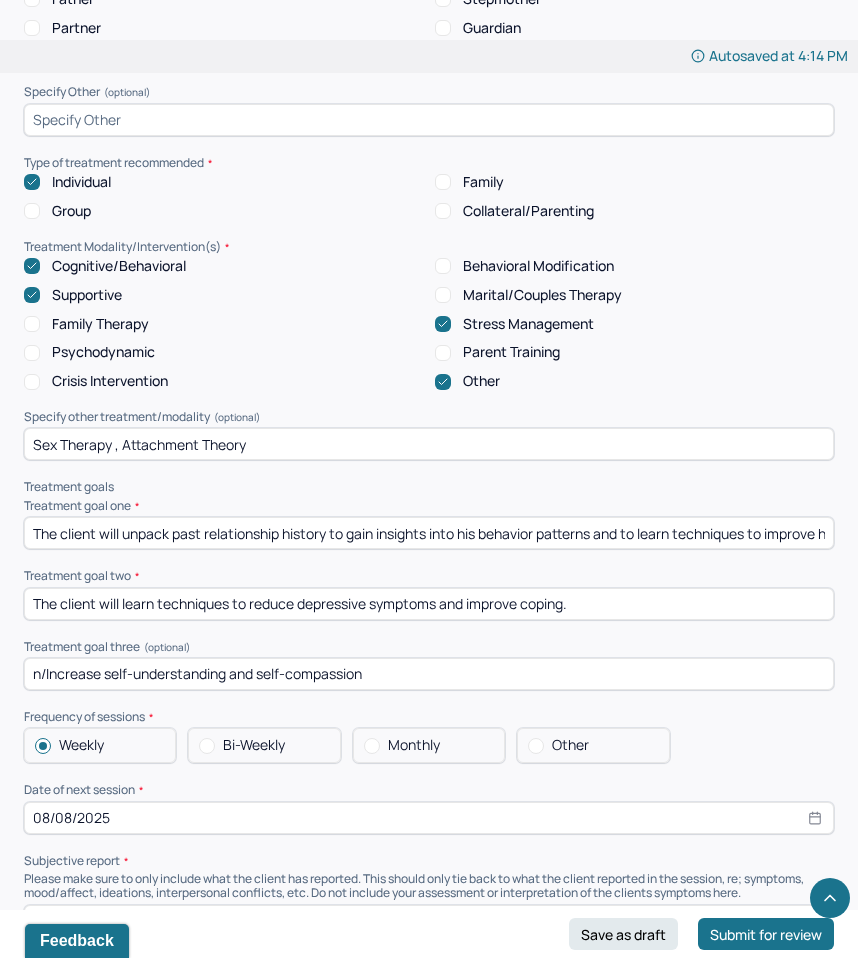 click on "n/Increase self-understanding and self-compassion" at bounding box center (429, 674) 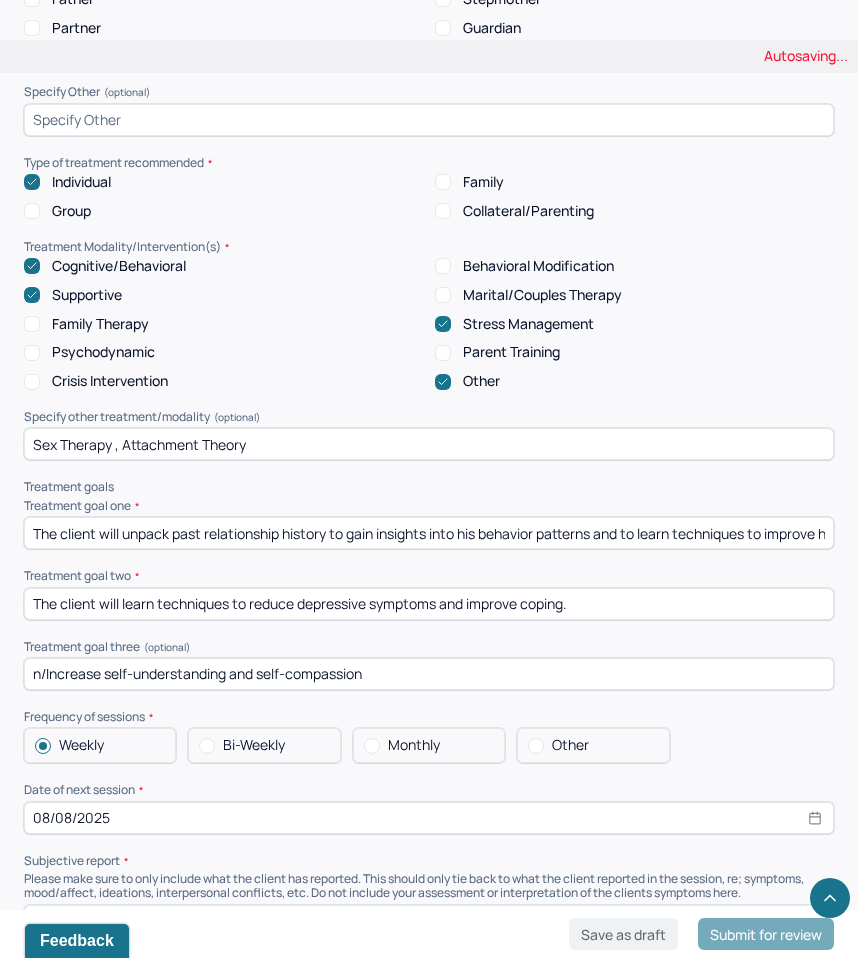 click on "n/Increase self-understanding and self-compassion" at bounding box center [429, 674] 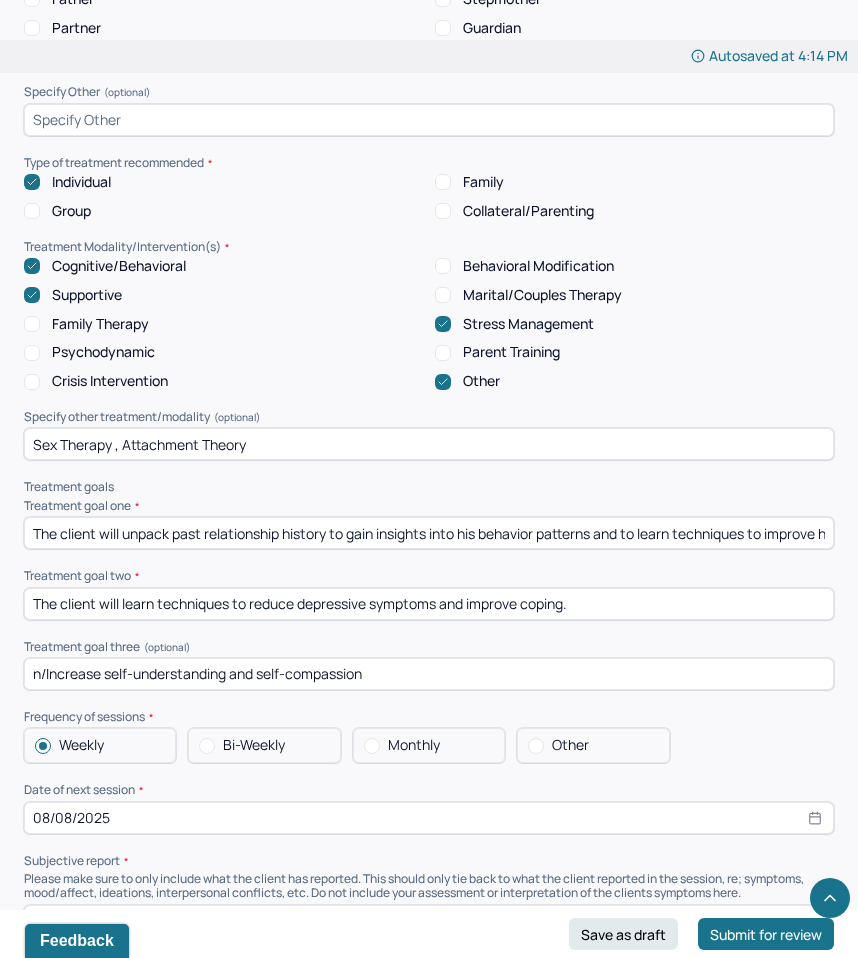 paste 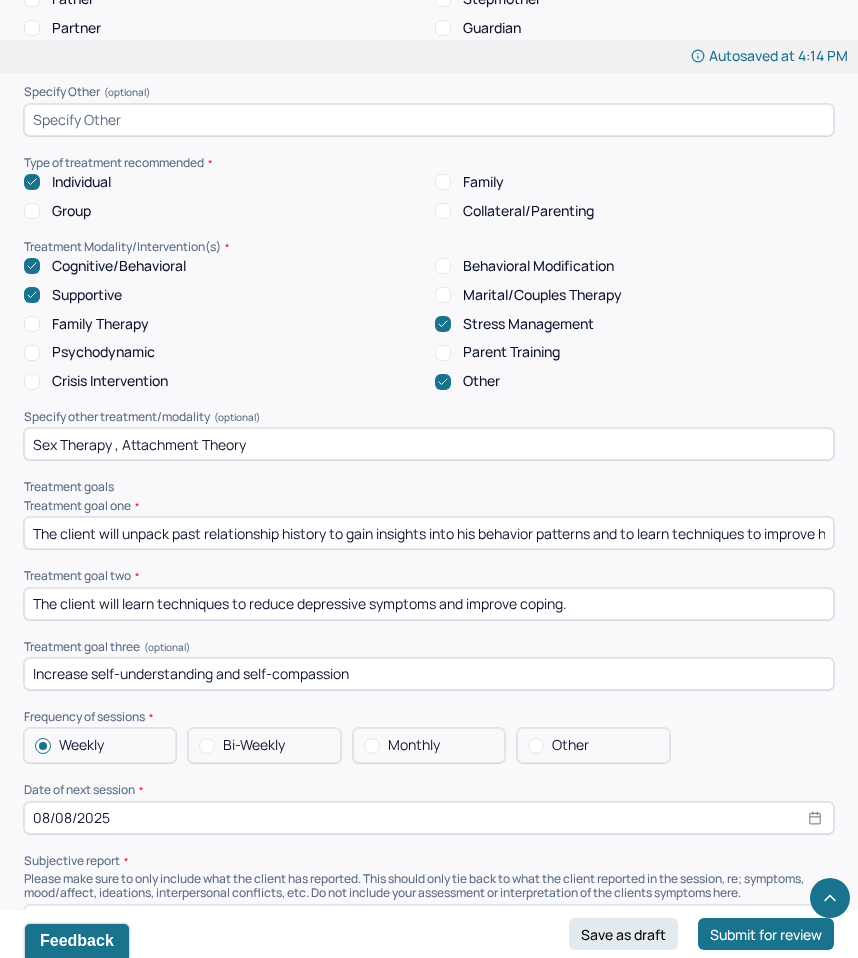 click on "Increase self-understanding and self-compassion" at bounding box center [429, 674] 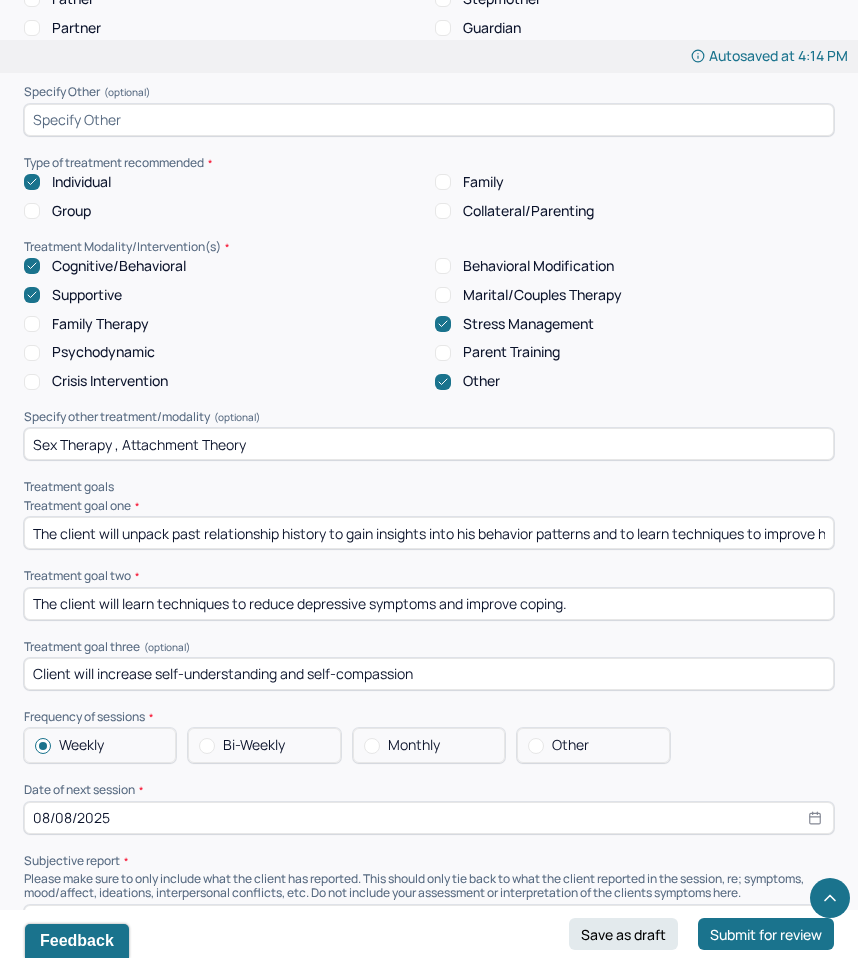type on "Client will increase self-understanding and self-compassion" 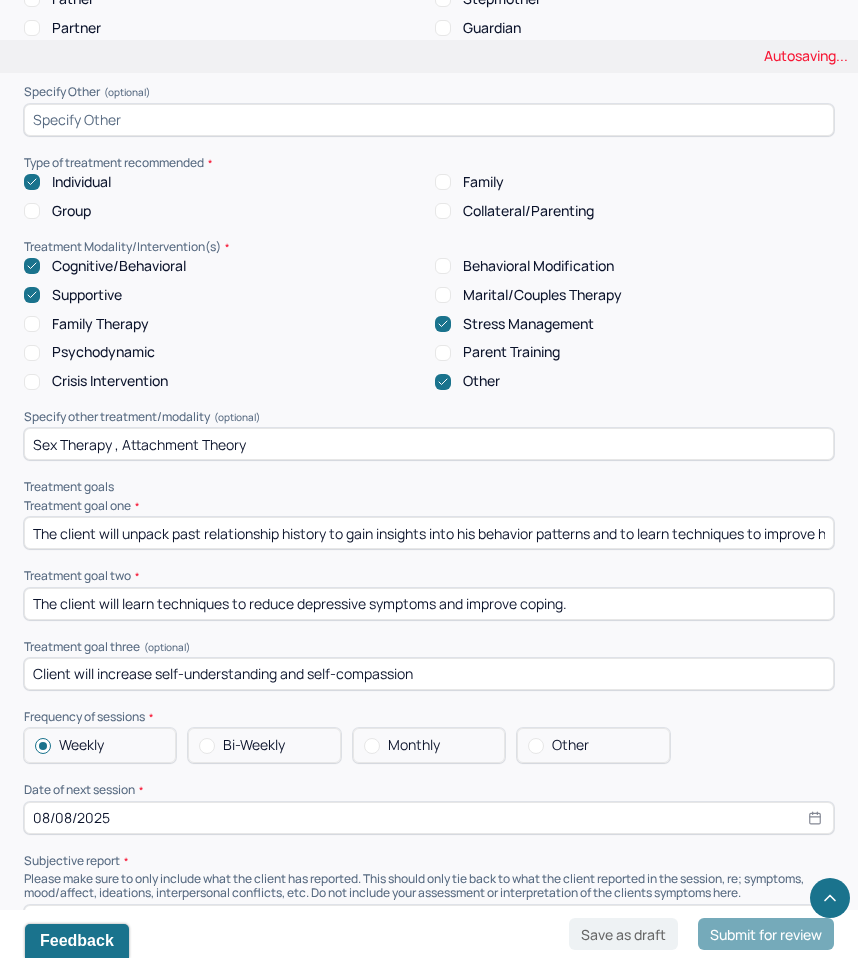 drag, startPoint x: 68, startPoint y: 583, endPoint x: 0, endPoint y: 580, distance: 68.06615 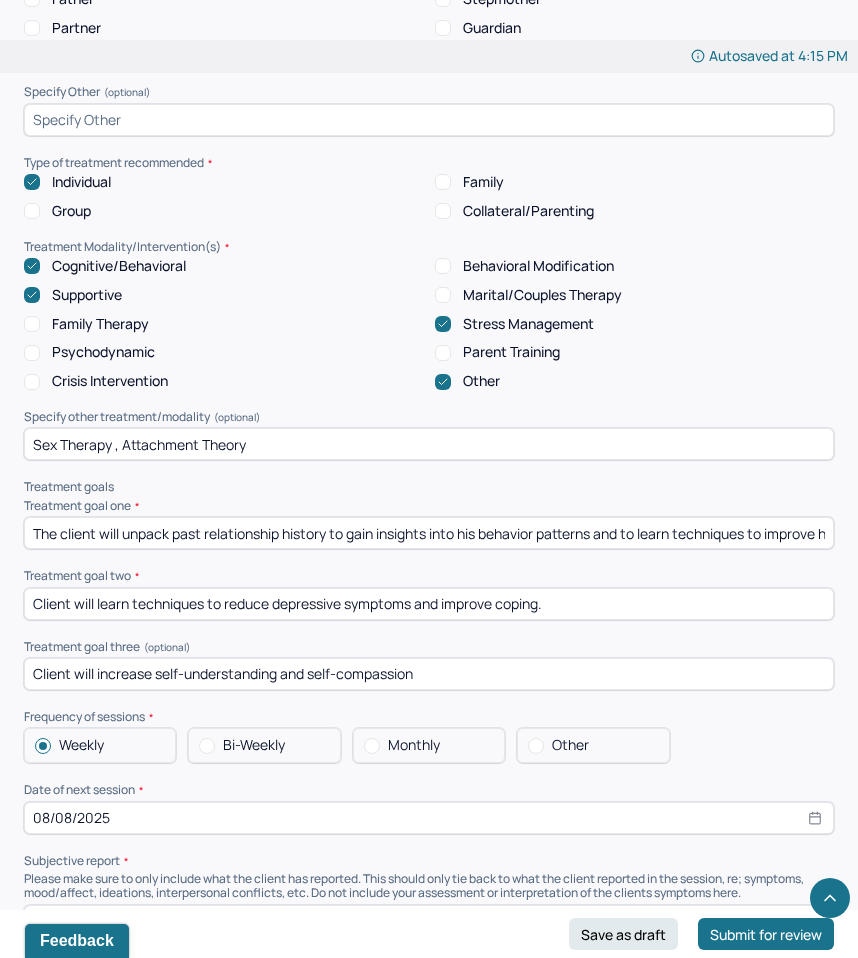 type on "Client will learn techniques to reduce depressive symptoms and improve coping." 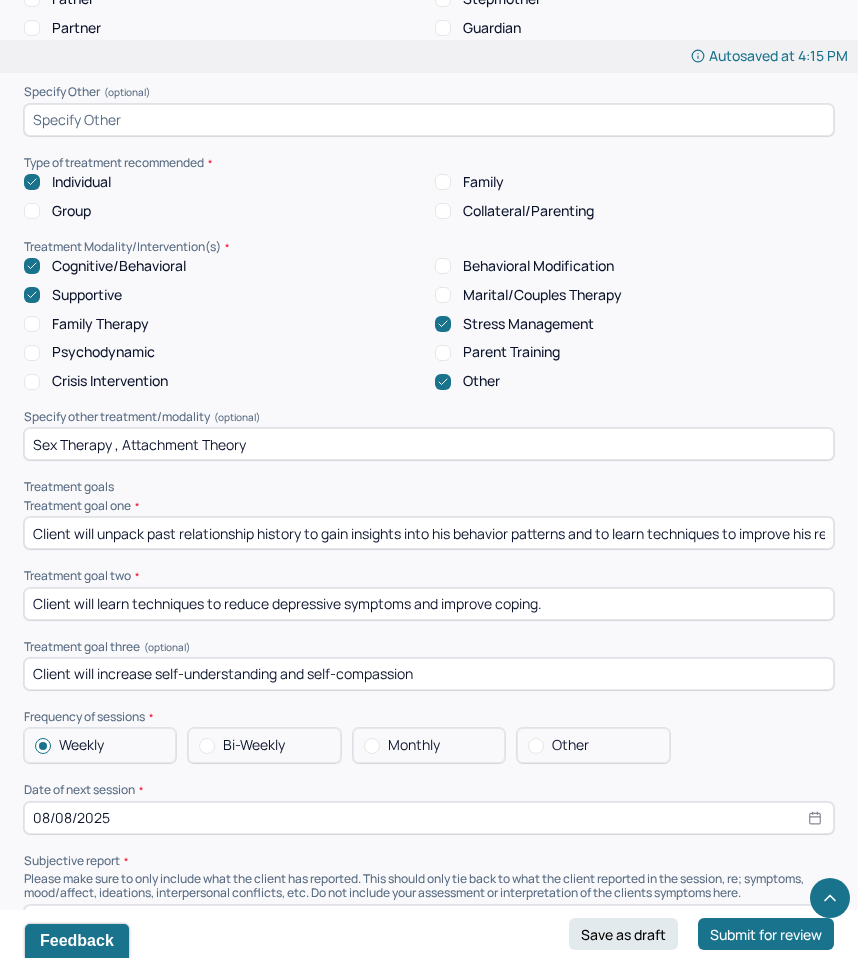 type on "Client will unpack past relationship history to gain insights into his behavior patterns and to learn techniques to improve his relatoinal functioning." 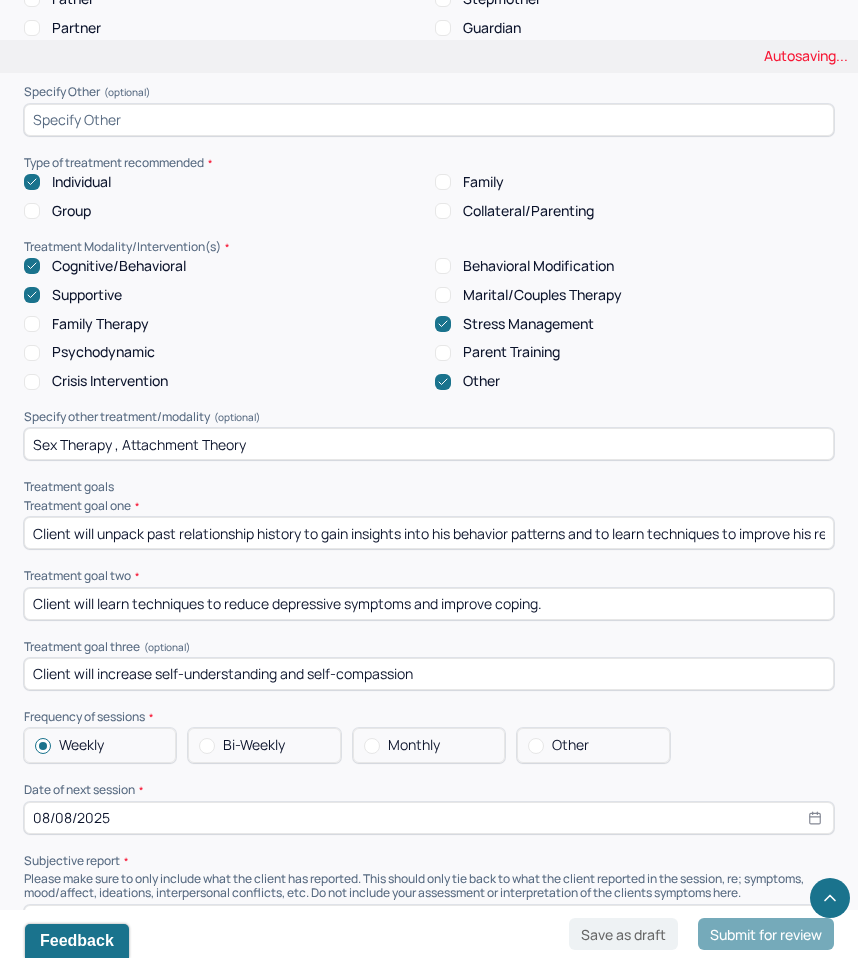 click on "Sex Therapy , Attachment Theory" at bounding box center [429, 444] 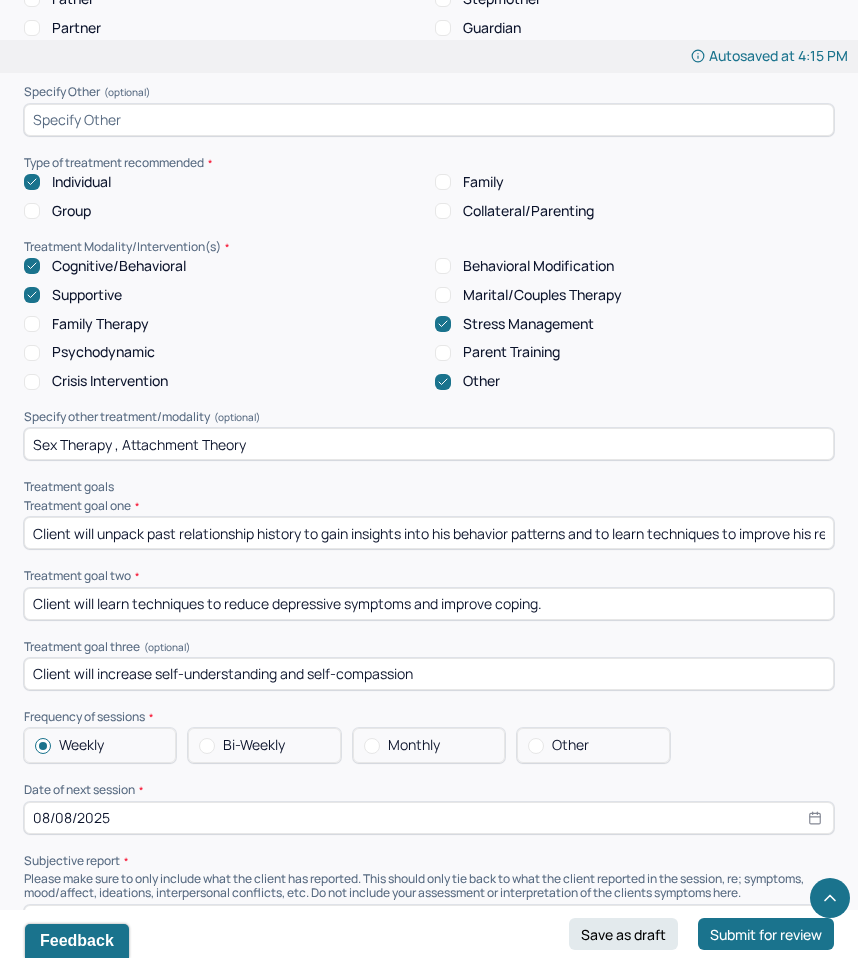 click on "Sex Therapy , Attachment Theory" at bounding box center [429, 444] 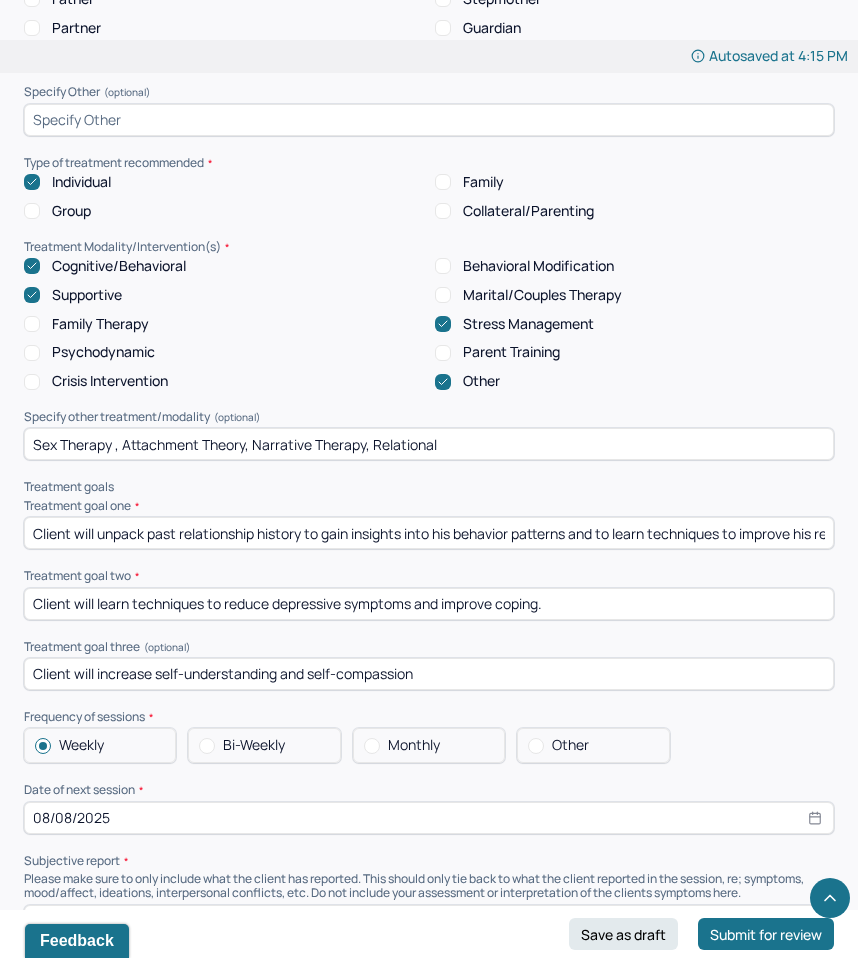 type on "Sex Therapy , Attachment Theory, Narrative Therapy, Relational" 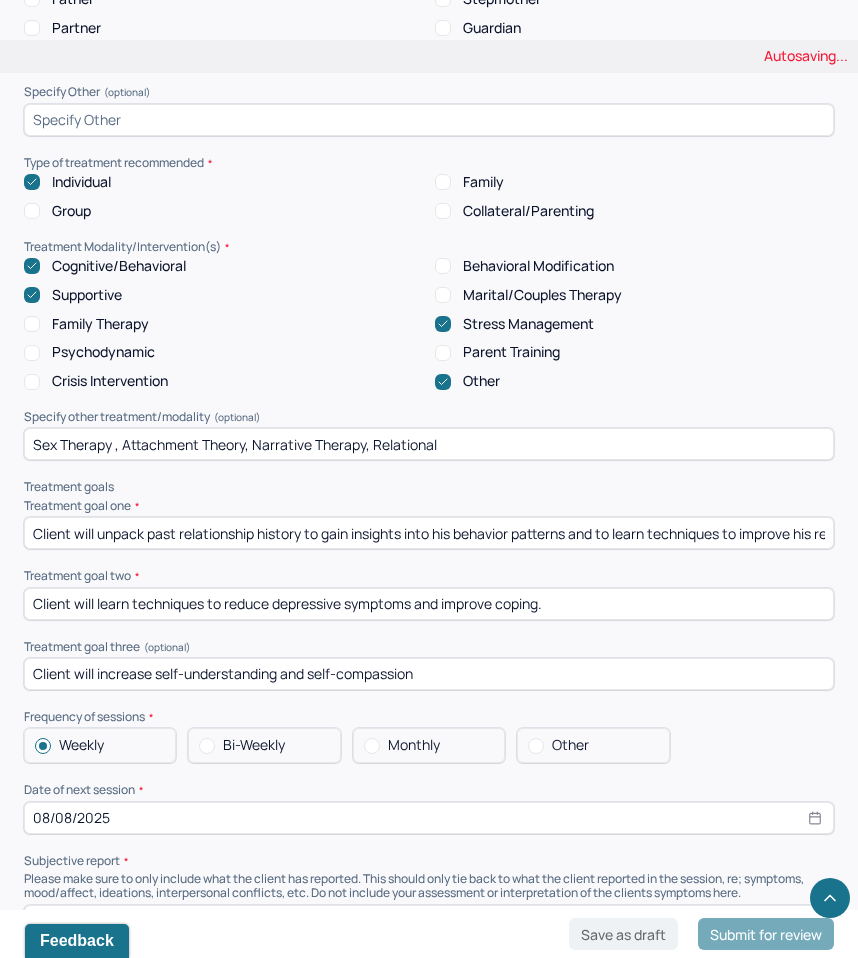 click on "Family Therapy" at bounding box center (100, 324) 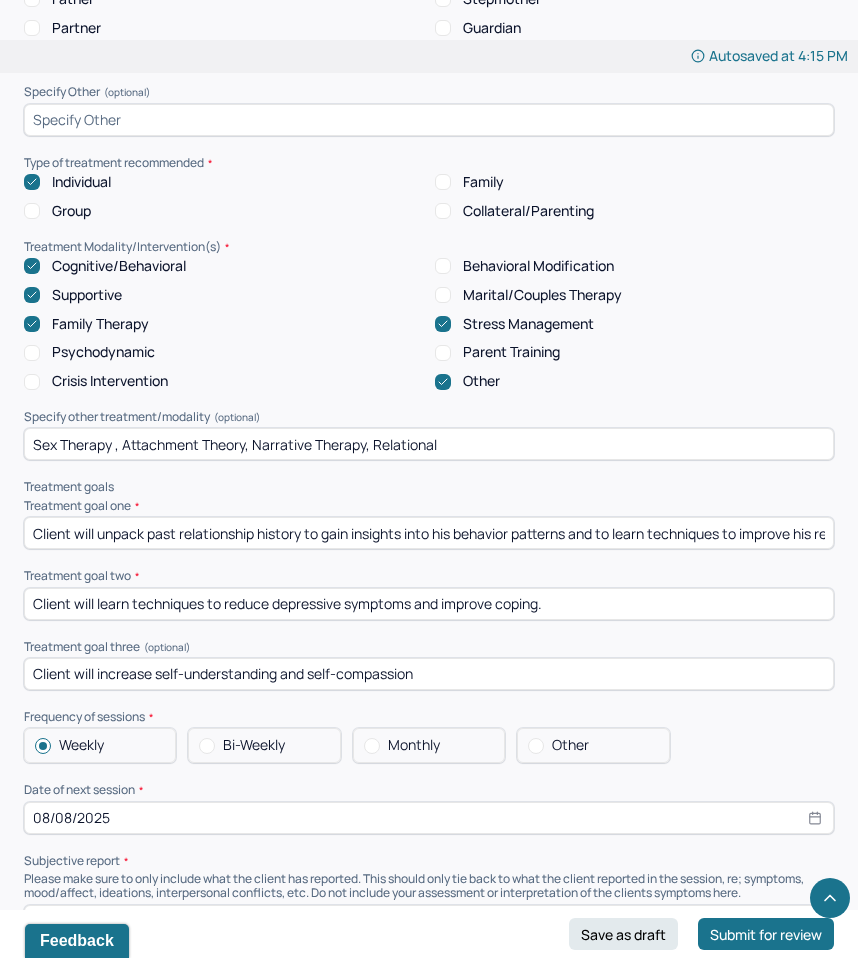 click on "Family Therapy" at bounding box center [100, 324] 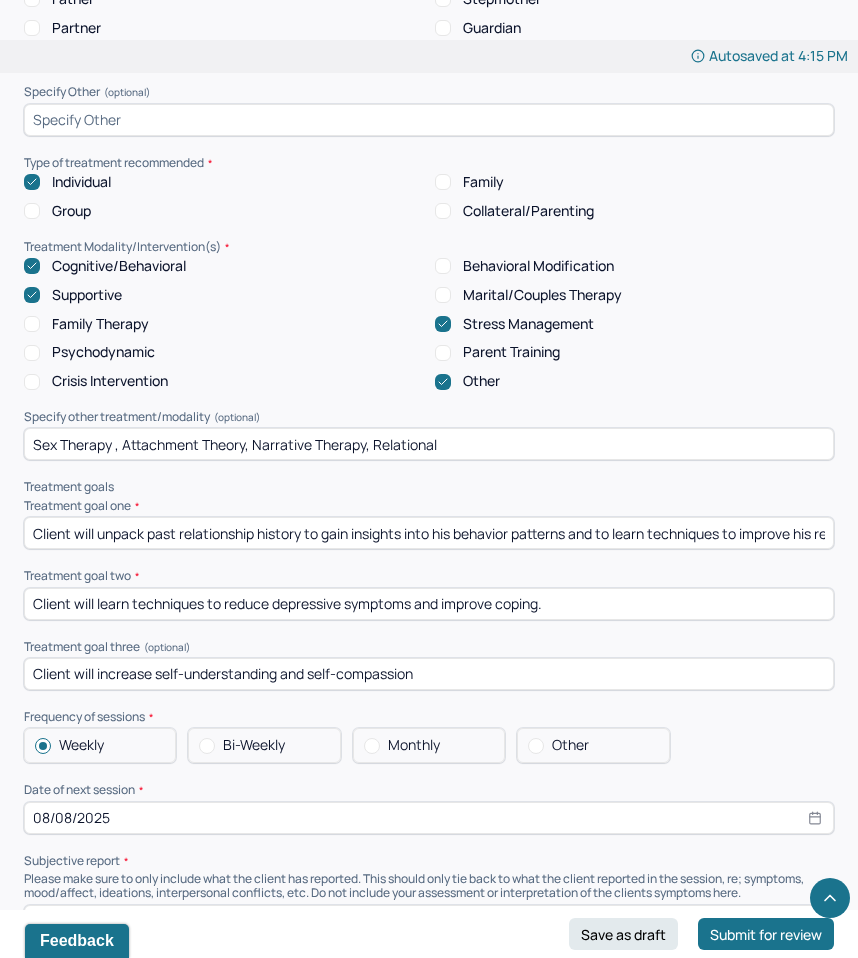 click on "Cognitive/Behavioral Behavioral Modification Supportive Marital/Couples Therapy  Family Therapy Stress Management Psychodynamic Parent Training Crisis Intervention Other" at bounding box center (429, 324) 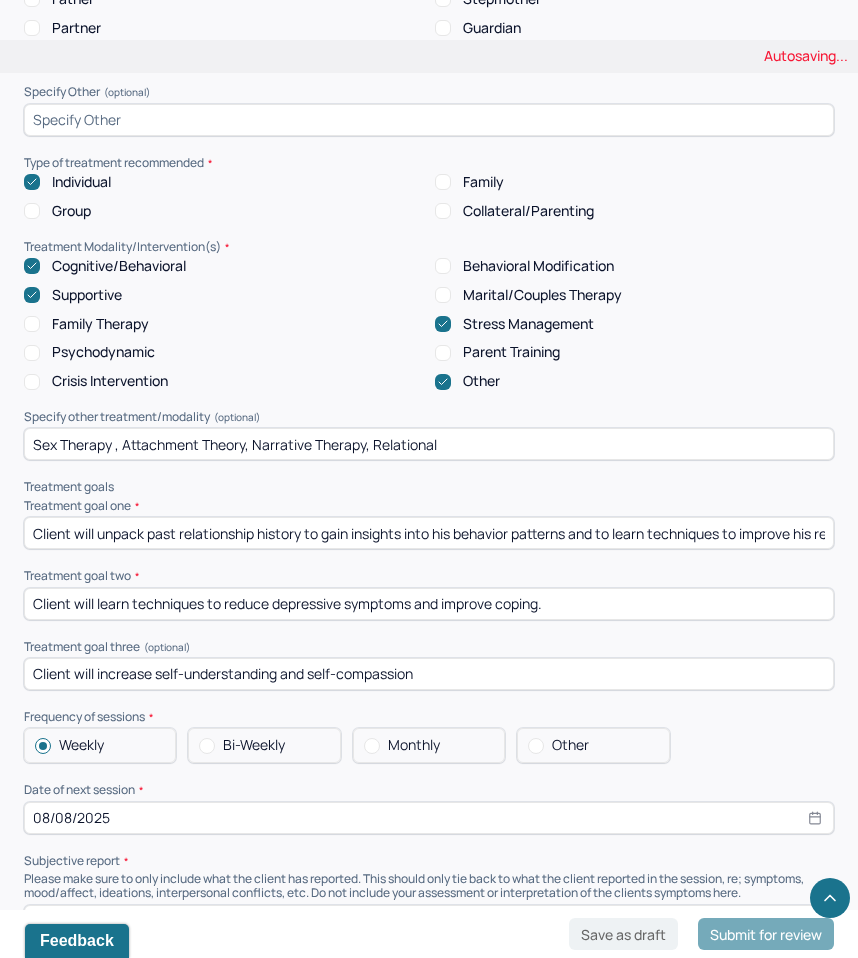 click on "Psychodynamic" at bounding box center (103, 352) 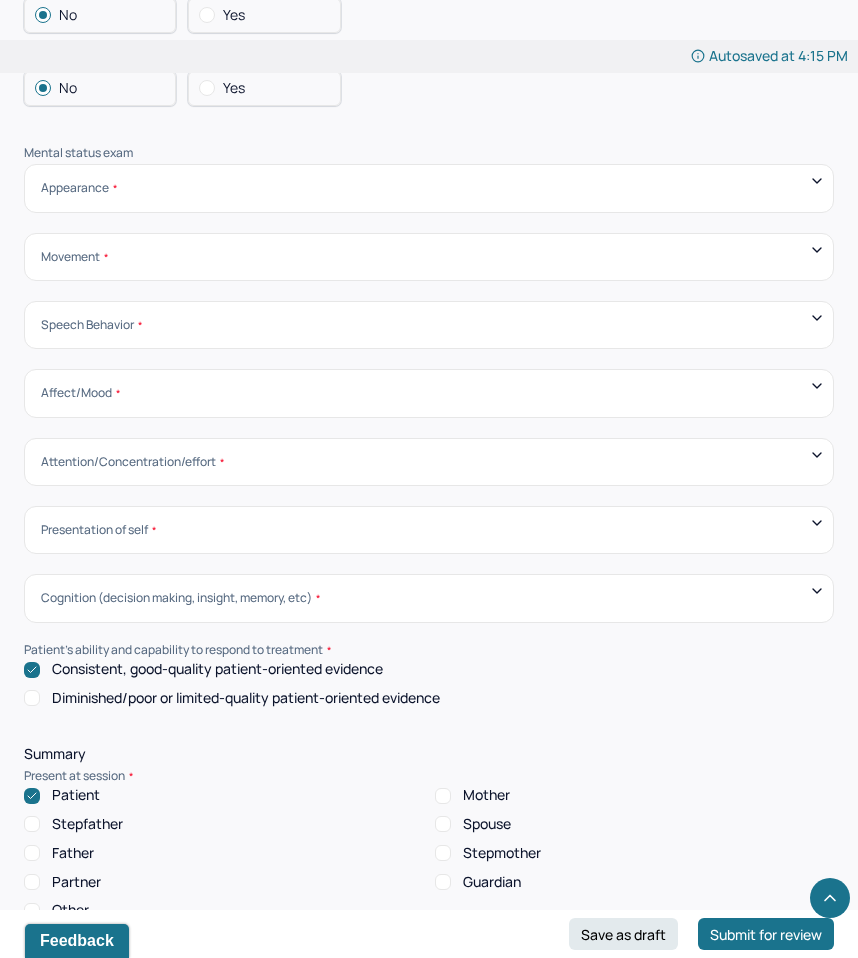 scroll, scrollTop: 6777, scrollLeft: 0, axis: vertical 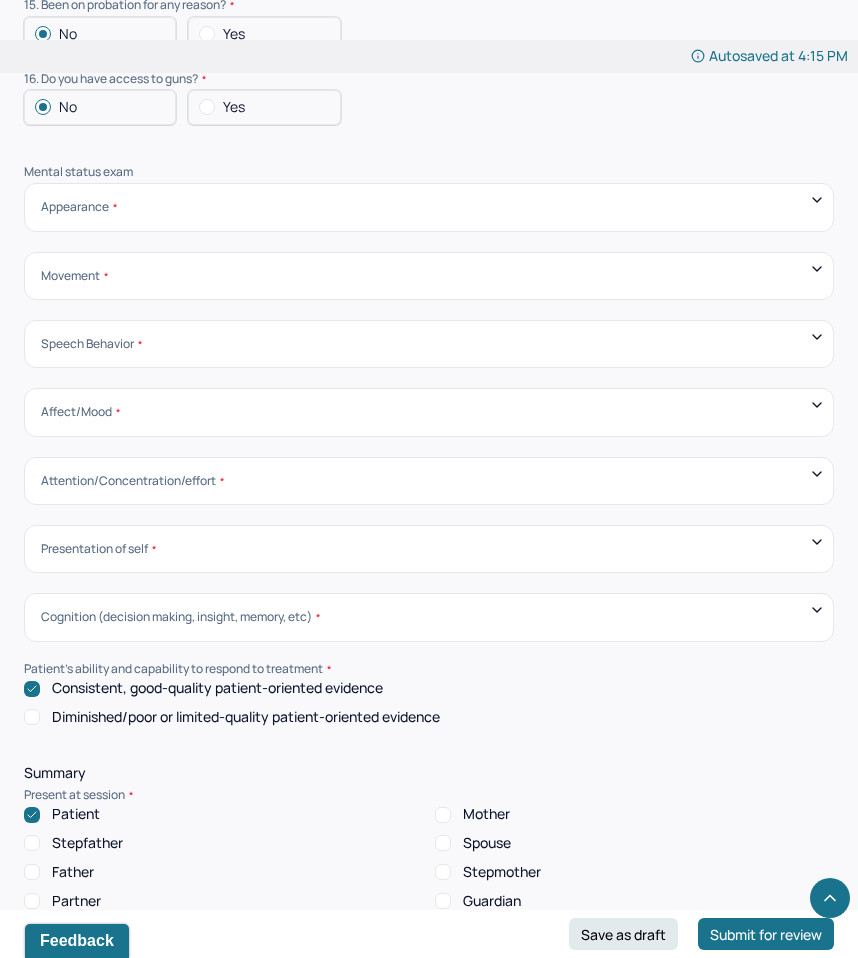 click on "Appearance Neat Unkempt Thin Average Overweight Pale Tanned" at bounding box center (429, 207) 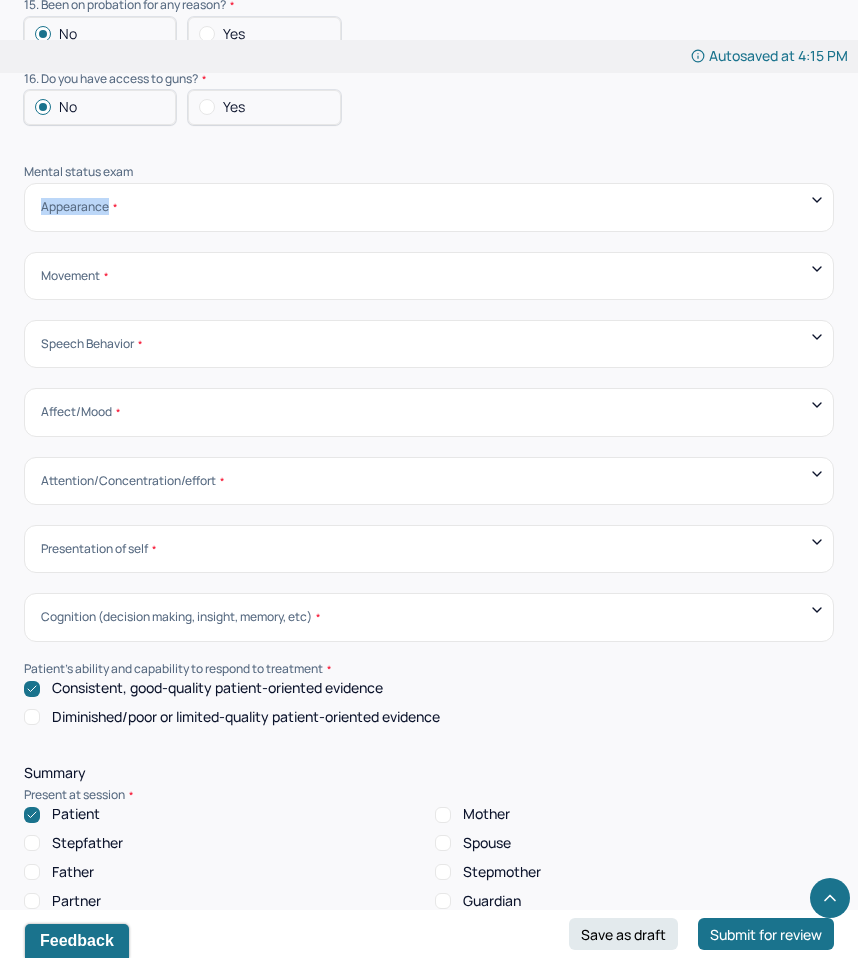 click on "Appearance Neat Unkempt Thin Average Overweight Pale Tanned" at bounding box center (429, 207) 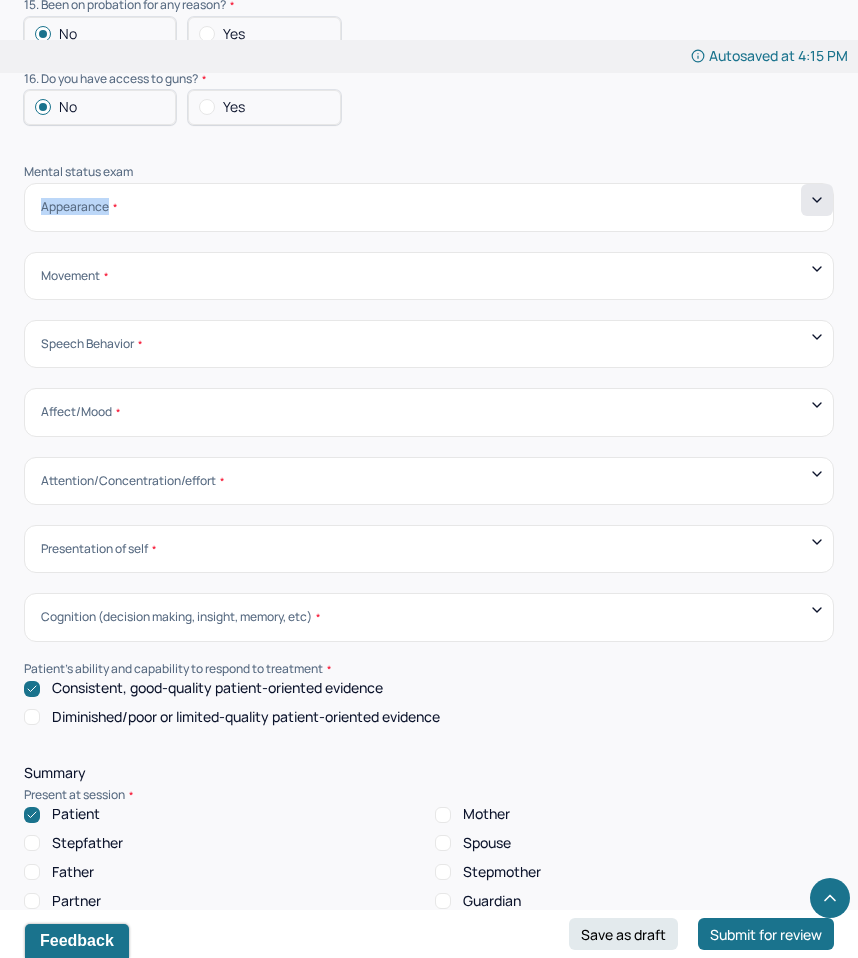 click on "Appearance Neat Unkempt Thin Average Overweight Pale Tanned" at bounding box center (429, 207) 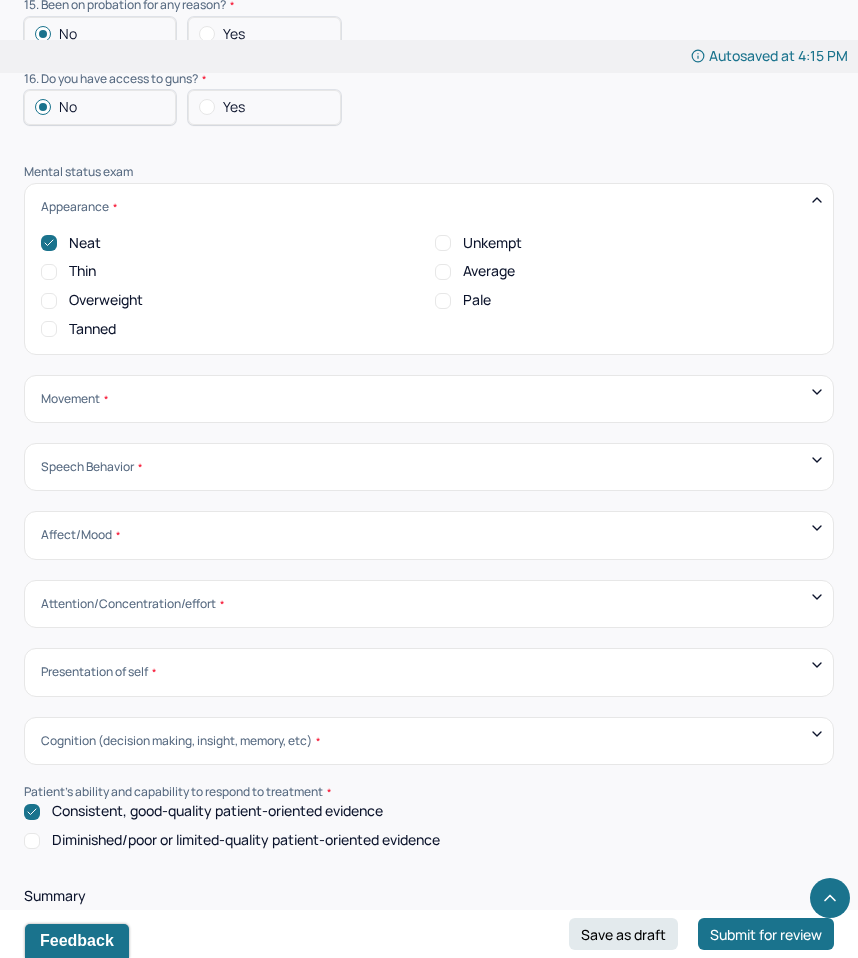 click on "Movement Coordinated Uncoordinated Mannerisms/oddities Good eye contact Kept eyes downcast Stared into space" at bounding box center [429, 399] 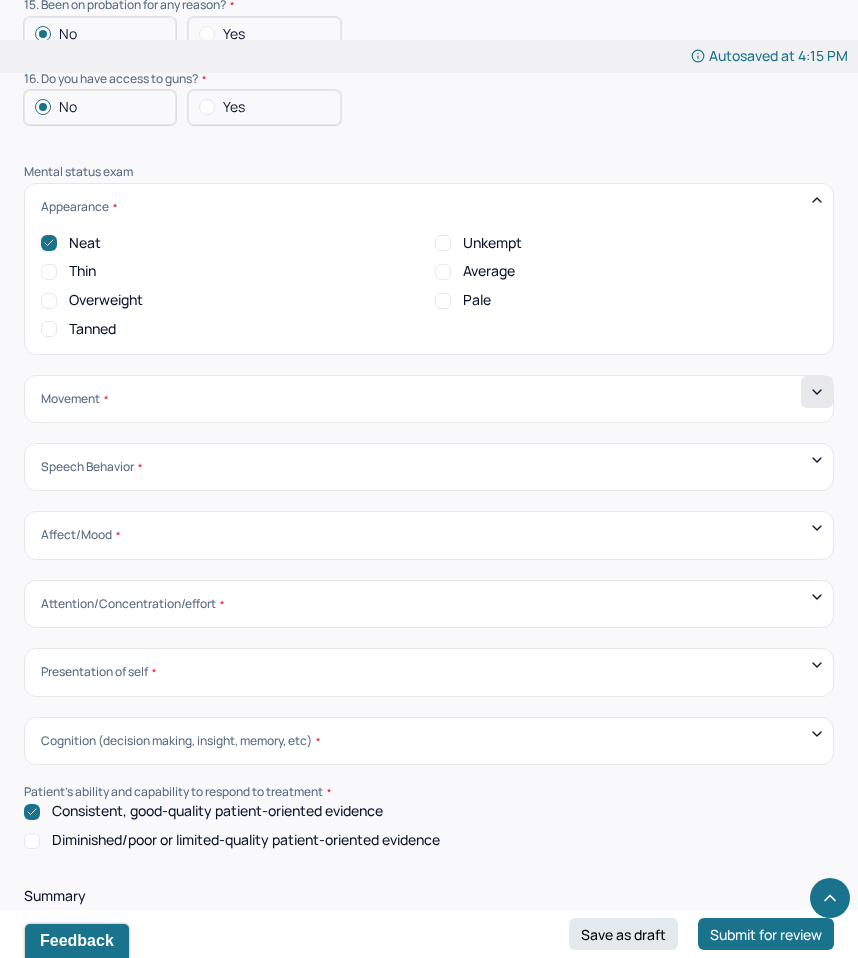 click 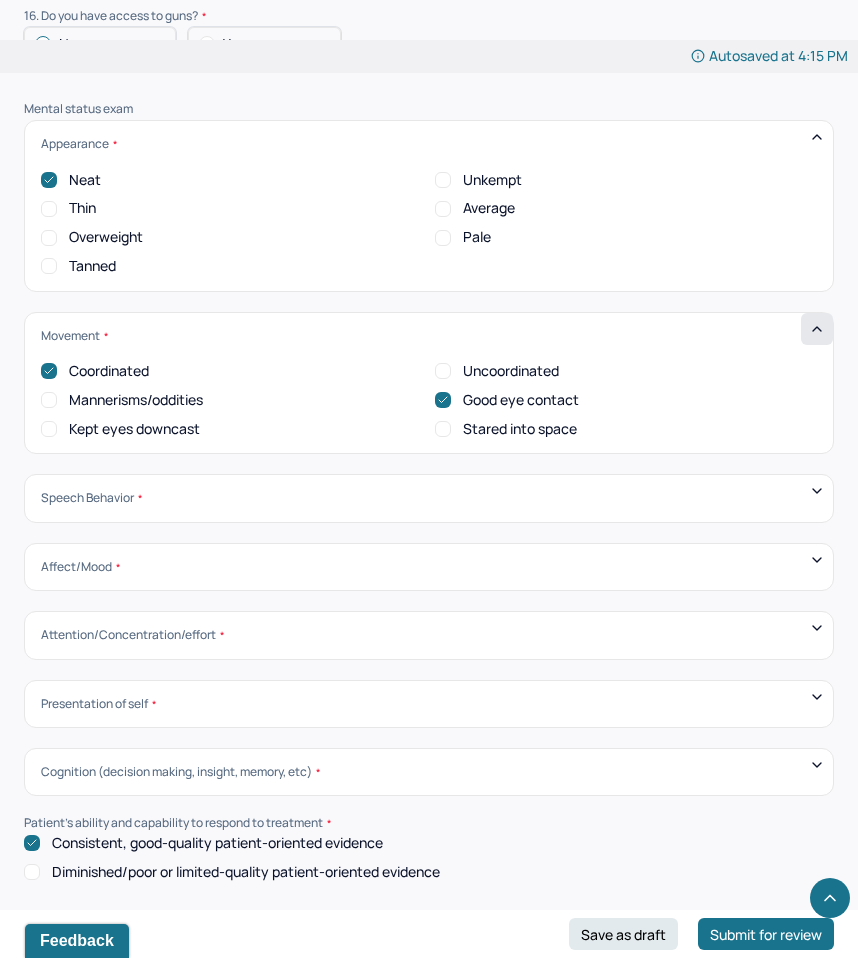 scroll, scrollTop: 6845, scrollLeft: 0, axis: vertical 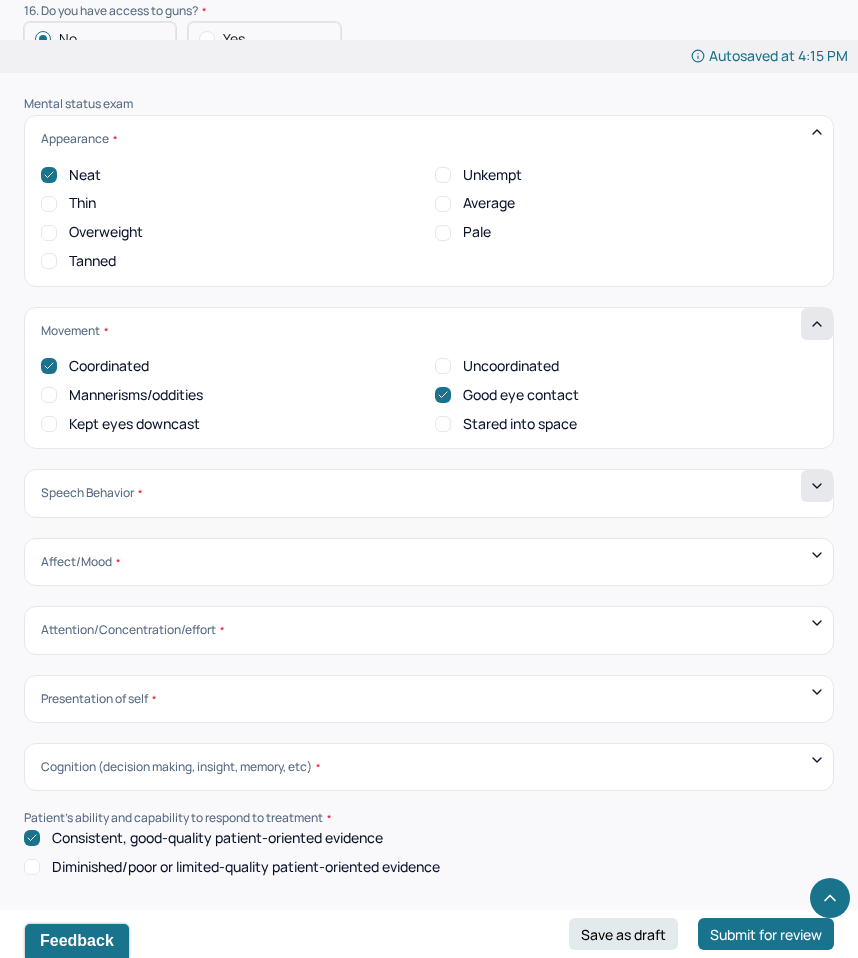 click at bounding box center (817, 486) 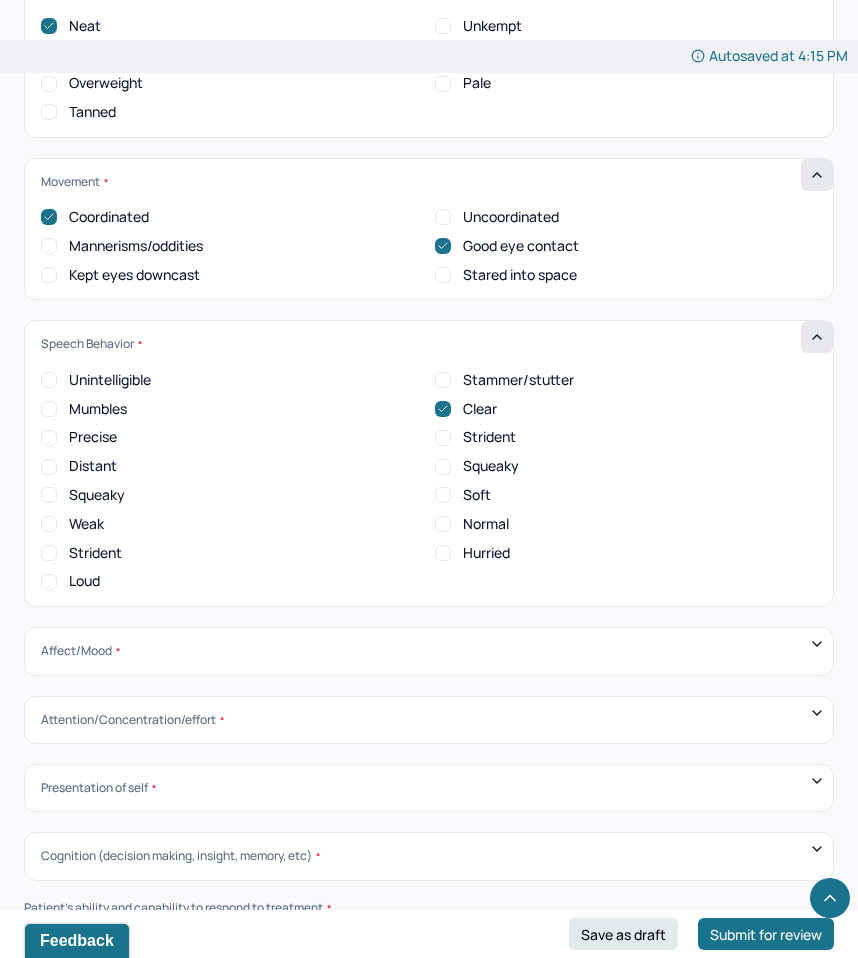 scroll, scrollTop: 7006, scrollLeft: 0, axis: vertical 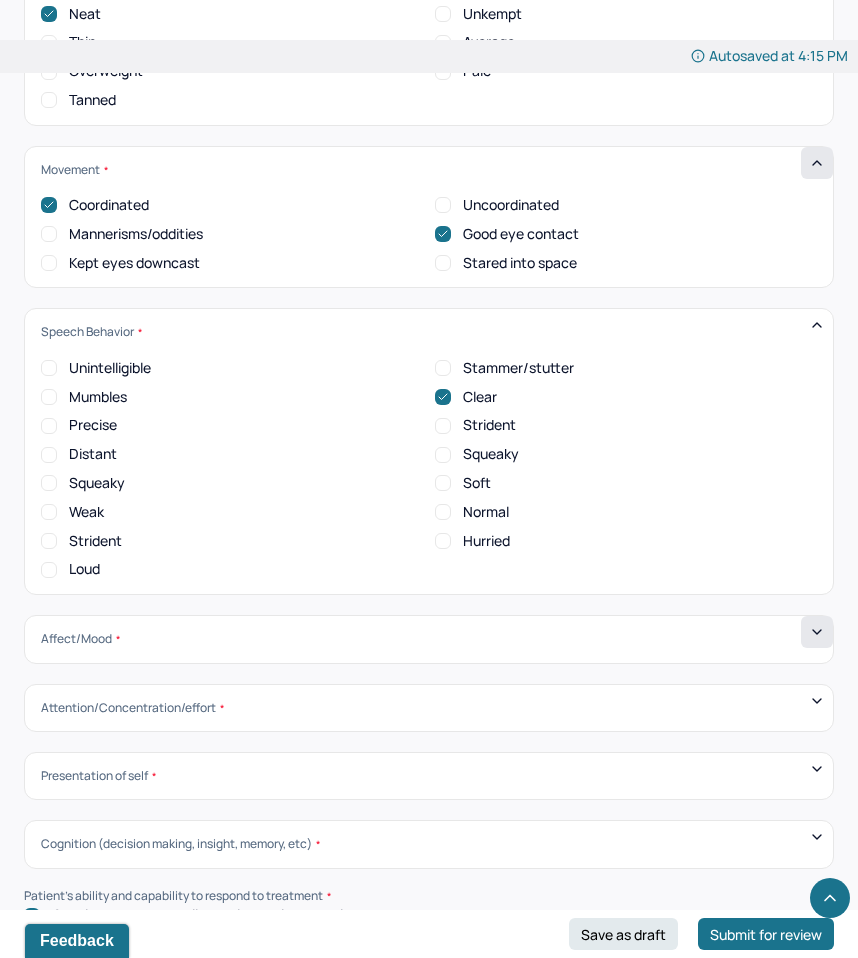 click 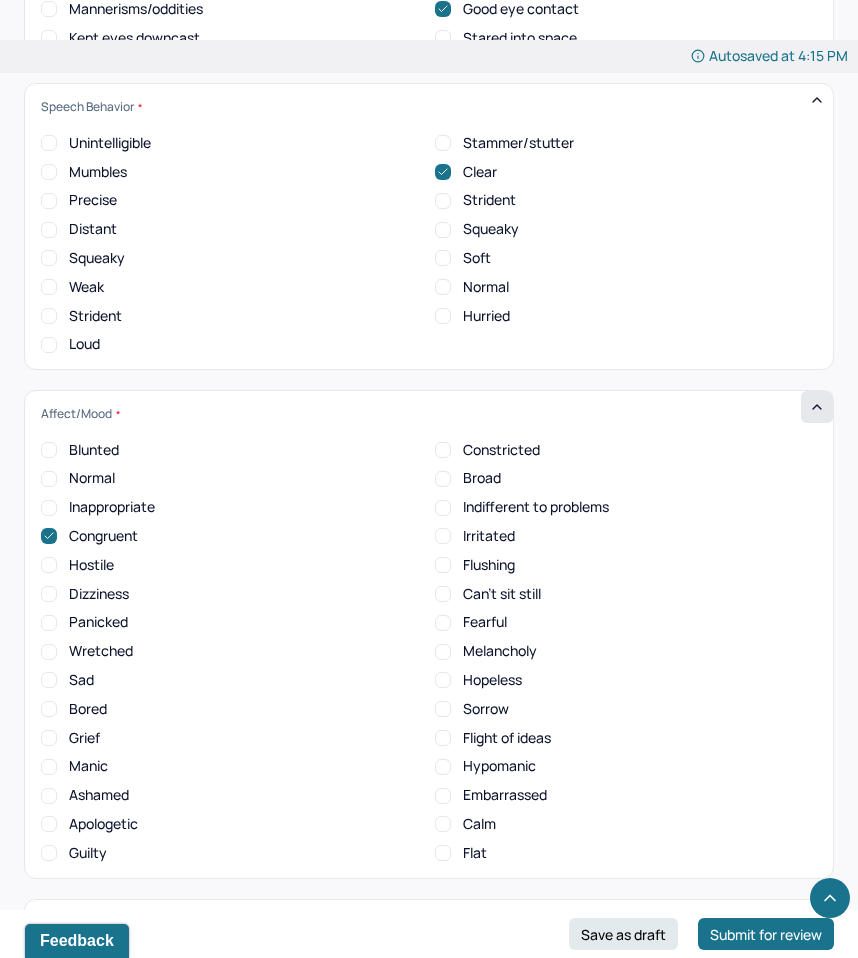 scroll, scrollTop: 7239, scrollLeft: 0, axis: vertical 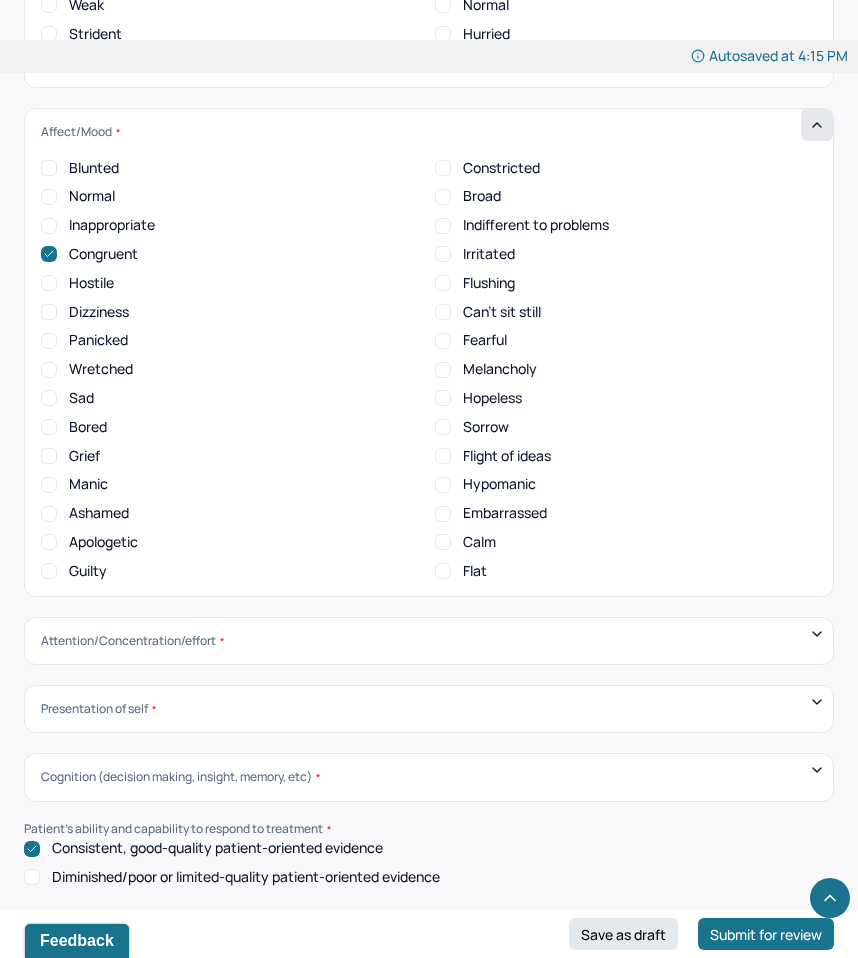 click on "Calm" at bounding box center (479, 542) 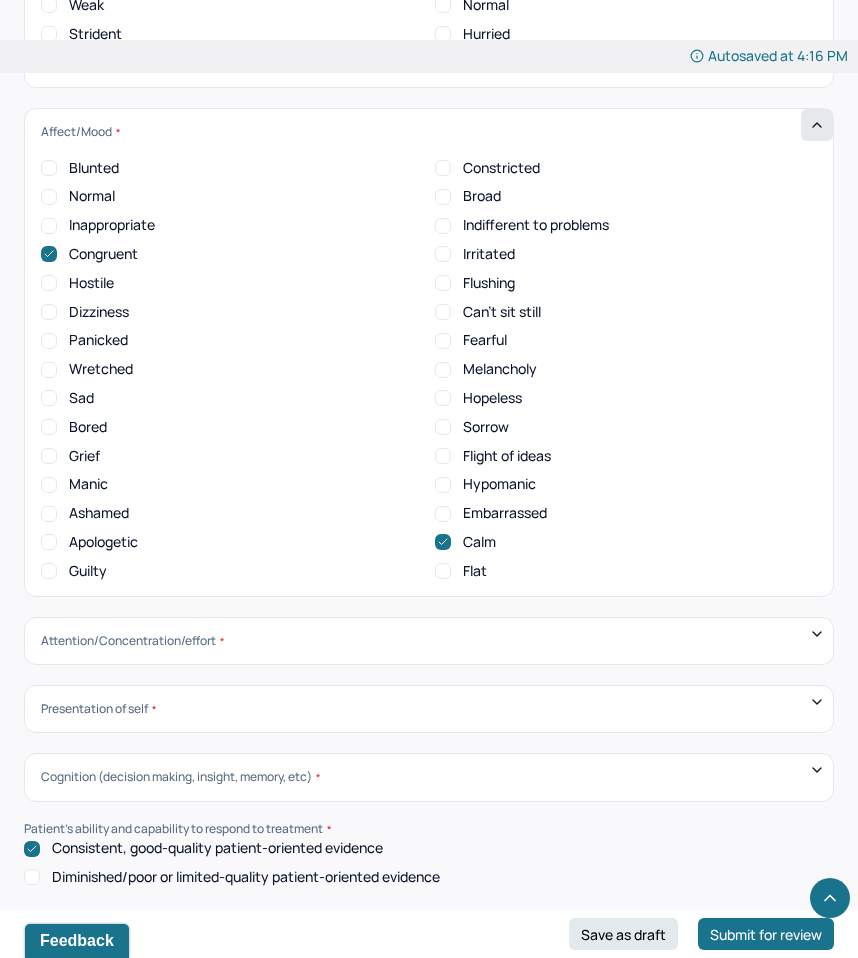 click on "Attention/Concentration/effort" at bounding box center (429, 641) 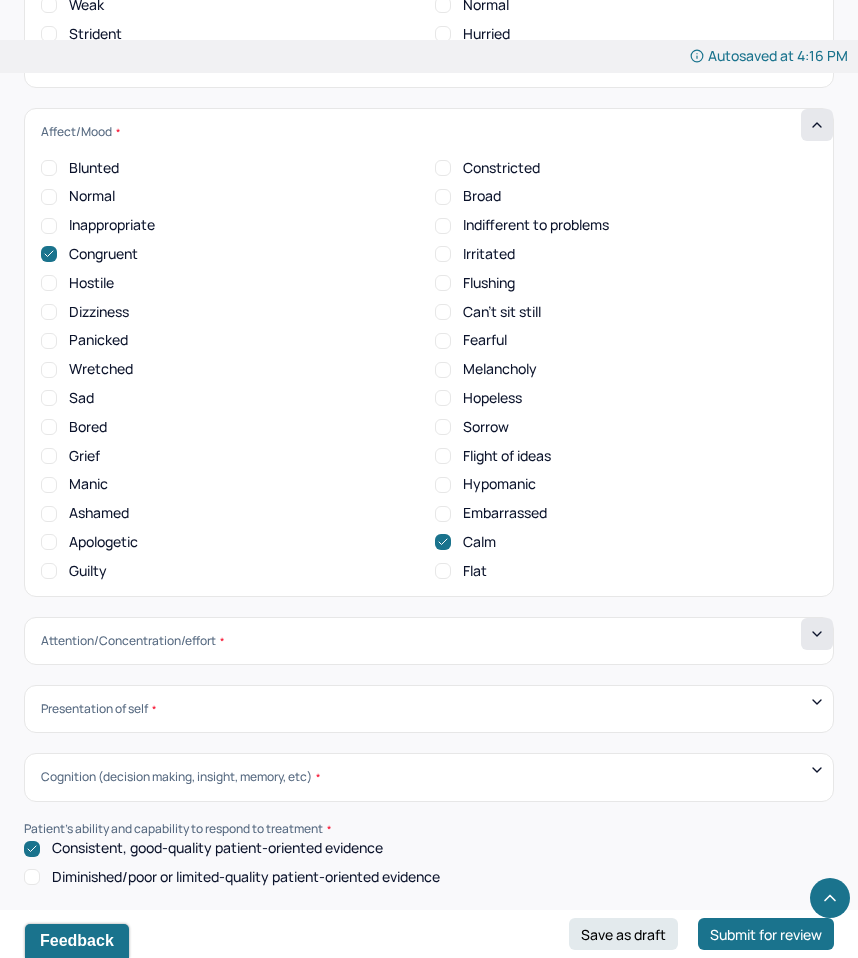 click 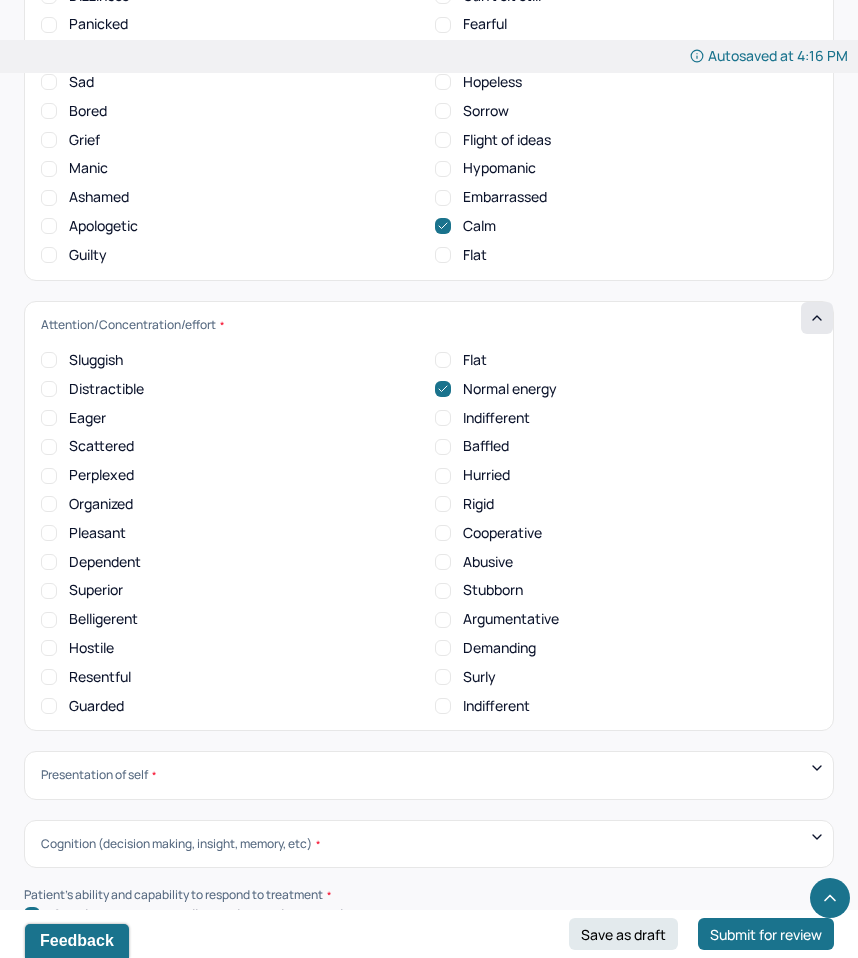 scroll, scrollTop: 7857, scrollLeft: 0, axis: vertical 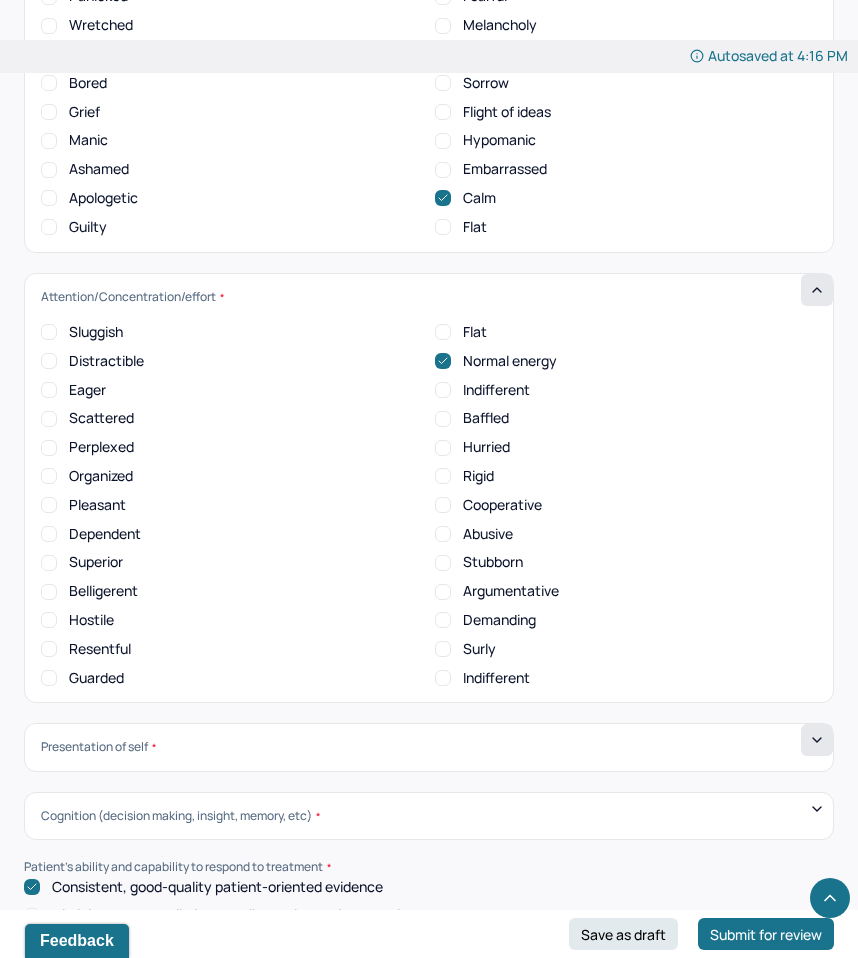 click 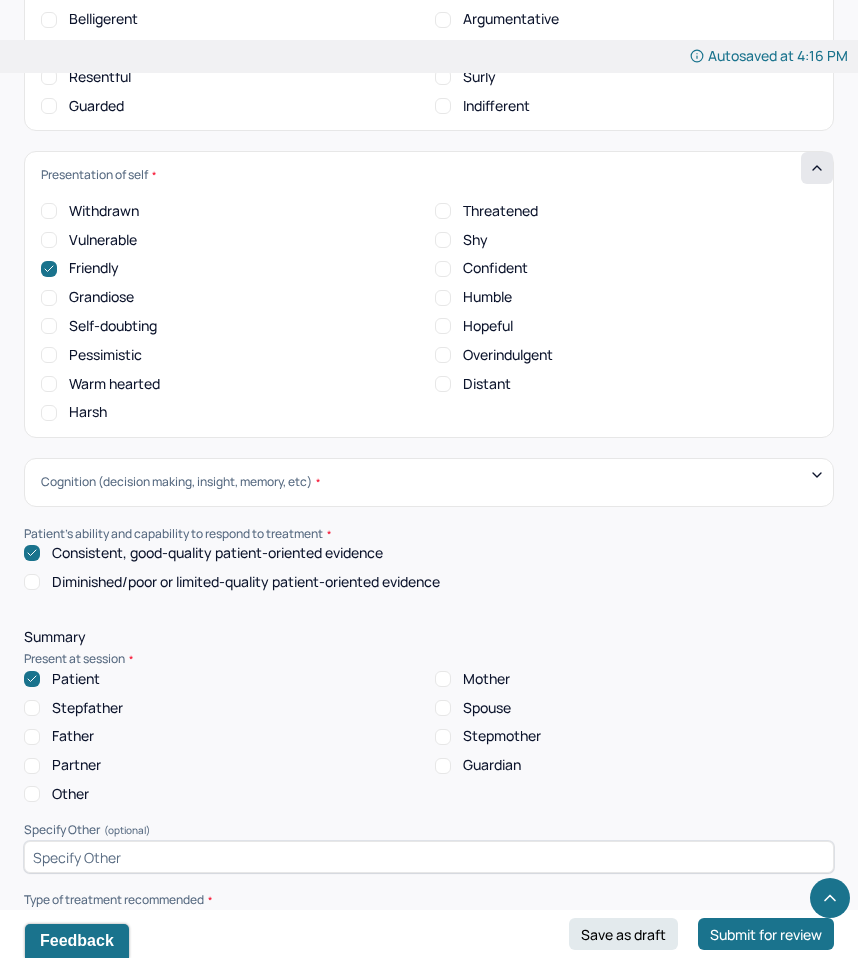 scroll, scrollTop: 8418, scrollLeft: 0, axis: vertical 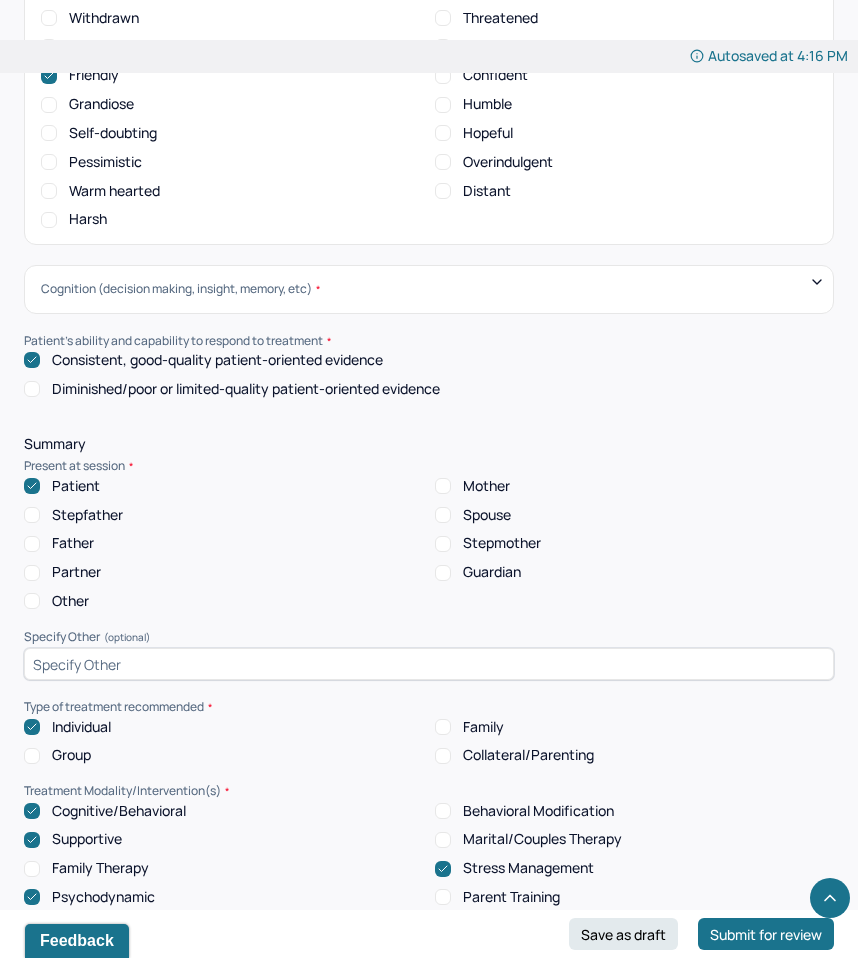click on "Cognition (decision making, insight, memory, etc) No insight Some insight Full insight Sluggish recall Low intelligent Intelligent Defective reality Impoverished stream of thoughts Normal stream of thoughts Incoherent thought process Loose thought process Clear thought process Flight of ideas Indecisive Decisive Lack of common sense Forgetful Follows through Faulty reasoning Easily confused Normal abstraction Procrastinates Confuses time frames/sequence Normal memory Amnesia Confused present location/date/persons, places Good orientation Victimization Normal judgement Intact reality" at bounding box center [429, 289] 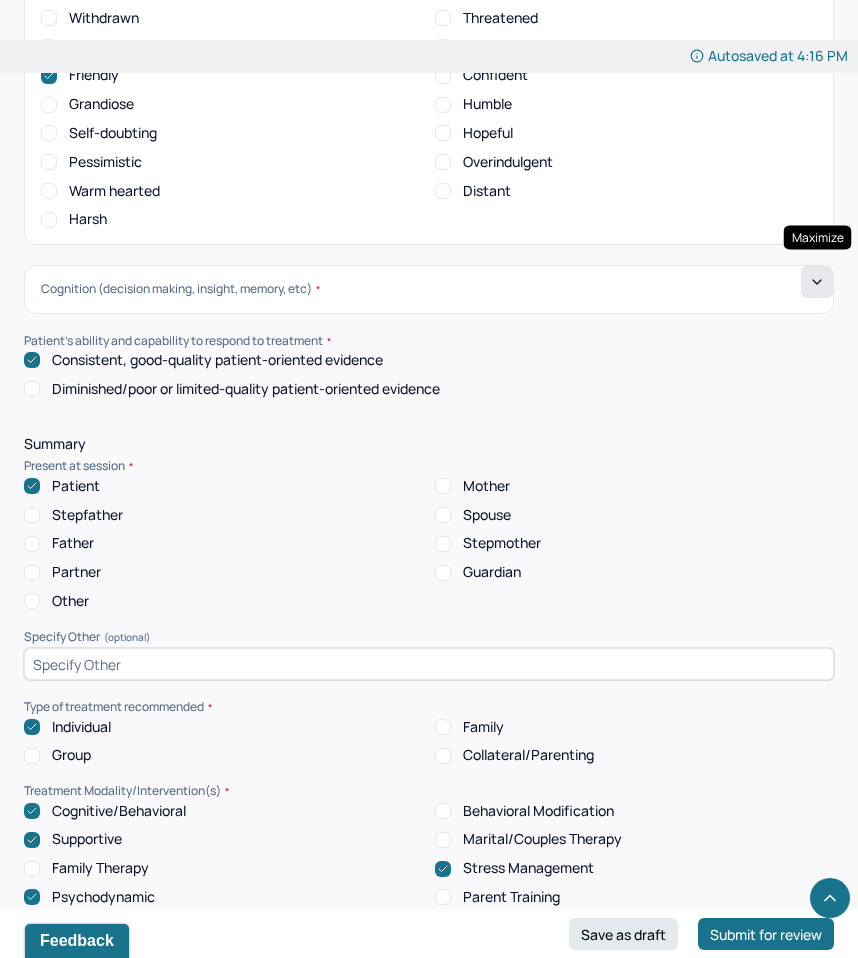 click 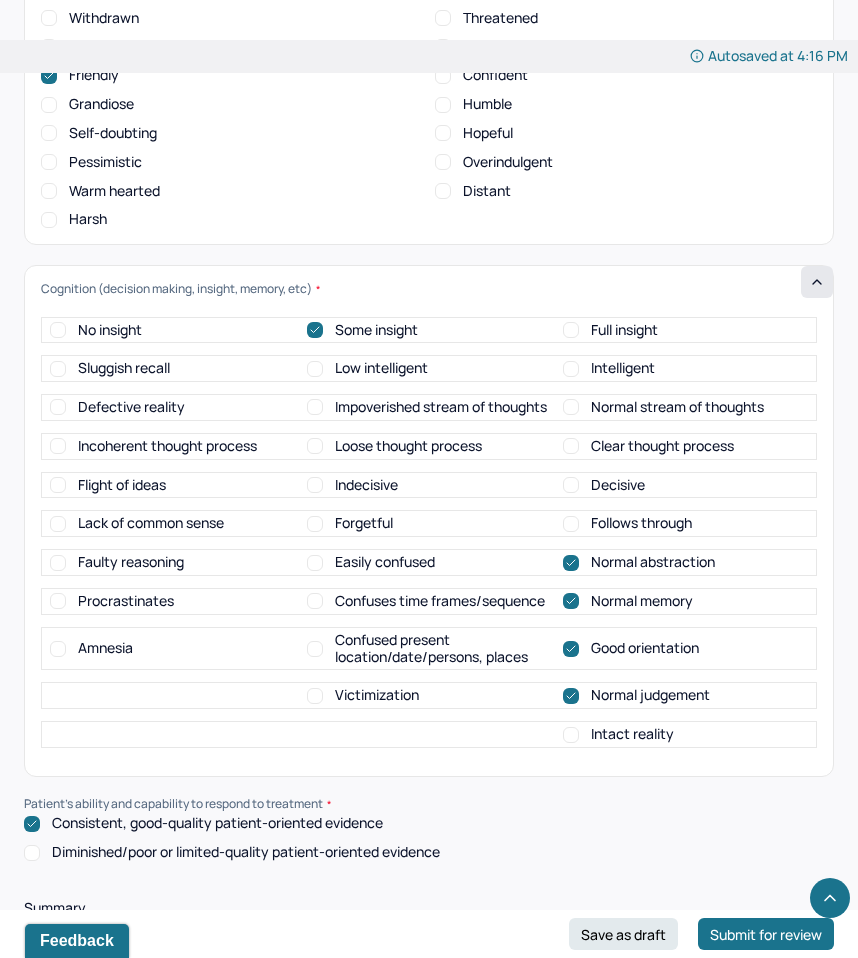 click on "Follows through" at bounding box center [641, 523] 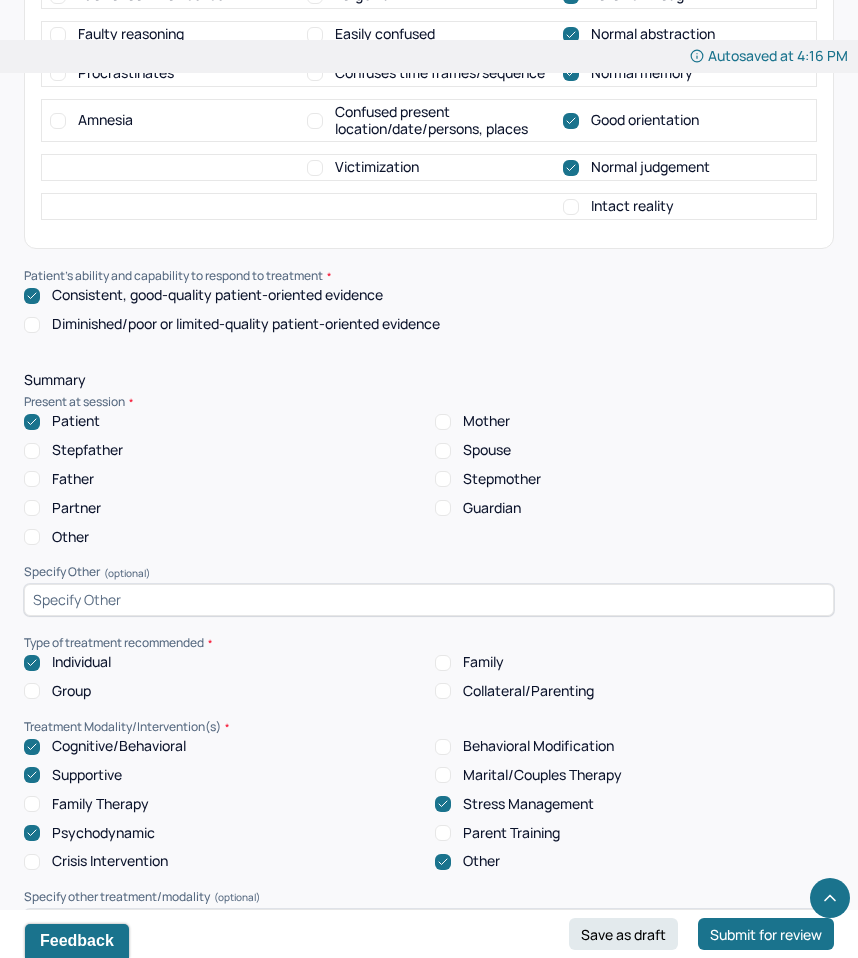 scroll, scrollTop: 9177, scrollLeft: 0, axis: vertical 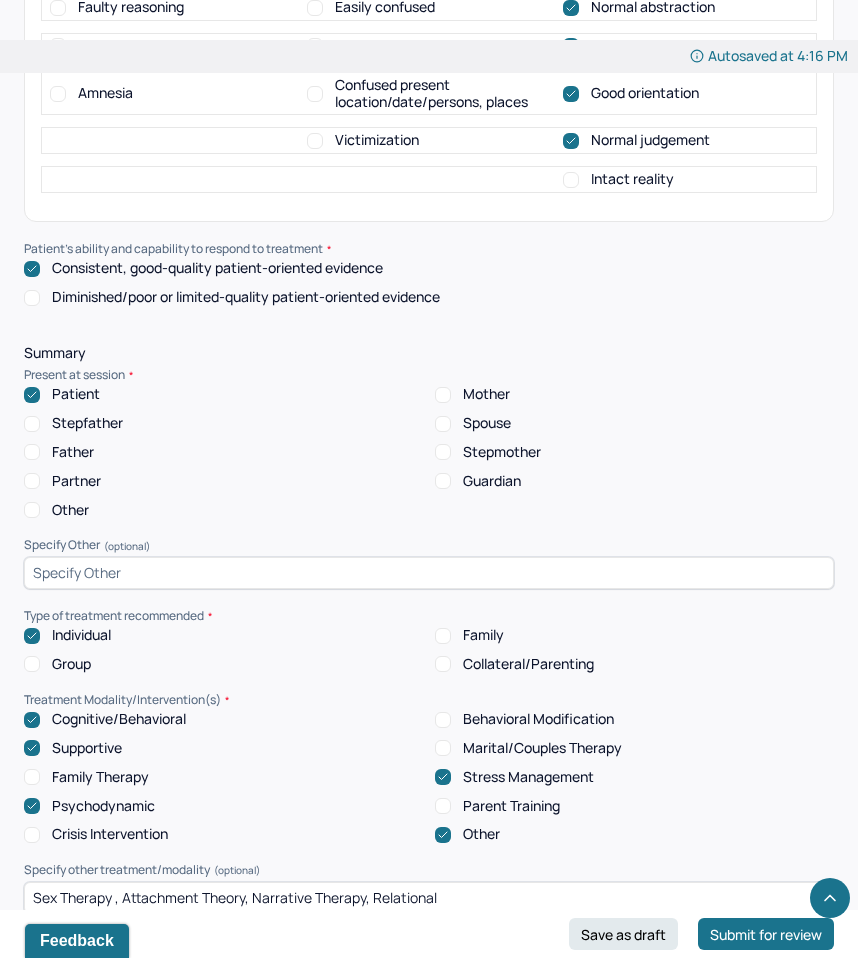 click on "Intact reality" at bounding box center [632, 179] 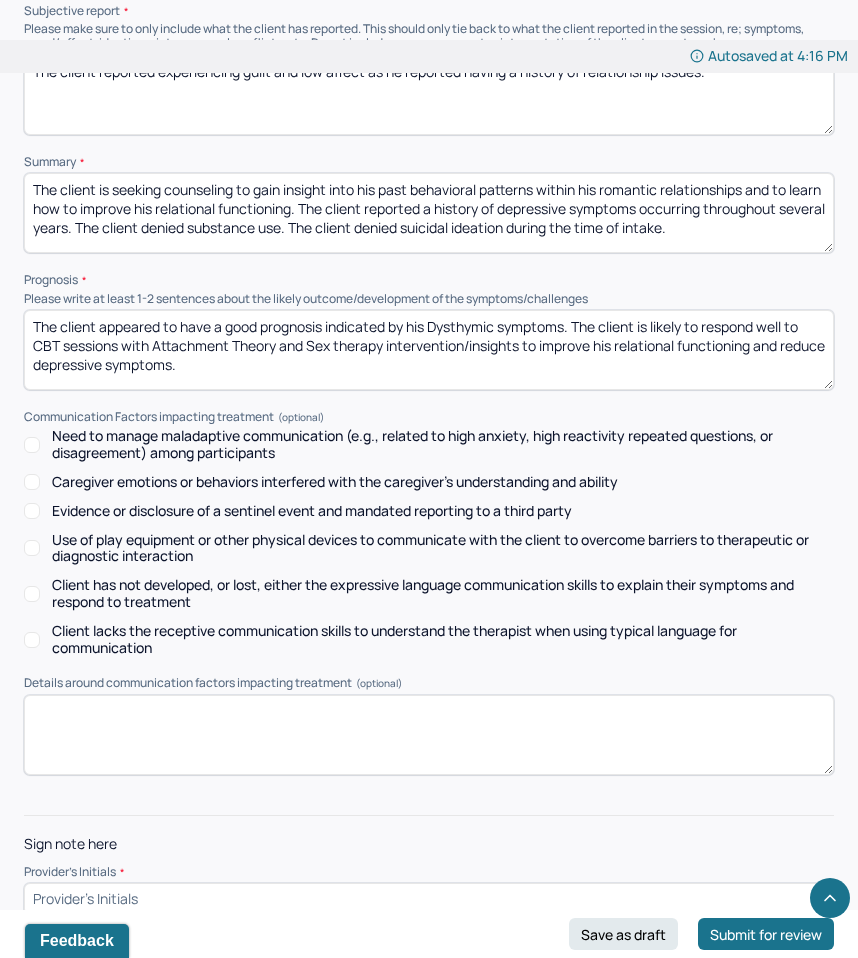 scroll, scrollTop: 10467, scrollLeft: 0, axis: vertical 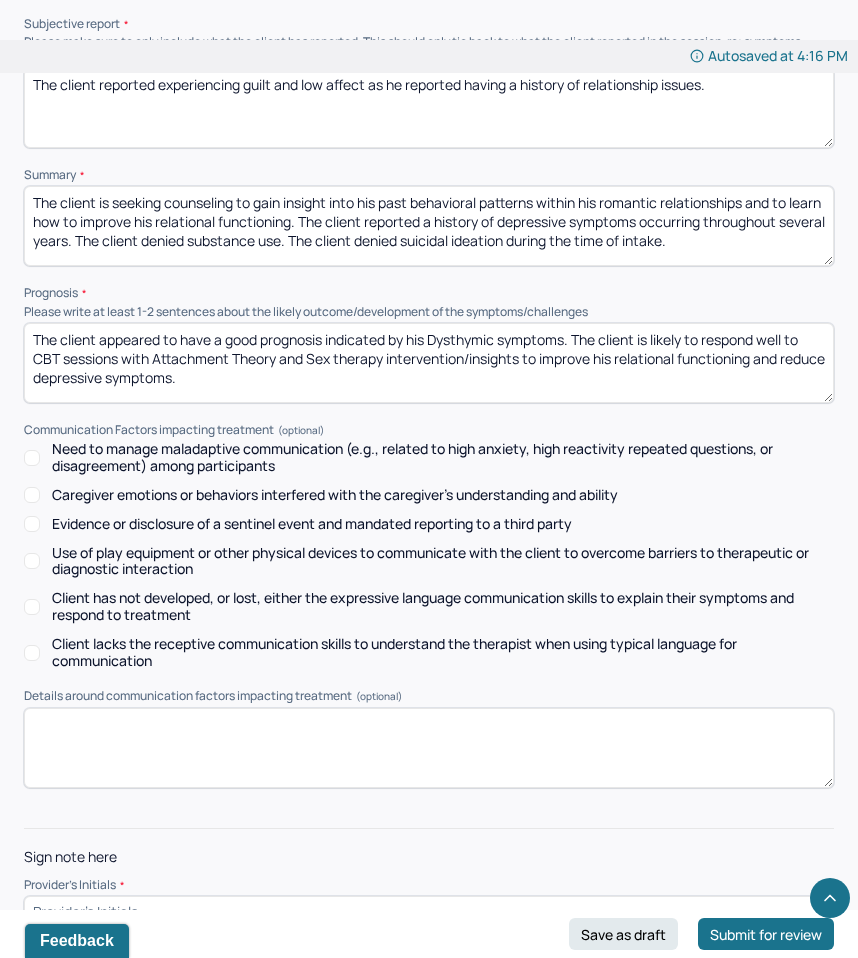 click on "The client appeared to have a good prognosis indicated by his Dysthymic symptoms. The client is likely to respond well to CBT sessions with Attachment Theory and Sex therapy intervention/insights to improve his relational functioning and reduce depressive symptoms." at bounding box center (429, 363) 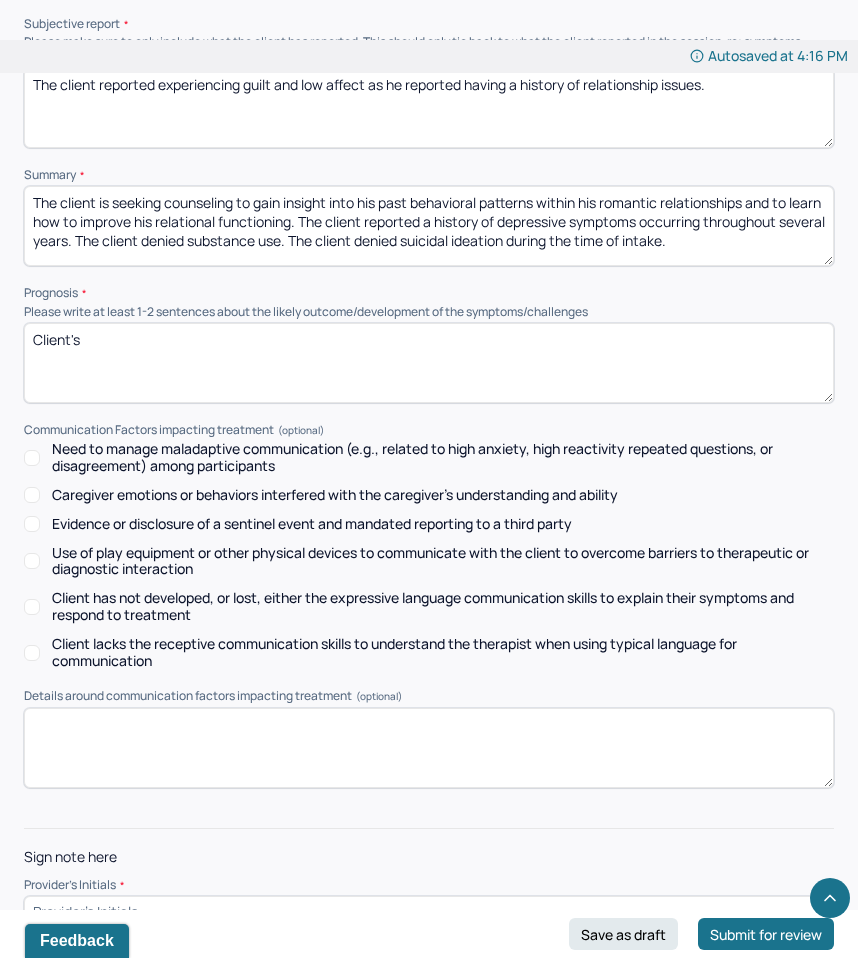 paste on "Prognosis is fair to good given client’s insight, willingness to engage, and prior positive experience with therapy. Treatment will focus on emotional processing, relational understanding, and cognitive reframing to support healthier internal and interpersonal functioning." 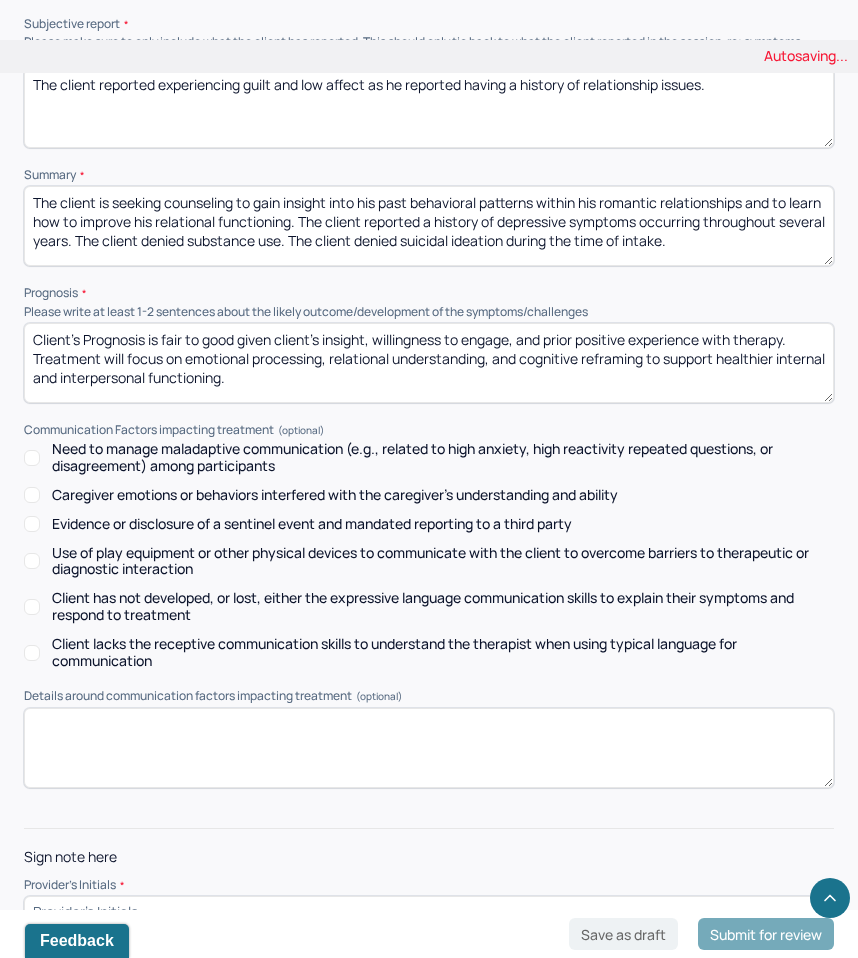 click on "The client appeared to have a good prognosis indicated by his Dysthymic symptoms. The client is likely to respond well to CBT sessions with Attachment Theory and Sex therapy intervention/insights to improve his relational functioning and reduce depressive symptoms." at bounding box center [429, 363] 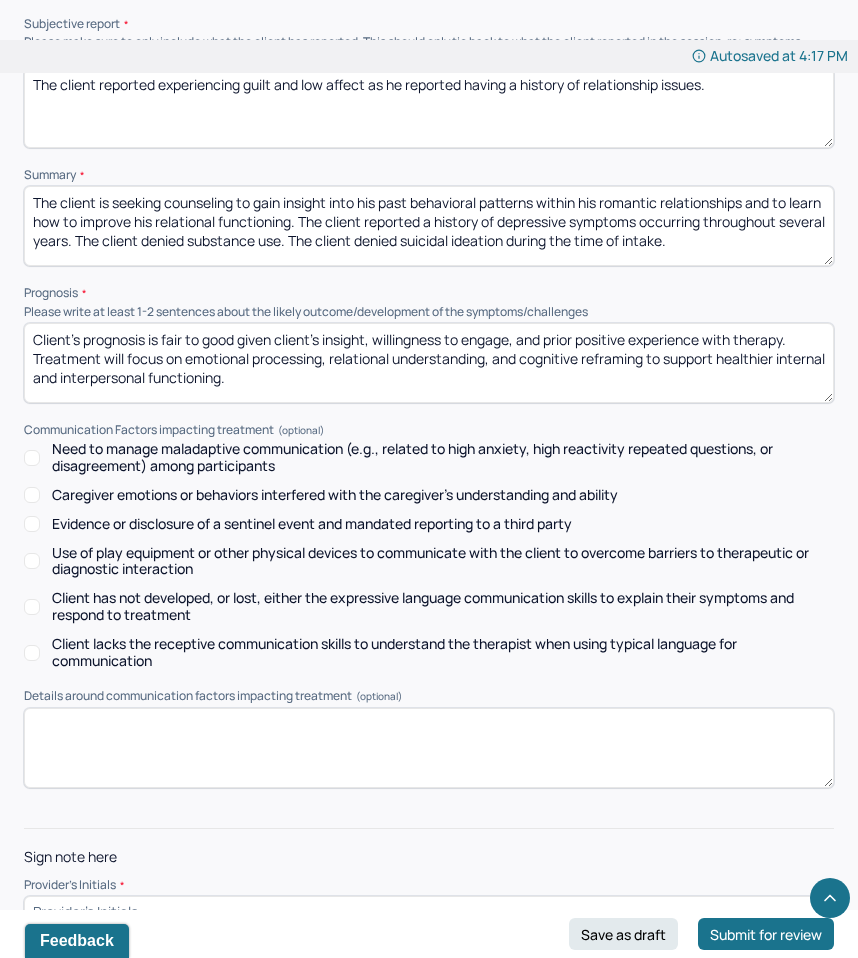 drag, startPoint x: 202, startPoint y: 340, endPoint x: 165, endPoint y: 341, distance: 37.01351 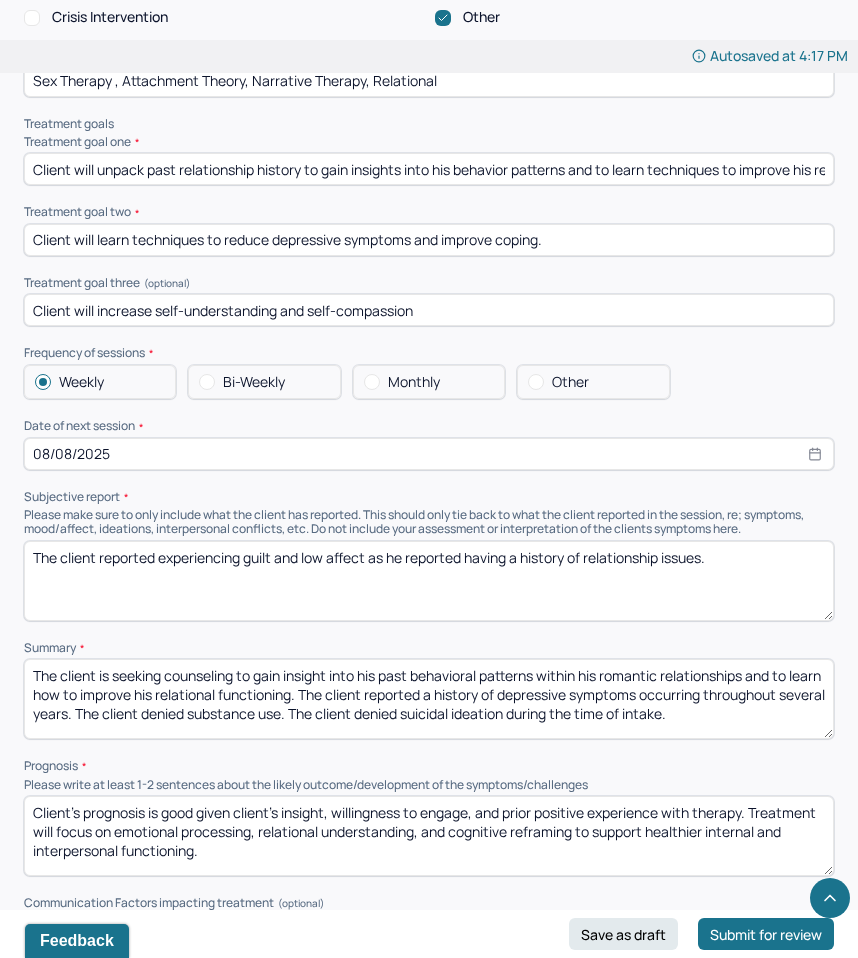 scroll, scrollTop: 10013, scrollLeft: 0, axis: vertical 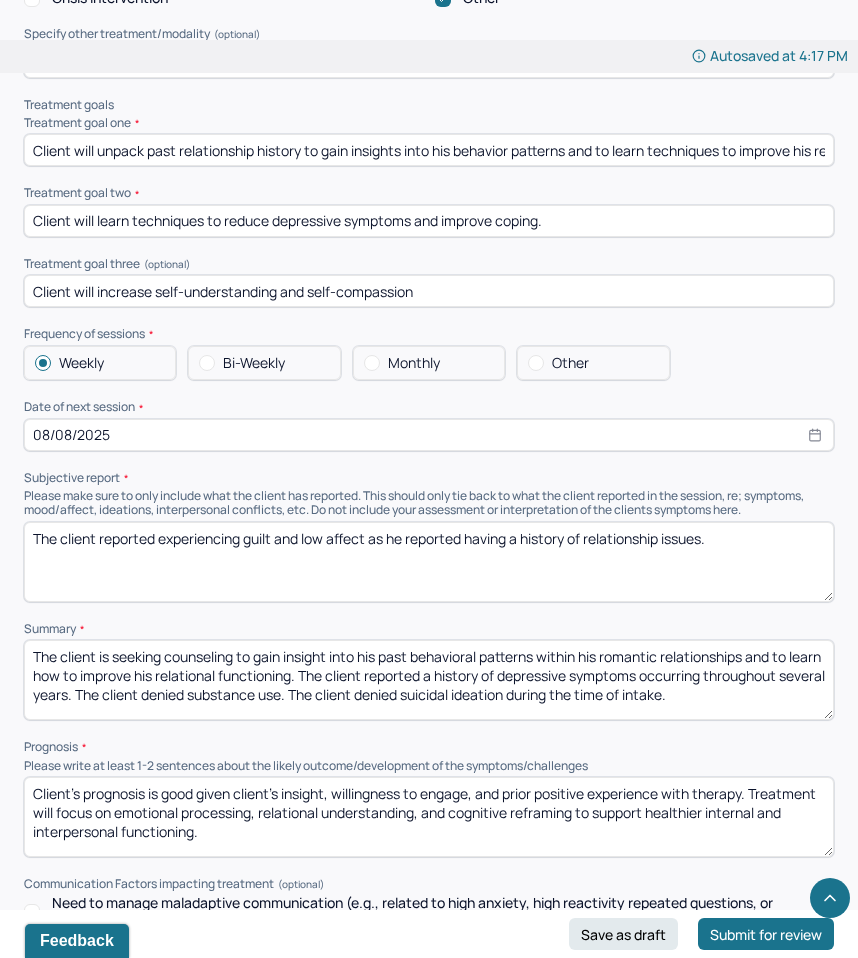 type on "Client’s prognosis is good given client’s insight, willingness to engage, and prior positive experience with therapy. Treatment will focus on emotional processing, relational understanding, and cognitive reframing to support healthier internal and interpersonal functioning." 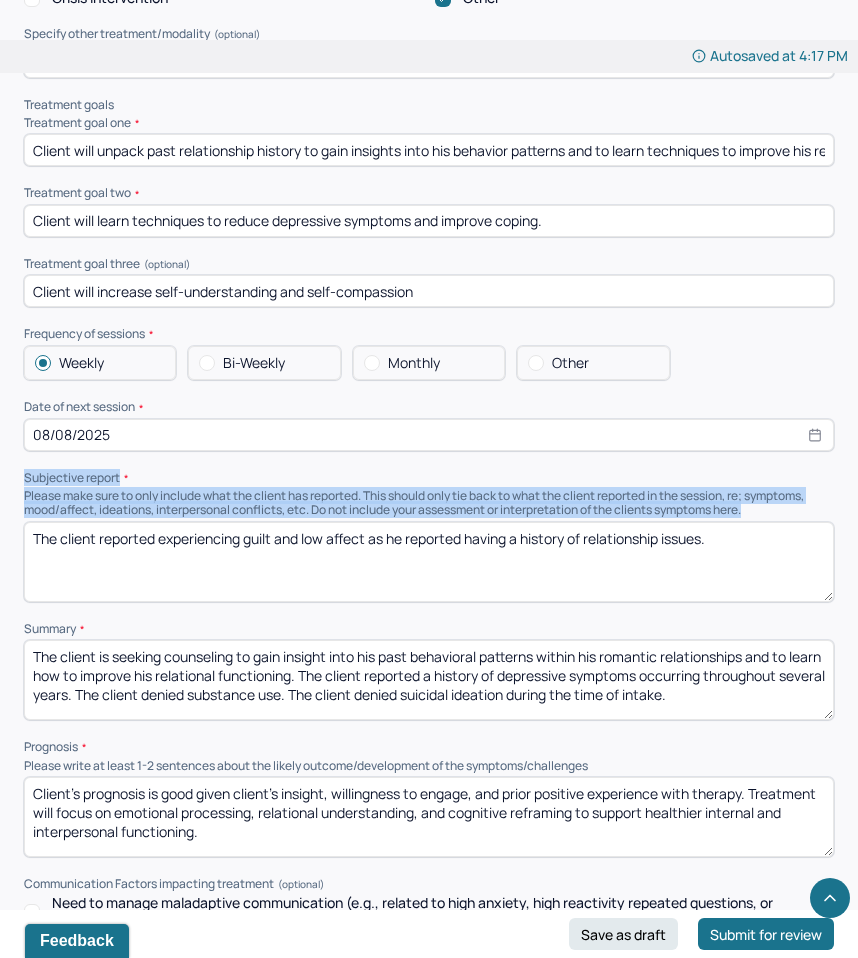 drag, startPoint x: 20, startPoint y: 475, endPoint x: 761, endPoint y: 511, distance: 741.87396 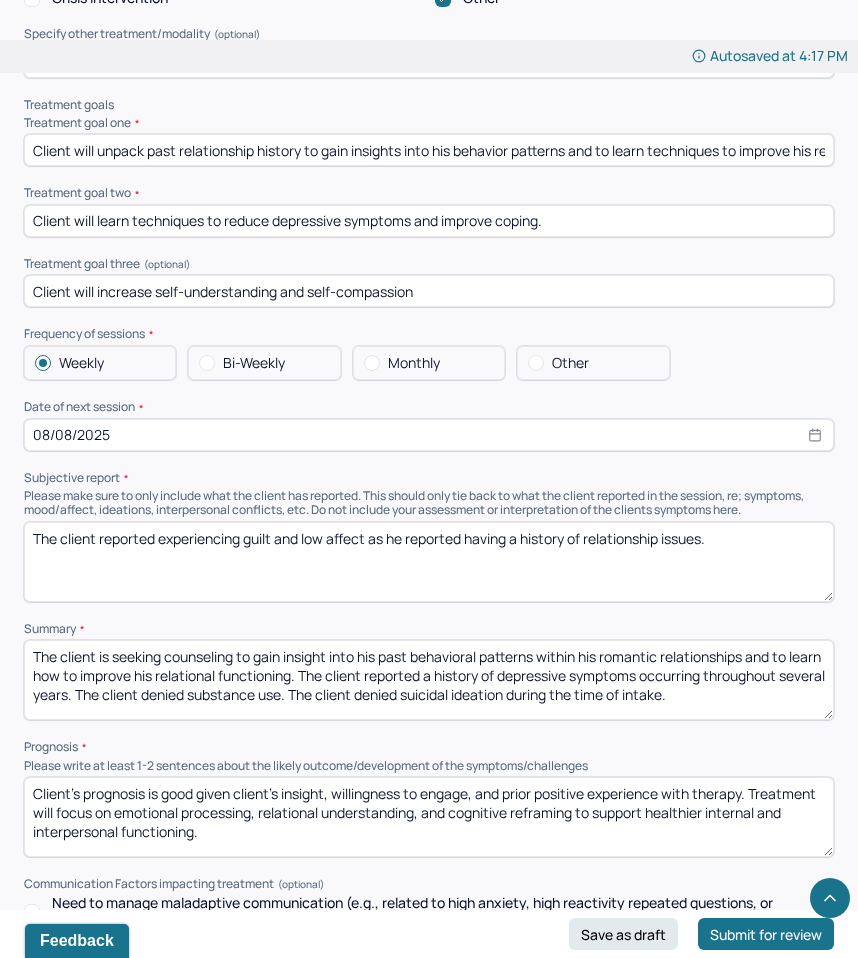 click on "The client reported experiencing guilt and low affect as he reported having a history of relationship issues." at bounding box center [429, 562] 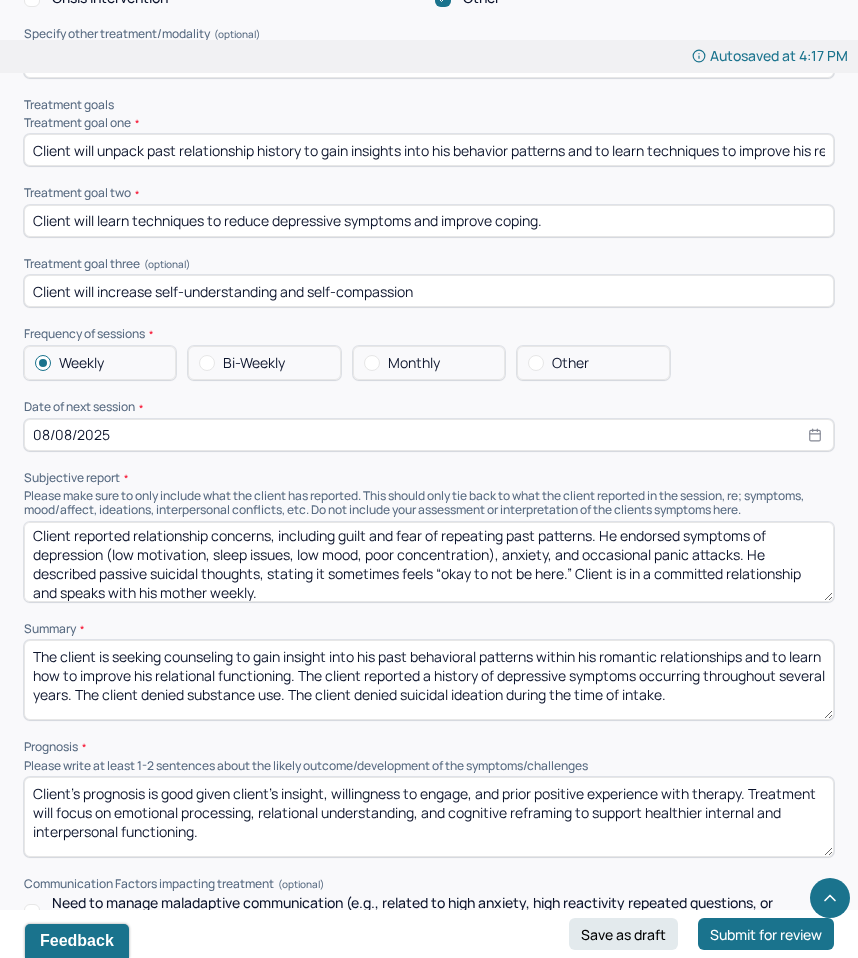 scroll, scrollTop: 9, scrollLeft: 0, axis: vertical 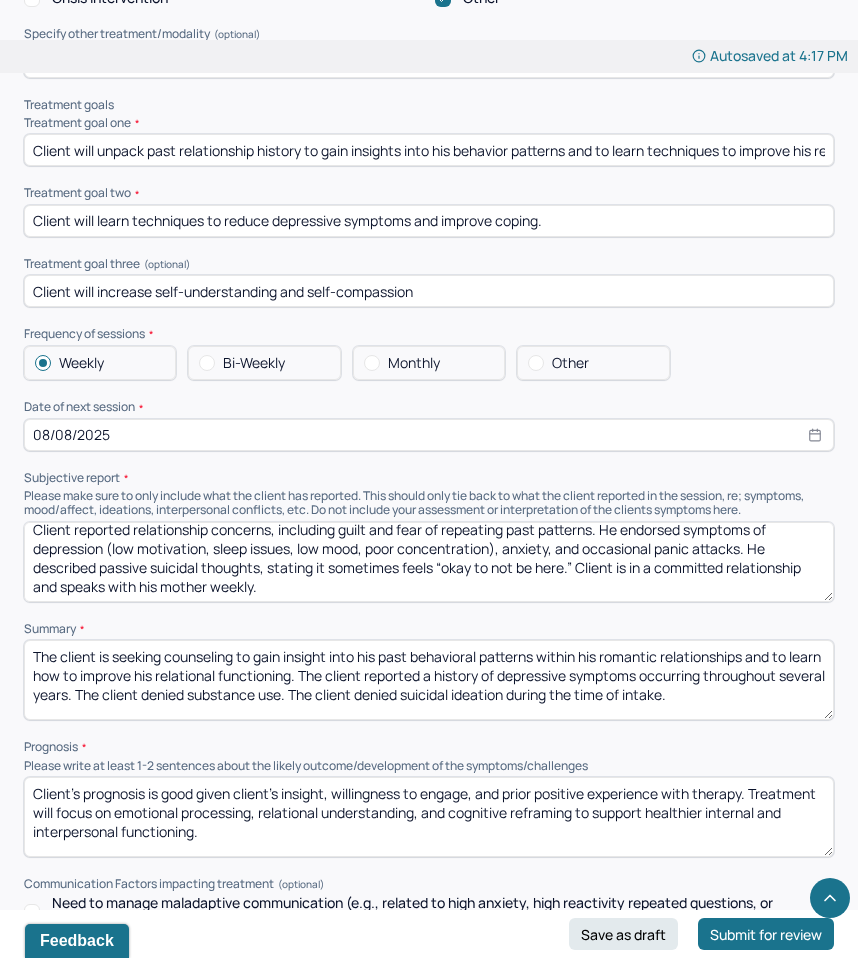 type on "Client reported relationship concerns, including guilt and fear of repeating past patterns. He endorsed symptoms of depression (low motivation, sleep issues, low mood, poor concentration), anxiety, and occasional panic attacks. He described passive suicidal thoughts, stating it sometimes feels “okay to not be here.” Client is in a committed relationship and speaks with his mother weekly." 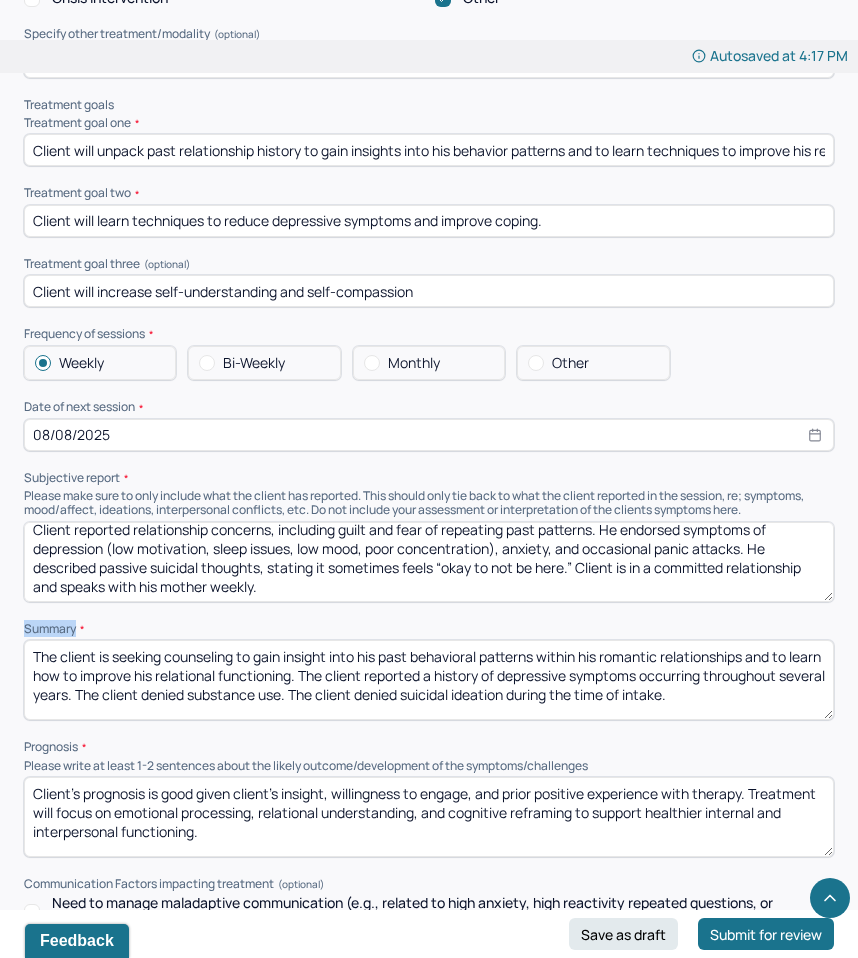 click on "Summary" at bounding box center [429, 629] 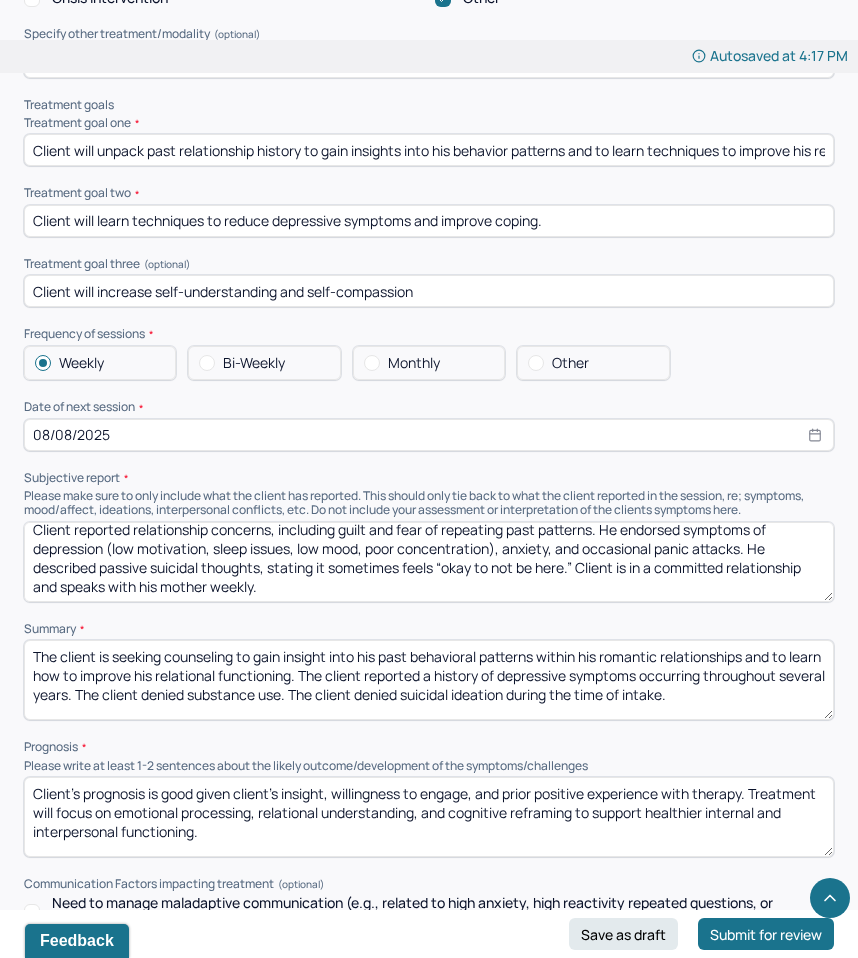 click on "The client is seeking counseling to gain insight into his past behavioral patterns within his romantic relationships and to learn how to improve his relational functioning. The client reported a history of depressive symptoms occurring throughout several years. The client denied substance use. The client denied suicidal ideation during the time of intake." at bounding box center (429, 680) 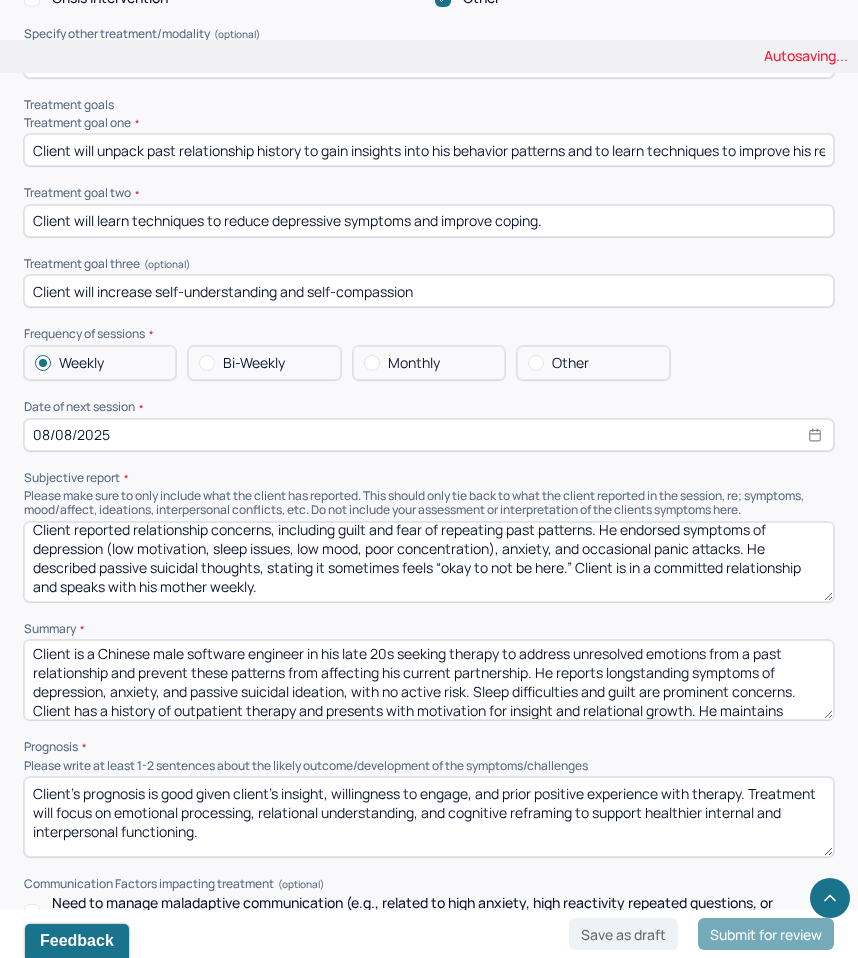 scroll, scrollTop: 0, scrollLeft: 0, axis: both 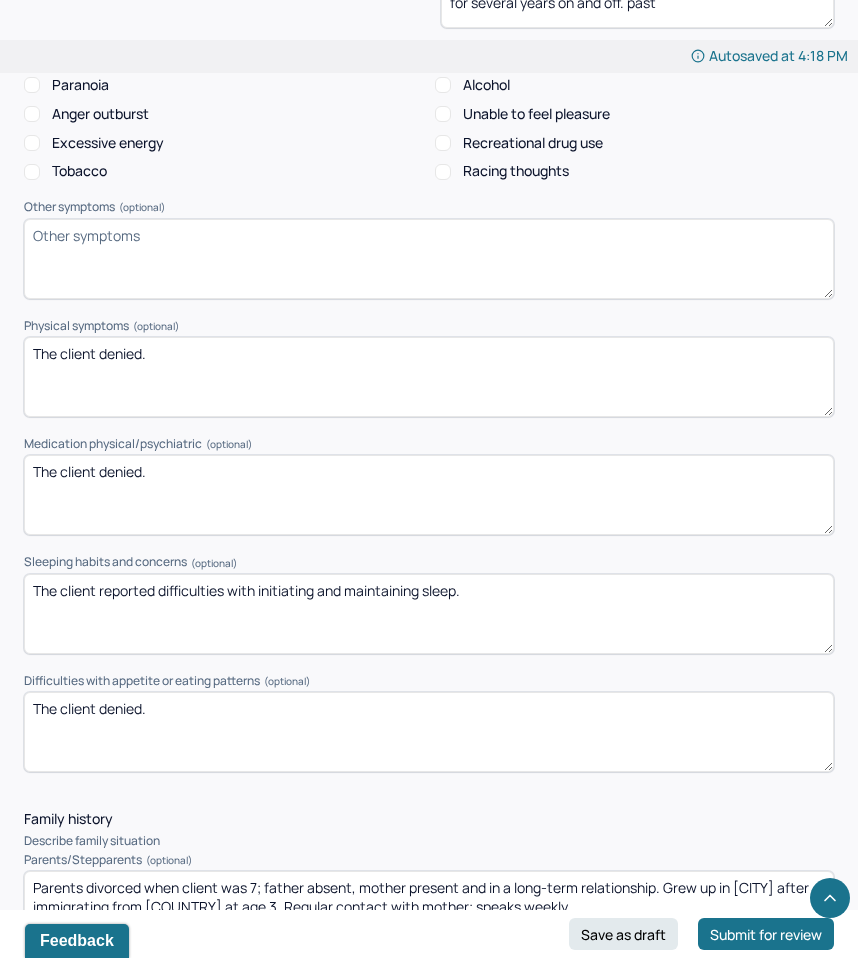 type on "Client is a Chinese male software engineer in his late 20s seeking therapy to address unresolved emotions from a past relationship and prevent these patterns from affecting his current partnership. He reports longstanding symptoms of depression, anxiety, and passive suicidal ideation, with no active risk. Sleep difficulties and guilt are prominent concerns. Client has a history of outpatient therapy and presents with motivation for insight and relational growth. He maintains regular contact with his mother and is currently in a committed relationship. Therapy will focus on emotional processing, relational patterns, and symptom reduction." 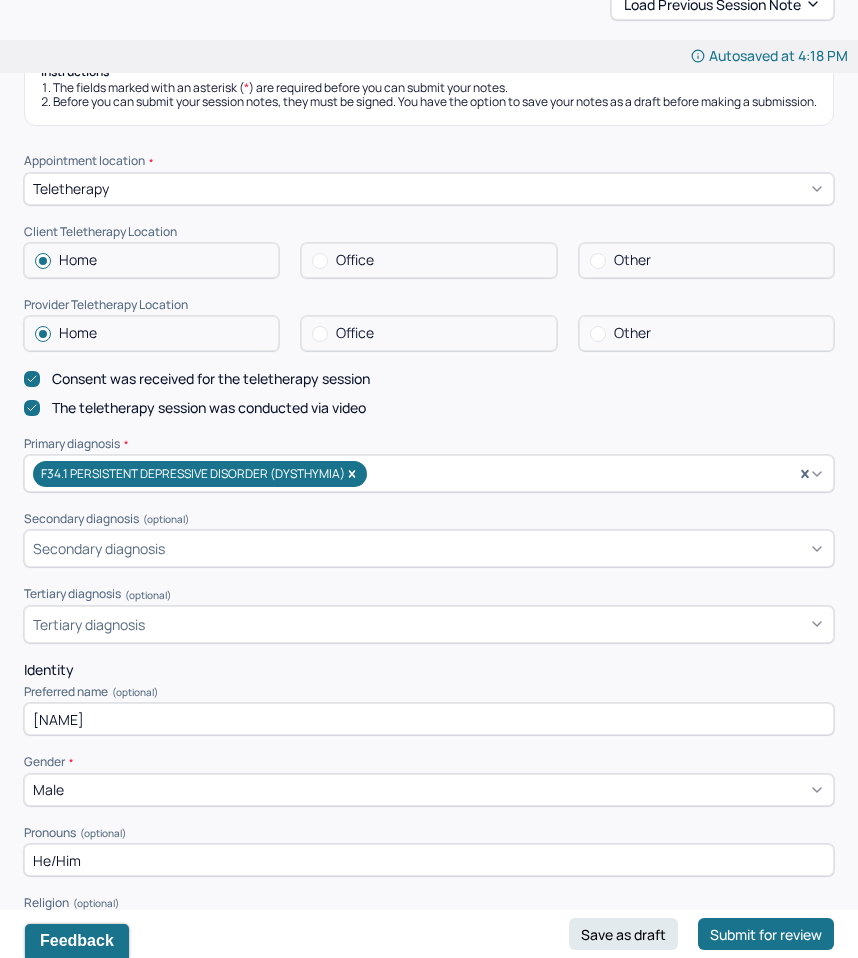 scroll, scrollTop: 289, scrollLeft: 0, axis: vertical 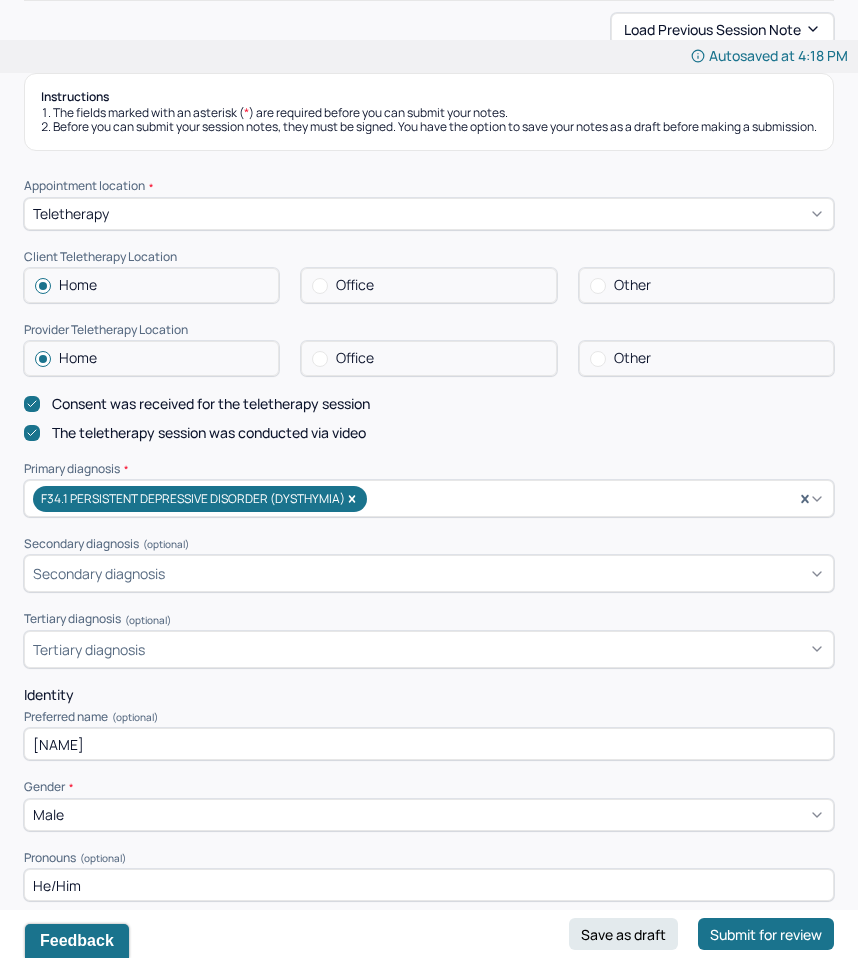 type on "The client denied." 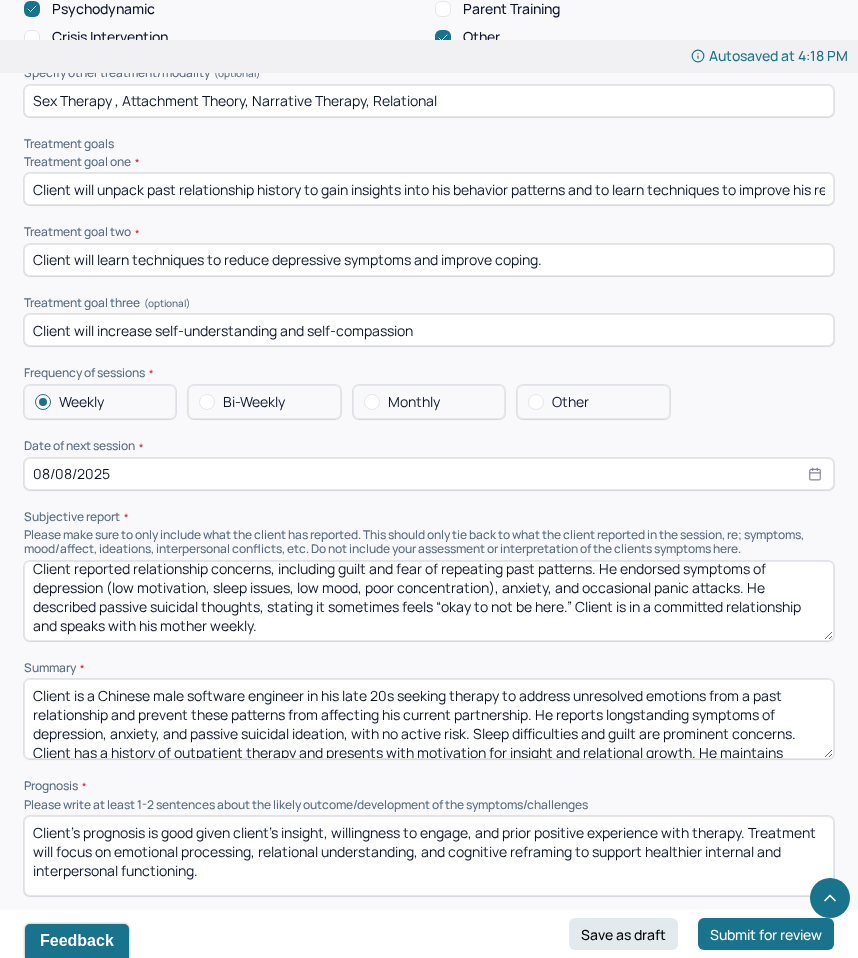 scroll, scrollTop: 10246, scrollLeft: 0, axis: vertical 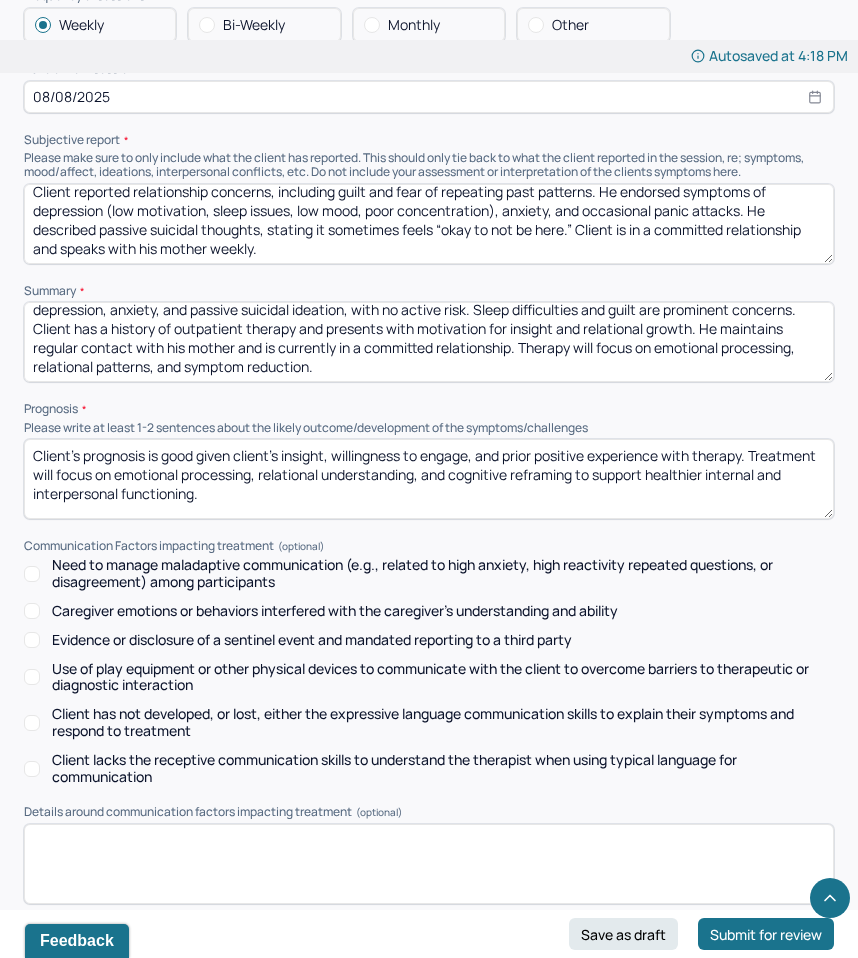 click on "Client reported relationship concerns, including guilt and fear of repeating past patterns. He endorsed symptoms of depression (low motivation, sleep issues, low mood, poor concentration), anxiety, and occasional panic attacks. He described passive suicidal thoughts, stating it sometimes feels “okay to not be here.” Client is in a committed relationship and speaks with his mother weekly." at bounding box center (429, 224) 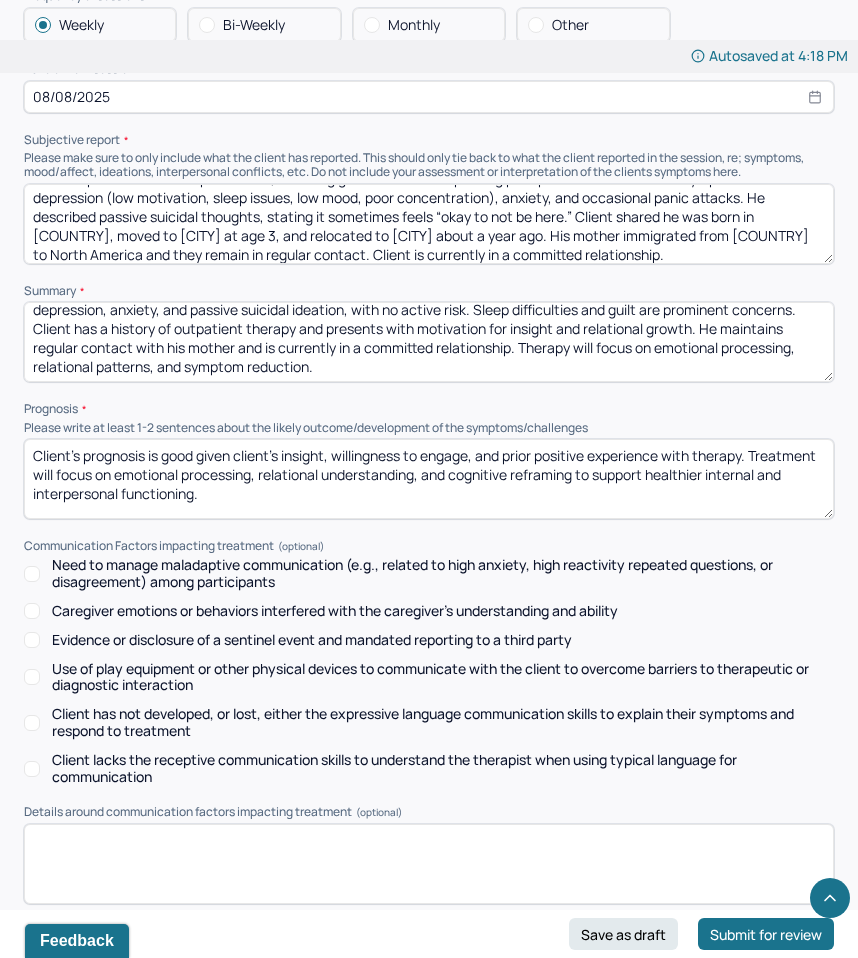 scroll, scrollTop: 0, scrollLeft: 0, axis: both 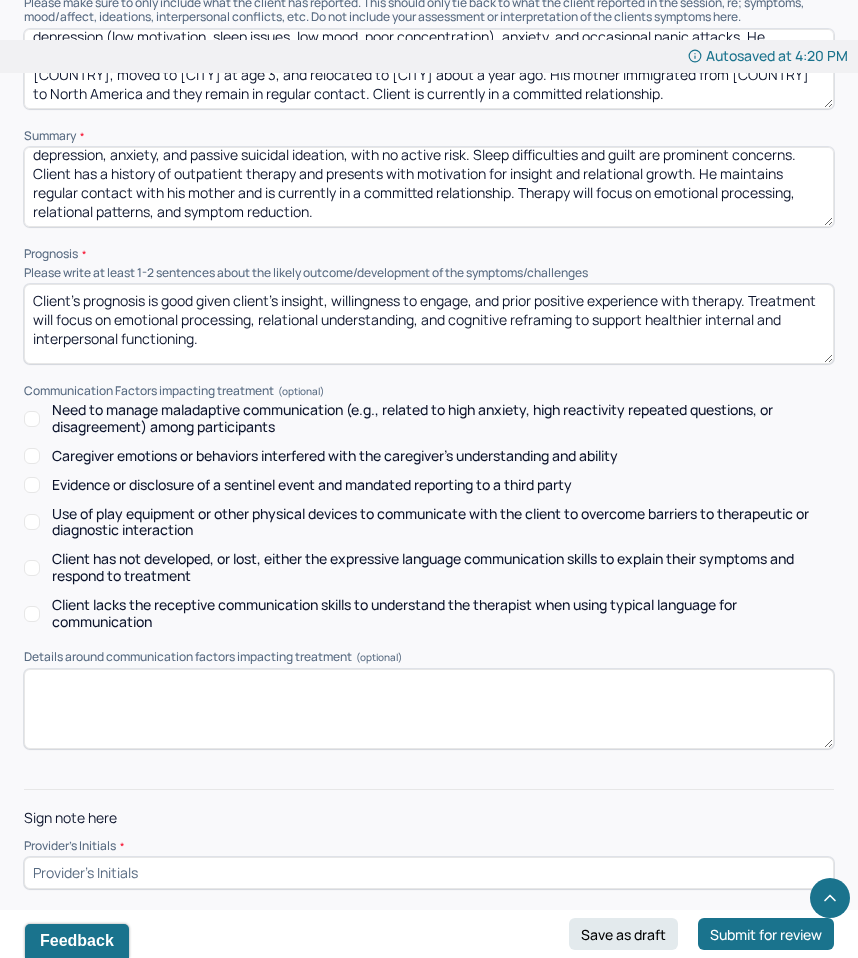 type on "Client reported relationship concerns, including guilt and fear of repeating past patterns. He endorsed symptoms of depression (low motivation, sleep issues, low mood, poor concentration), anxiety, and occasional panic attacks. He described passive suicidal thoughts, stating it sometimes feels “okay to not be here.” Client shared he was born in [COUNTRY], moved to [CITY] at age 3, and relocated to [CITY] about a year ago. His mother immigrated from [COUNTRY] to North America and they remain in regular contact. Client is currently in a committed relationship." 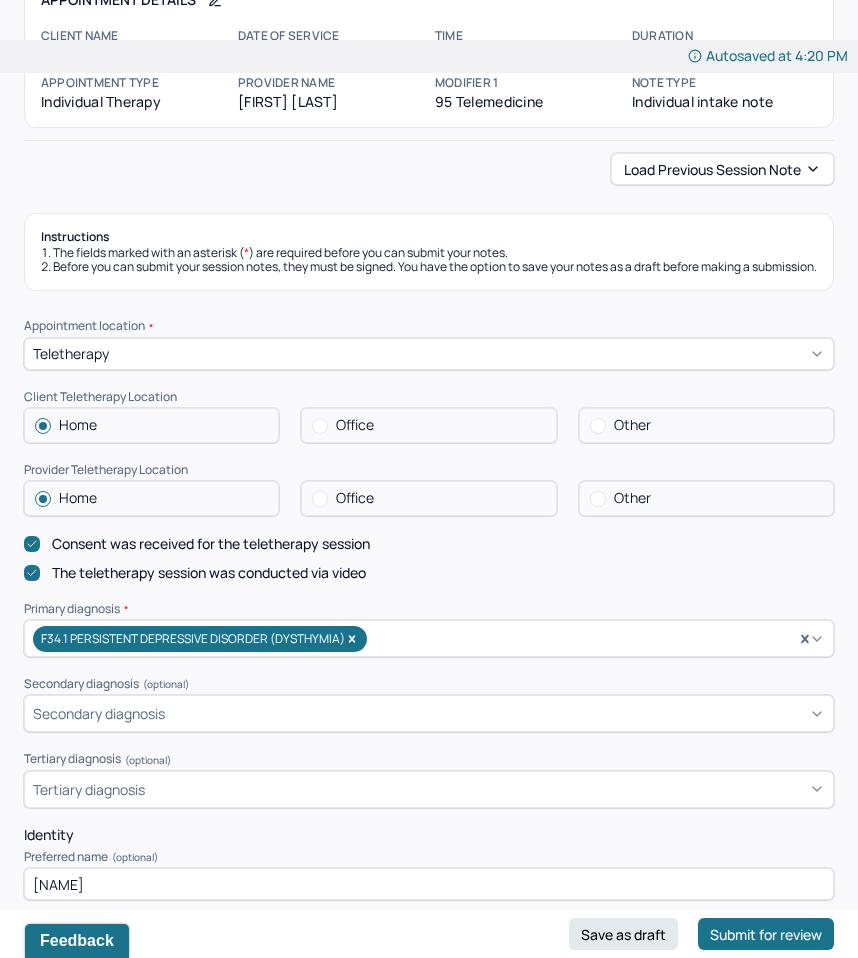 scroll, scrollTop: 70, scrollLeft: 0, axis: vertical 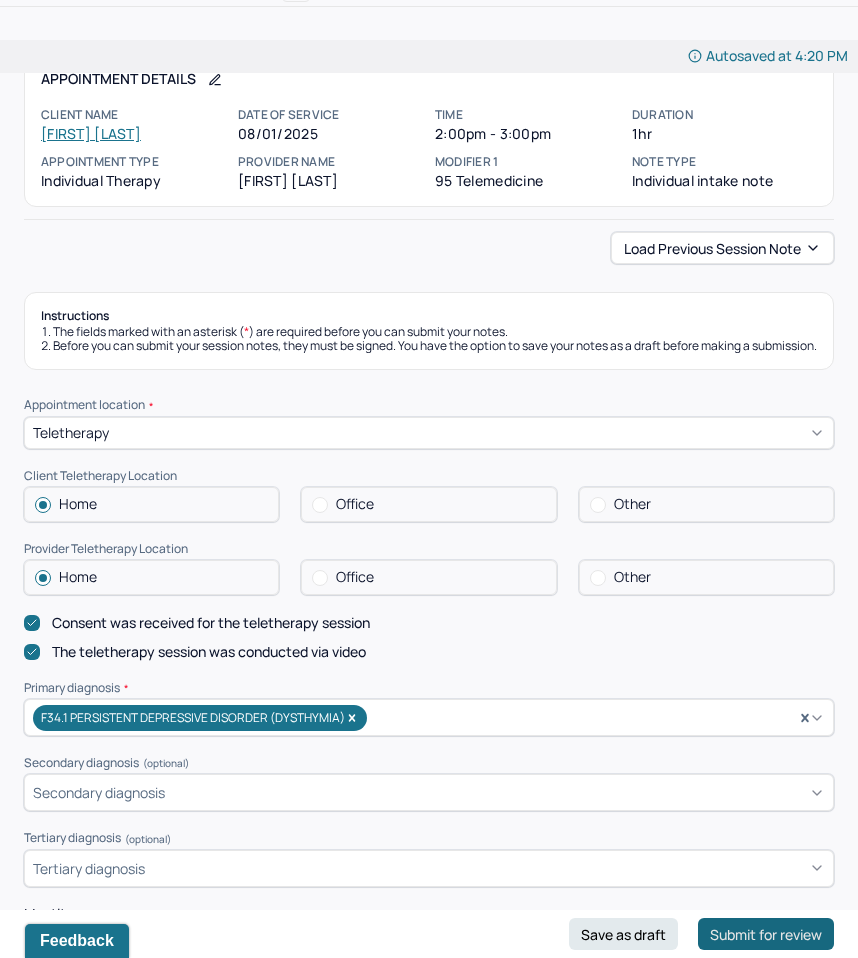 type on "JC" 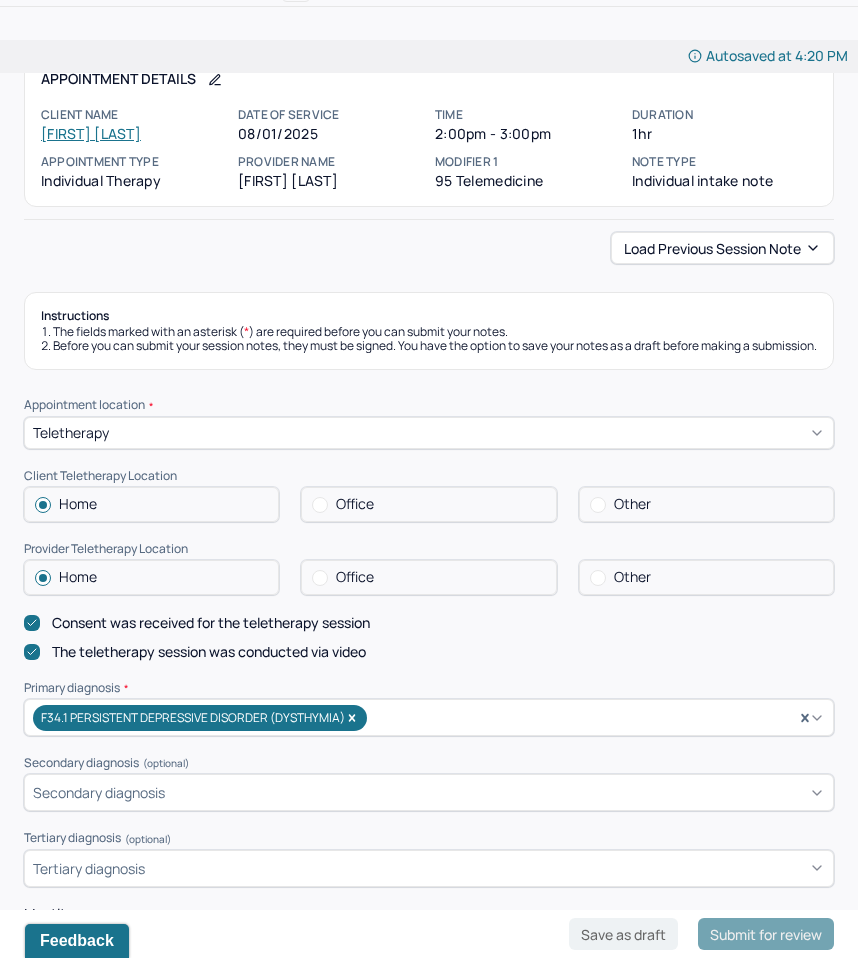 click on "Submit for review" at bounding box center (766, 934) 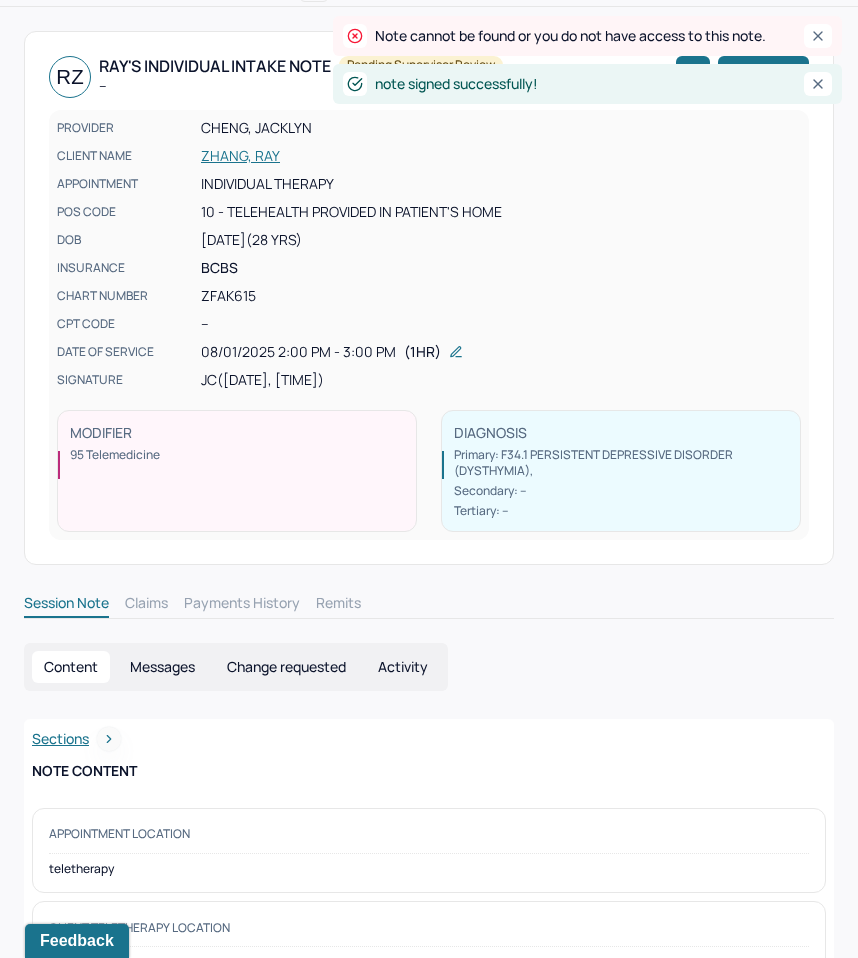 scroll, scrollTop: 0, scrollLeft: 0, axis: both 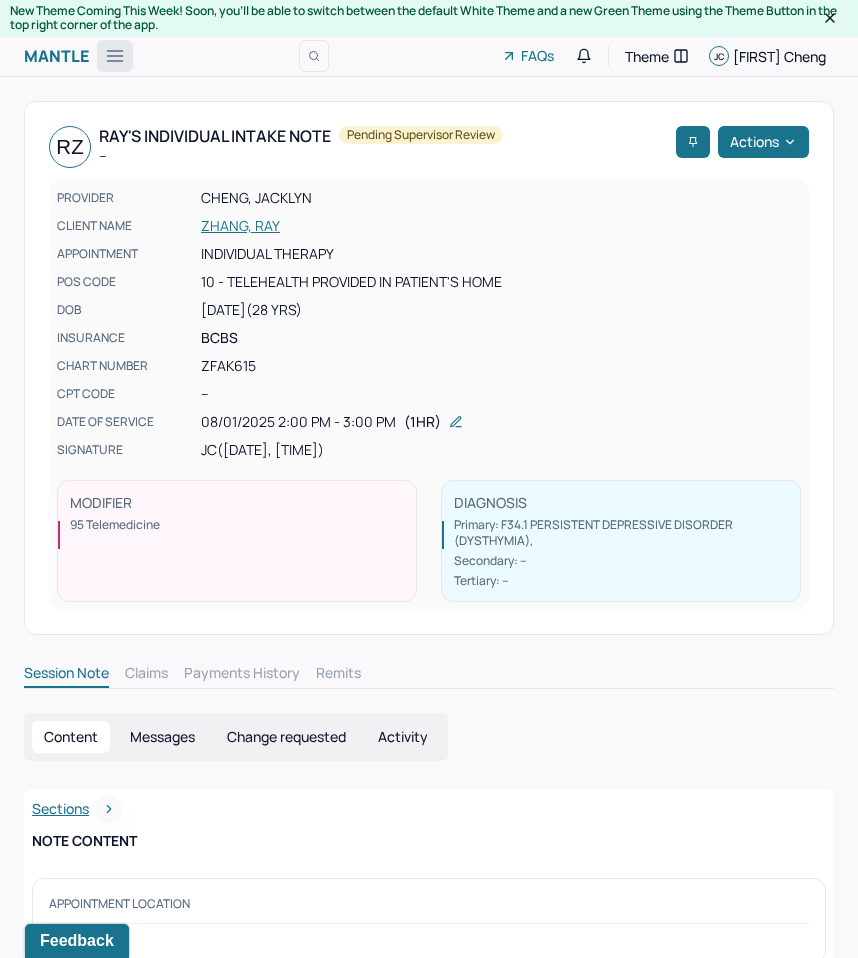 click 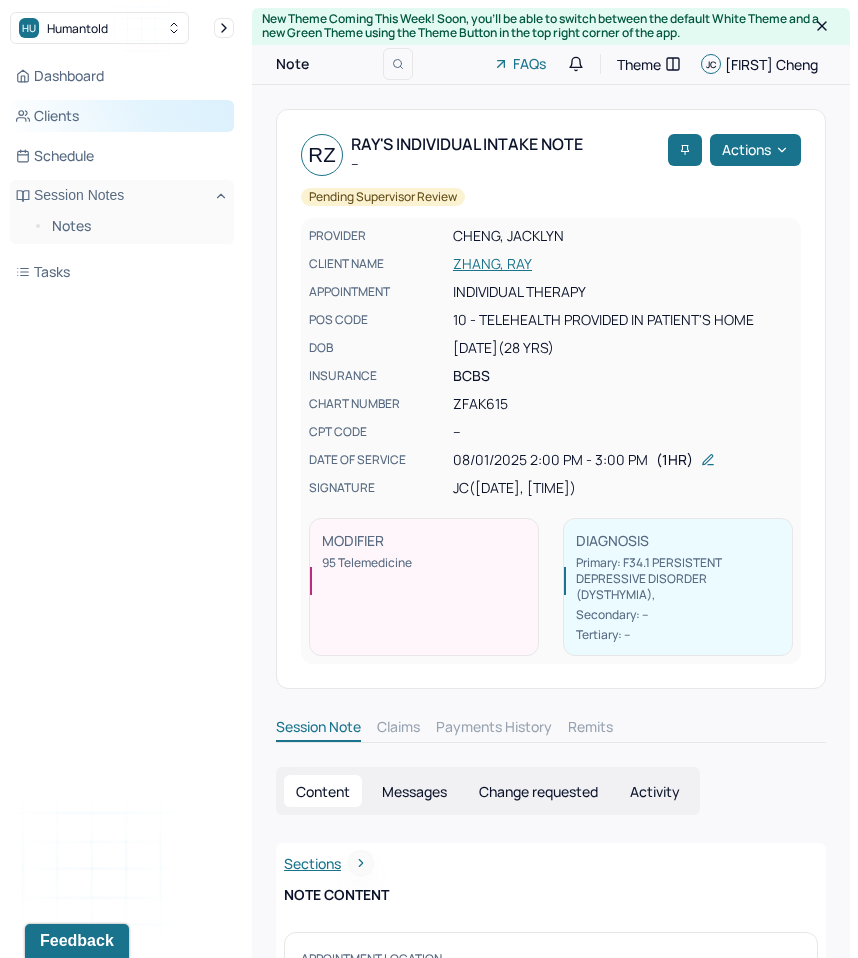 click on "Clients" at bounding box center [122, 116] 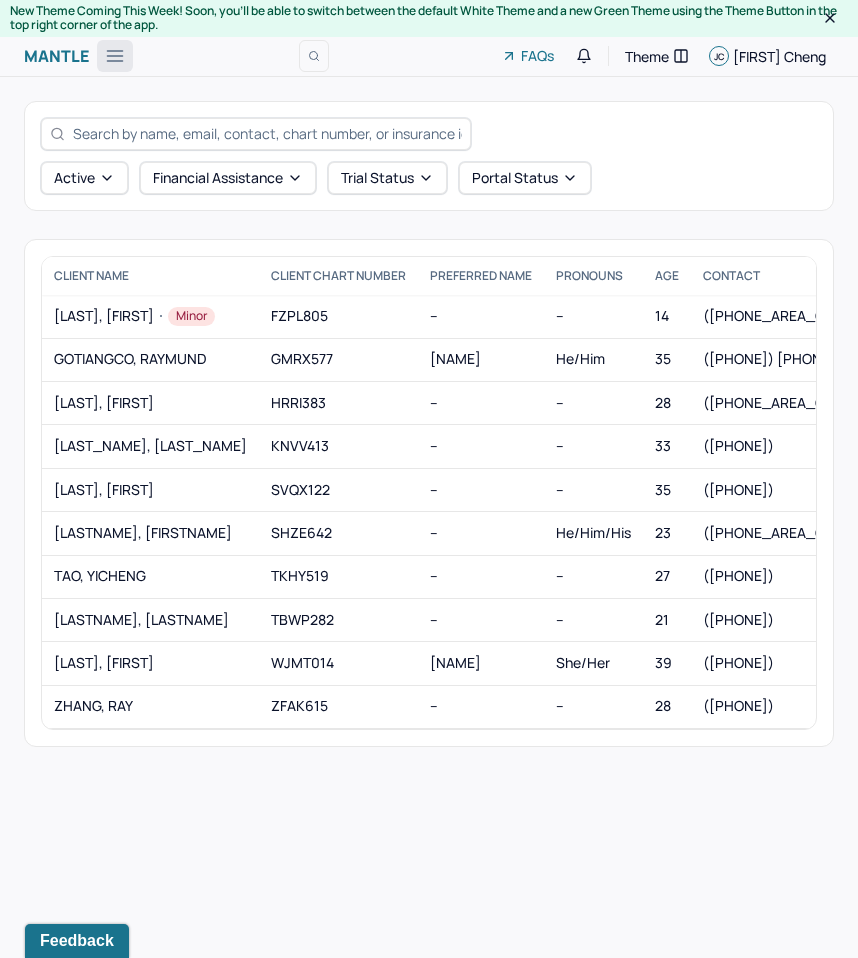 click at bounding box center [115, 56] 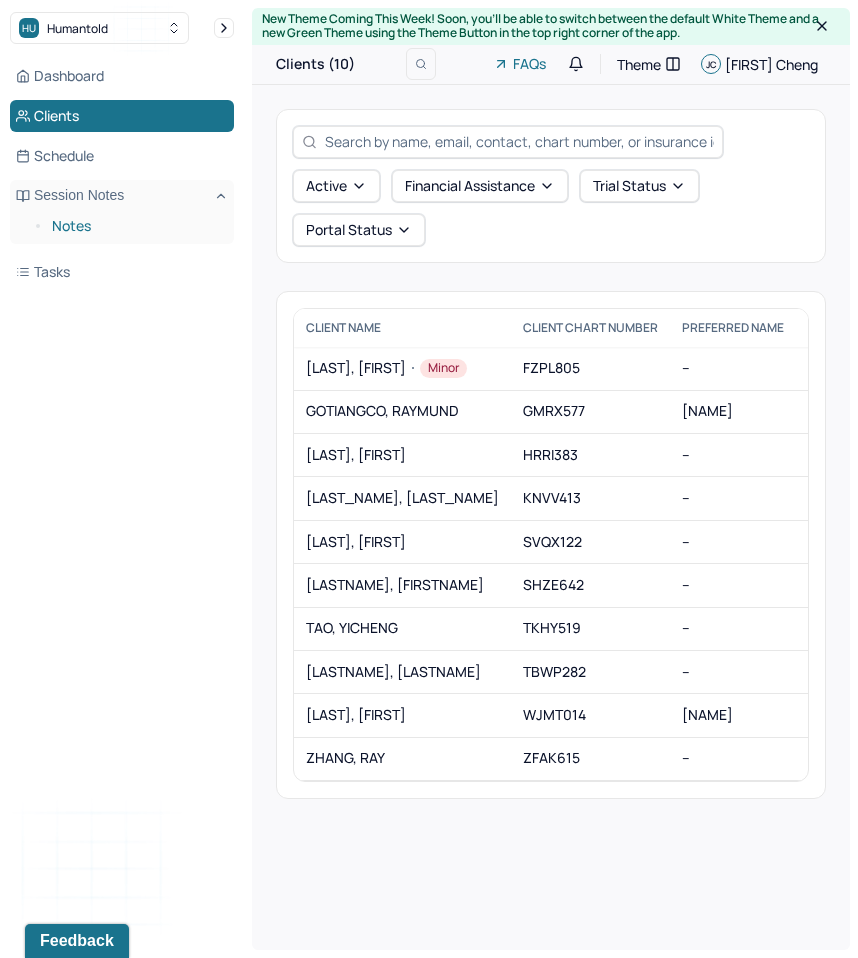 click on "Notes" at bounding box center (135, 226) 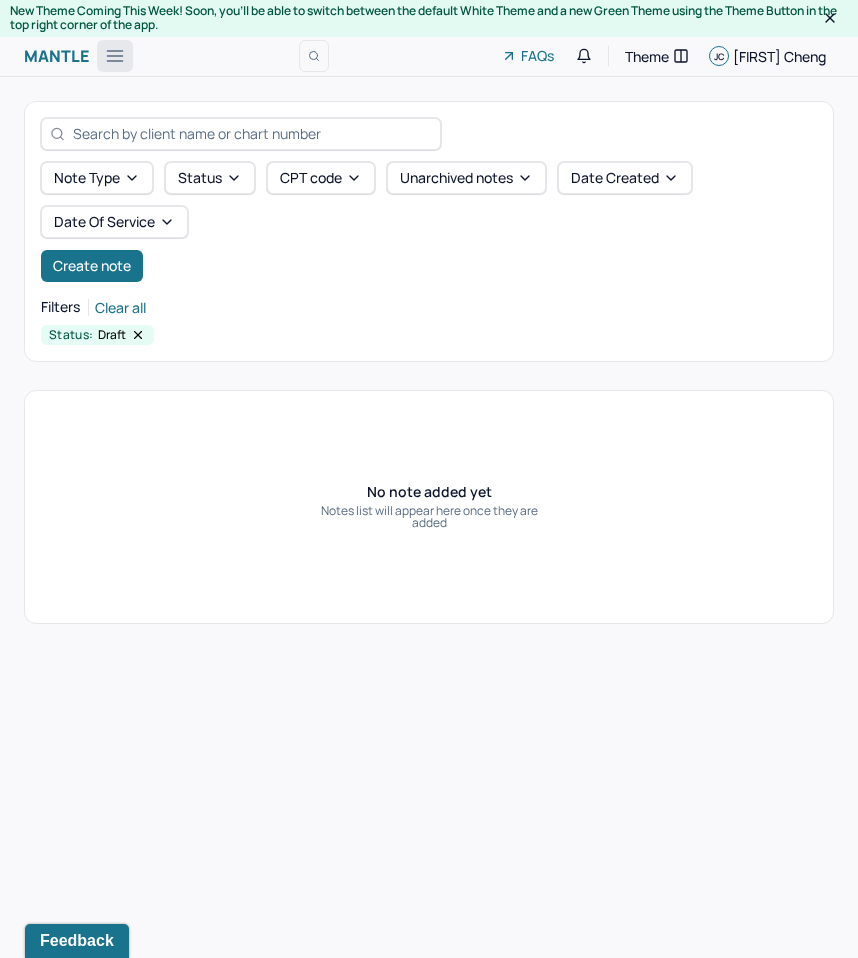 click 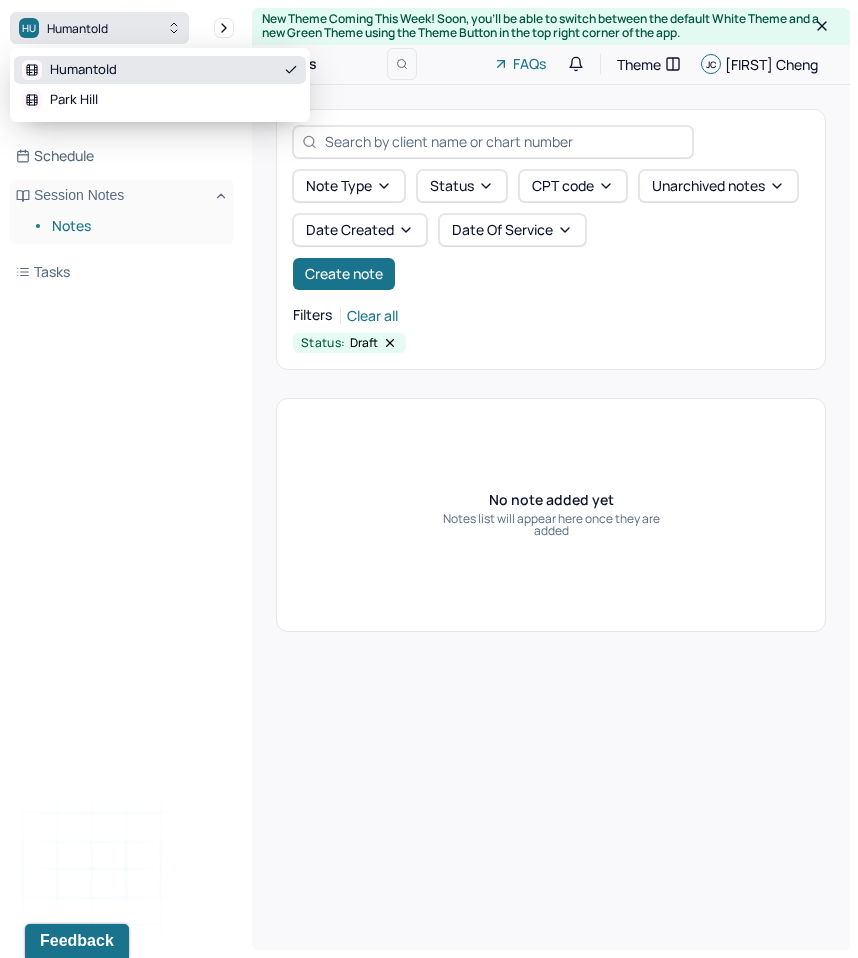 click on "Humantold" at bounding box center [77, 28] 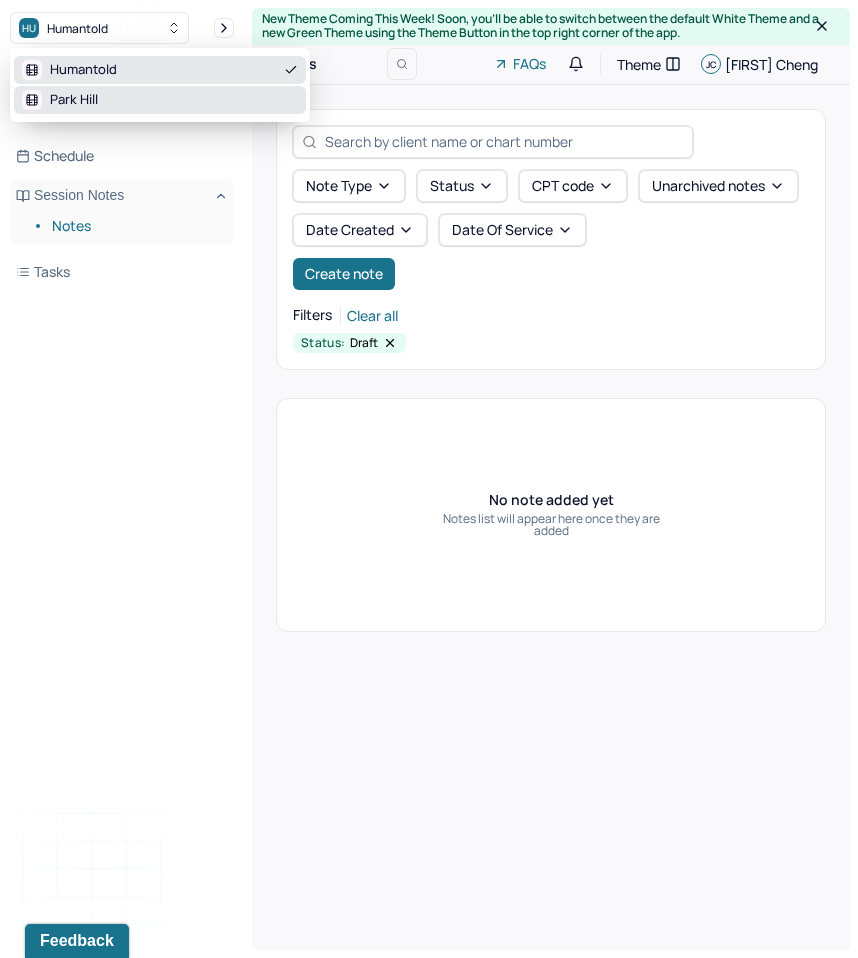 click on "Park Hill" at bounding box center (160, 100) 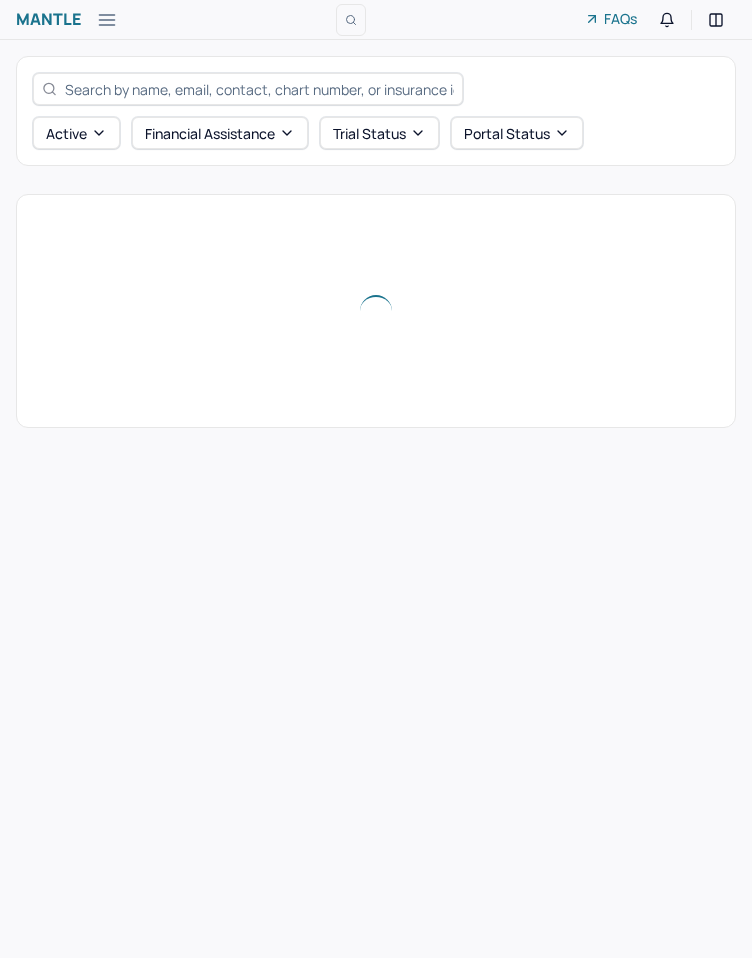 scroll, scrollTop: 0, scrollLeft: 0, axis: both 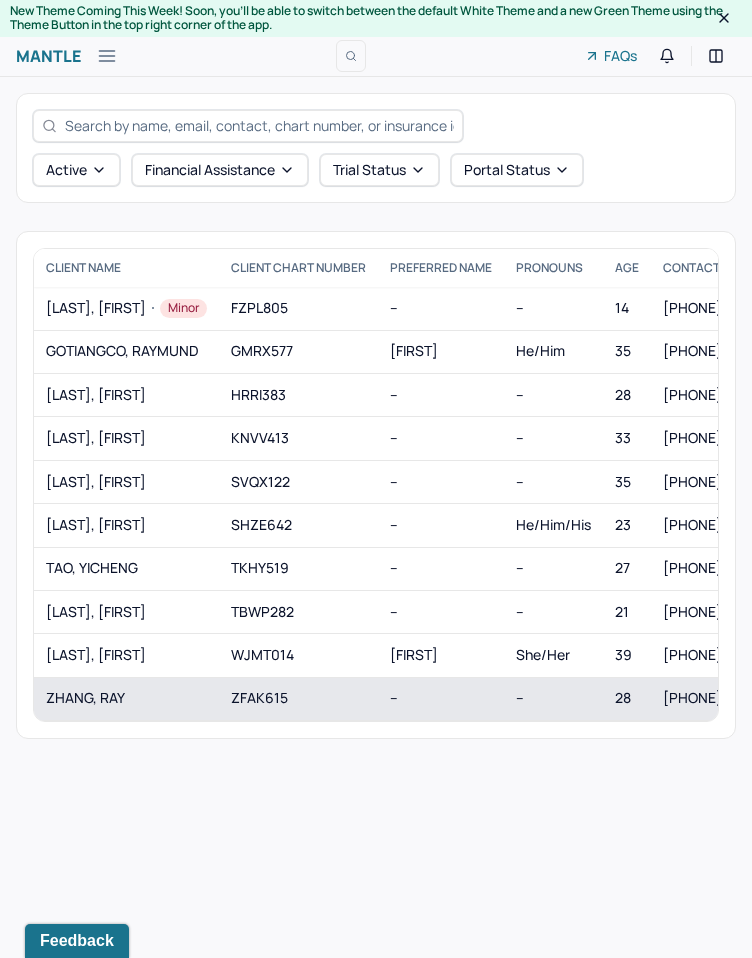 click on "ZFAK615" at bounding box center (298, 698) 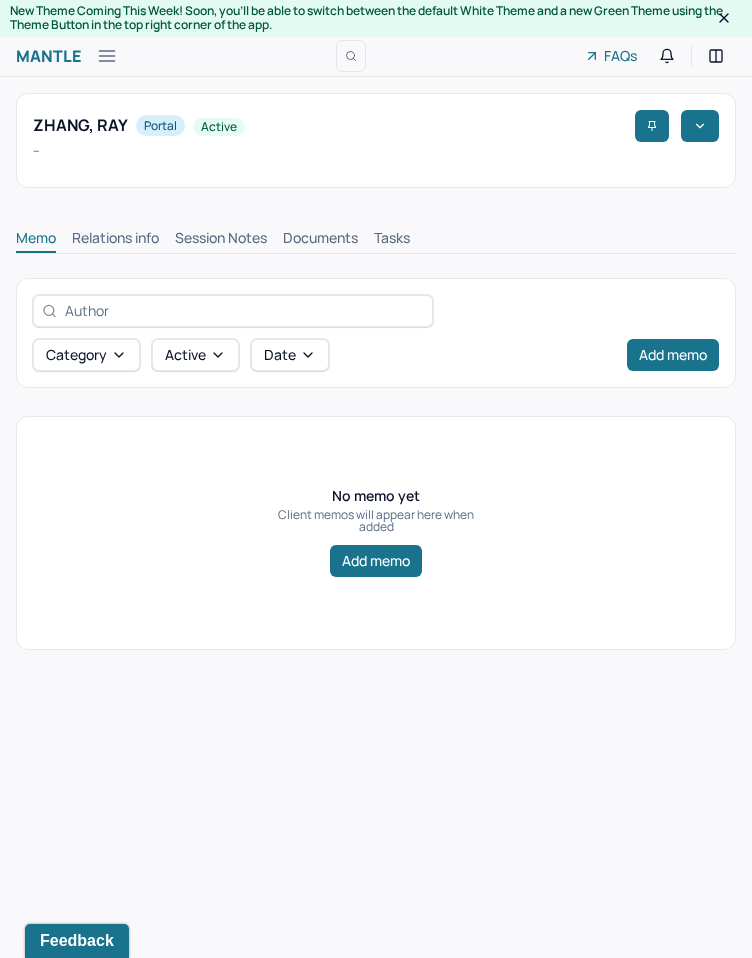click on "Session Notes" at bounding box center [221, 240] 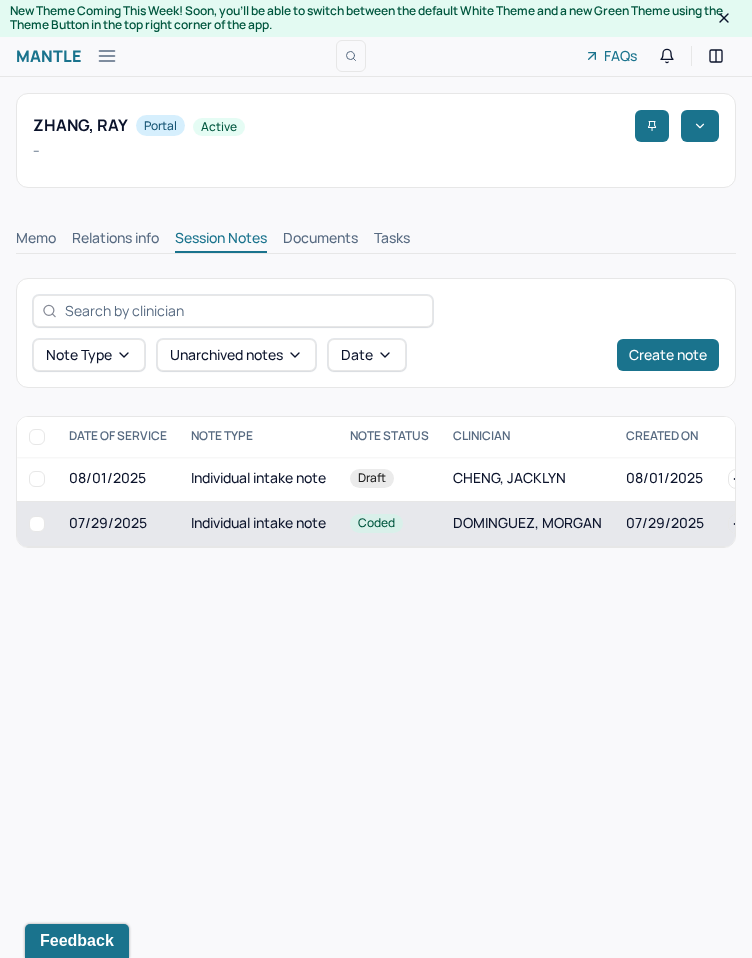 click on "Coded" at bounding box center (376, 523) 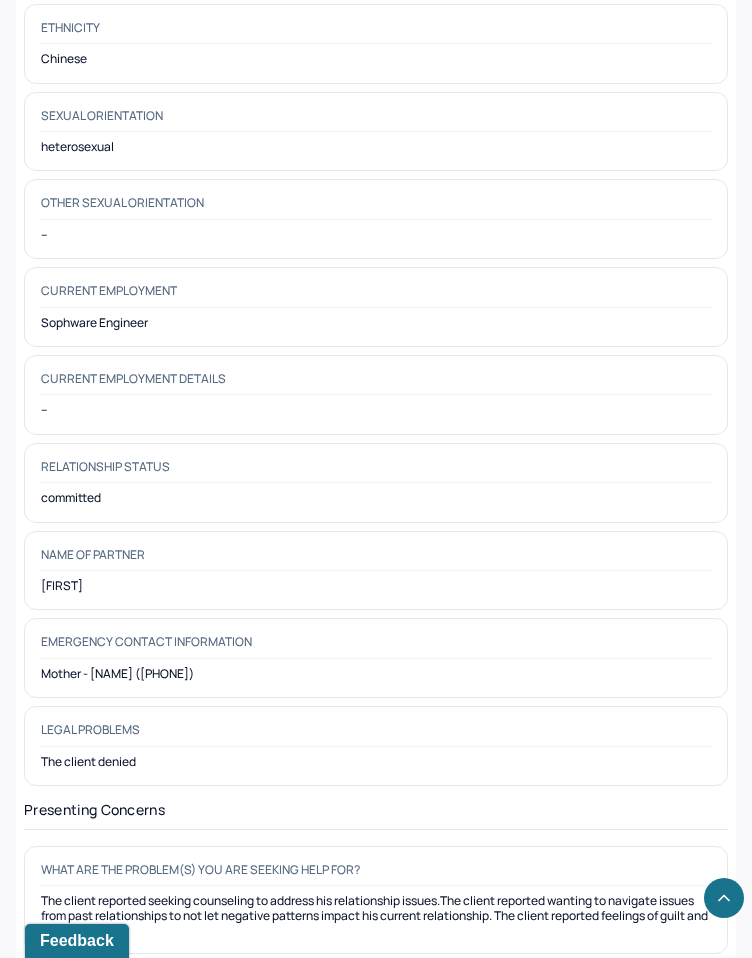 scroll, scrollTop: 2318, scrollLeft: 0, axis: vertical 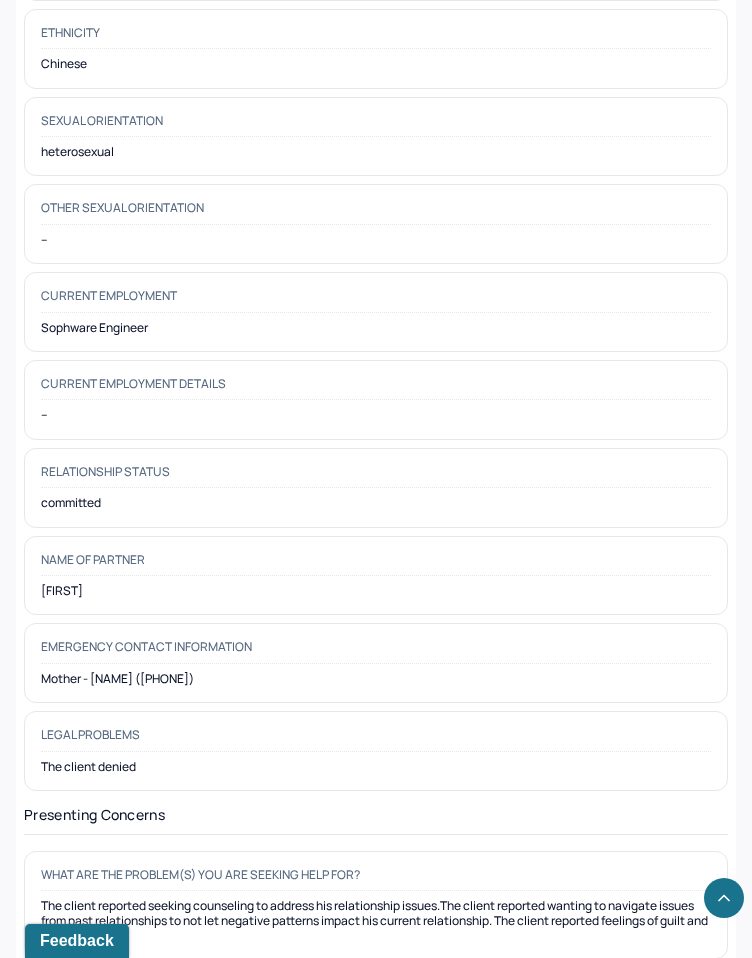click on "Mother - Yuli Shi (425)232-875" at bounding box center [376, 679] 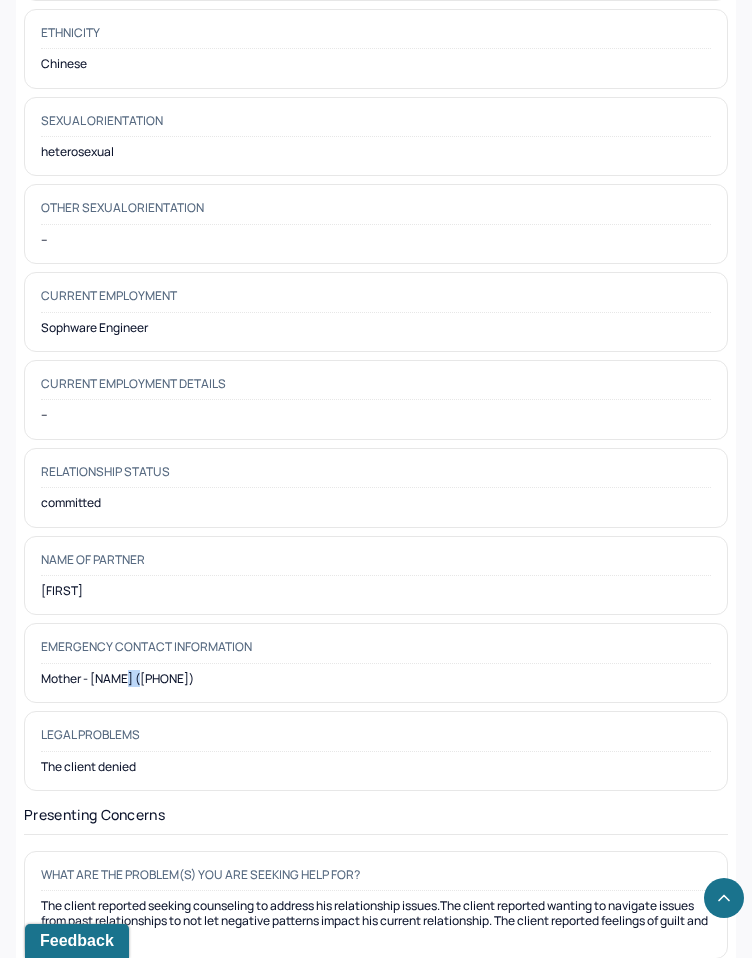 click on "Mother - Yuli Shi (425)232-875" at bounding box center (376, 679) 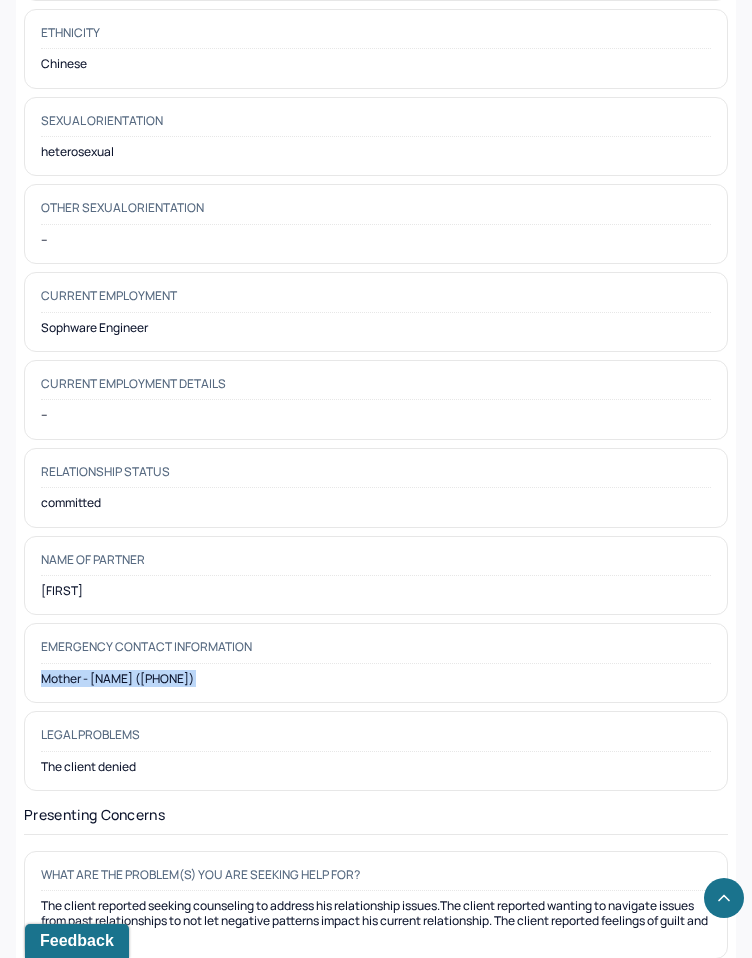 click on "Mother - Yuli Shi (425)232-875" at bounding box center (376, 679) 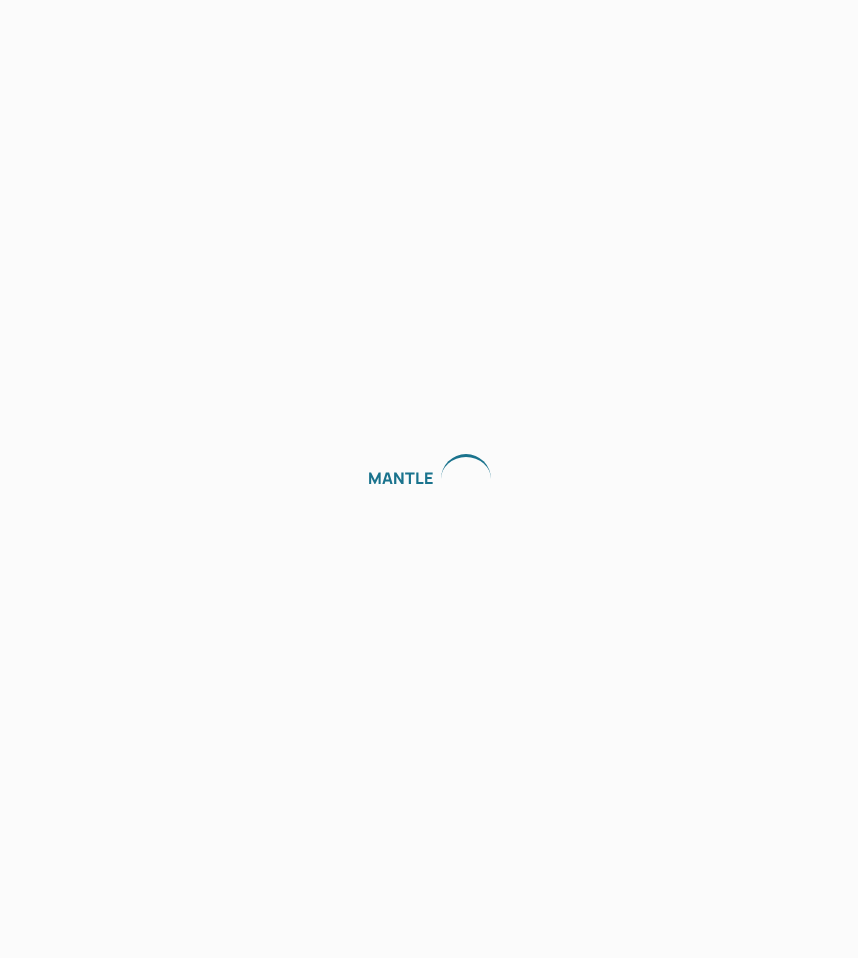 scroll, scrollTop: 0, scrollLeft: 0, axis: both 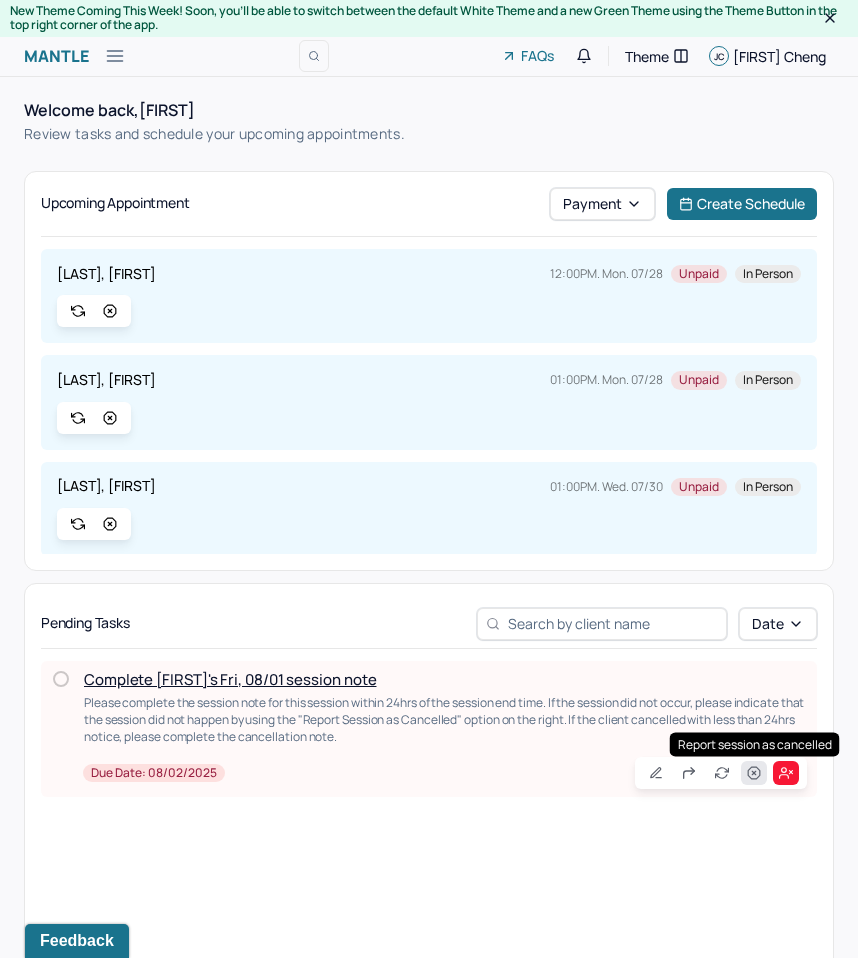 click at bounding box center [754, 773] 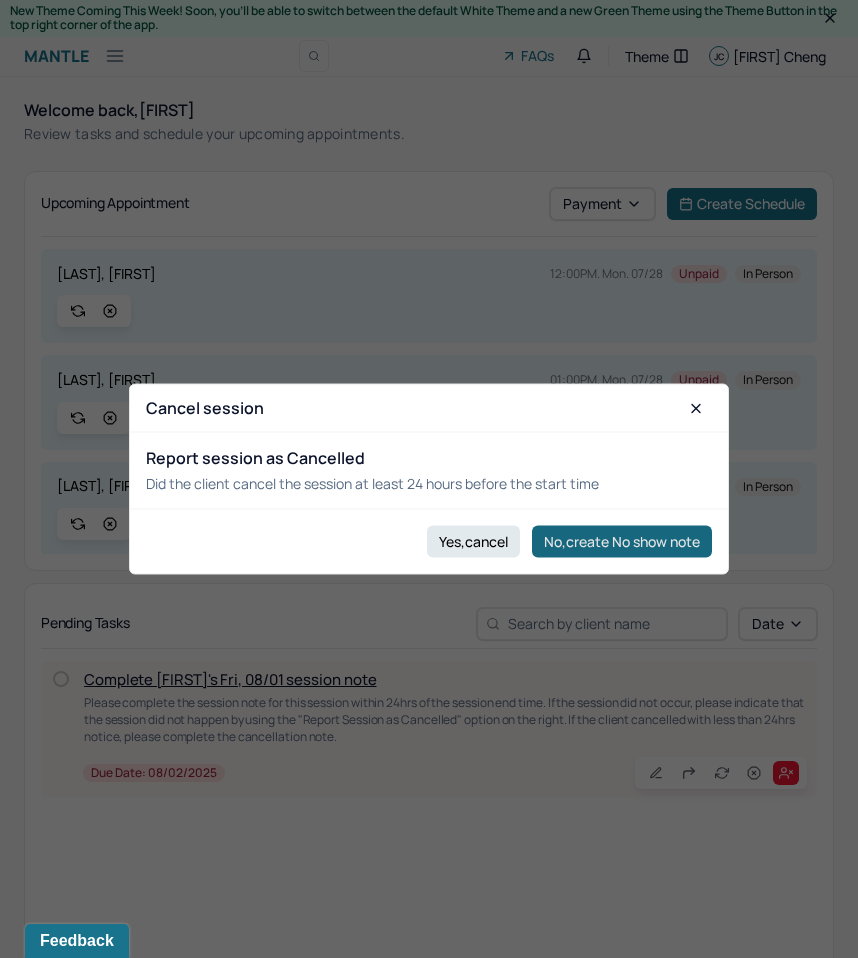 click on "No,create No show note" at bounding box center [622, 541] 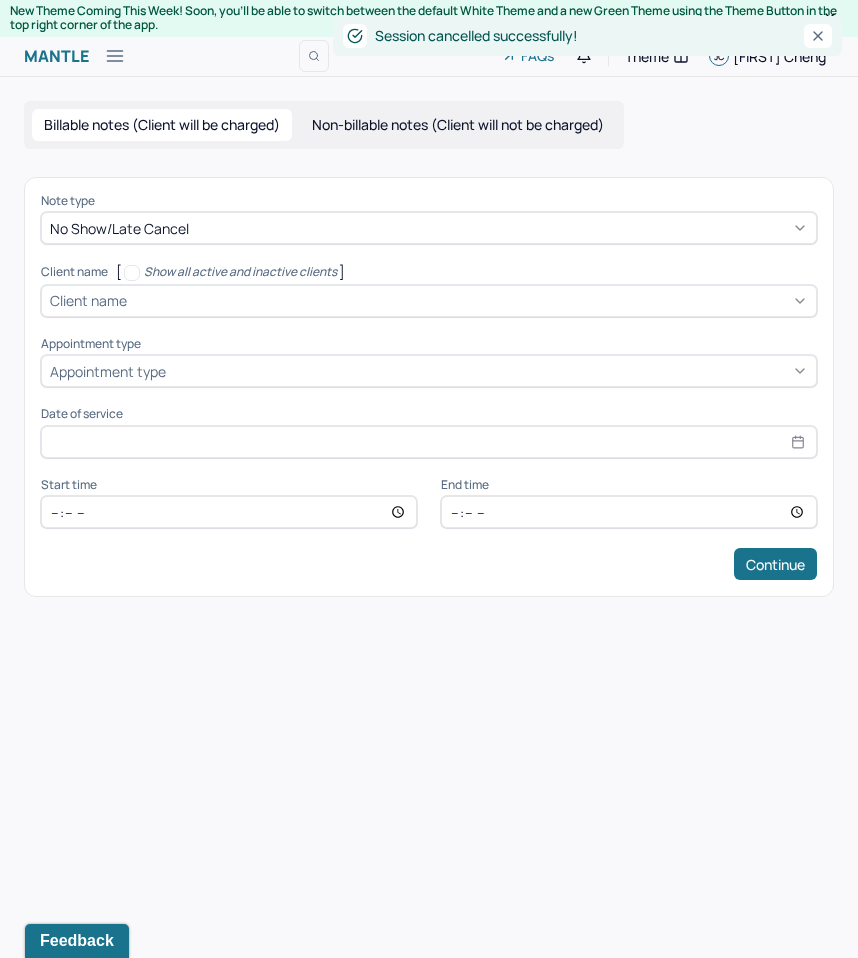 click at bounding box center (469, 300) 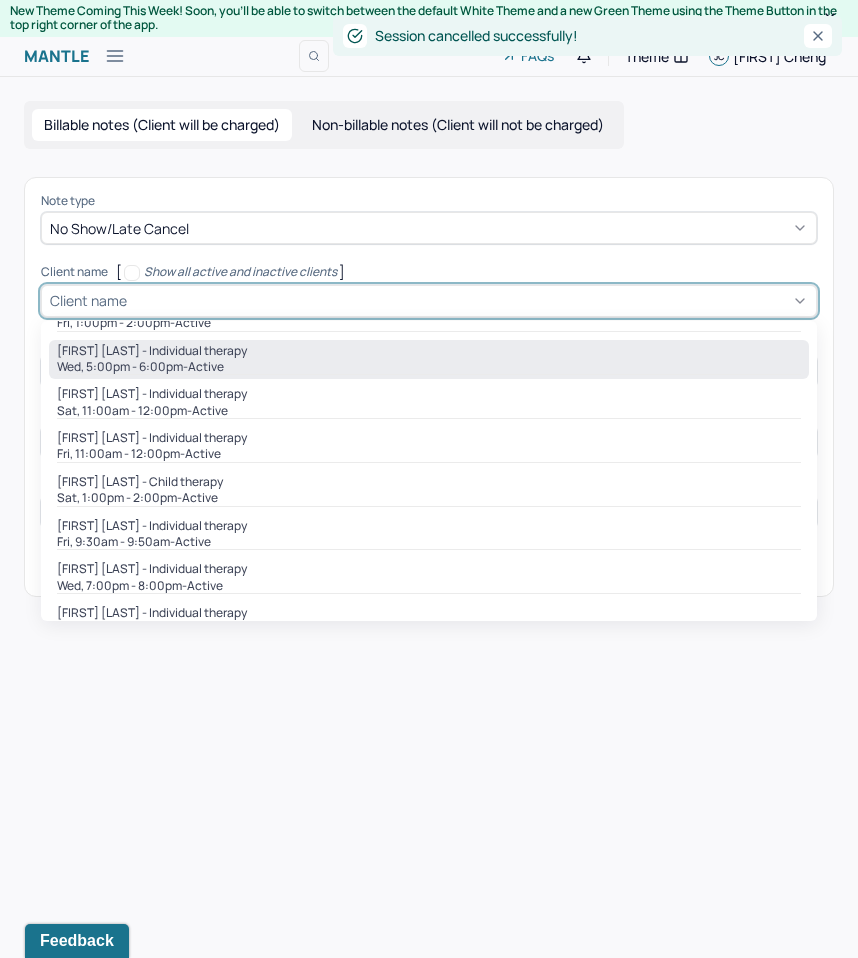 scroll, scrollTop: 87, scrollLeft: 0, axis: vertical 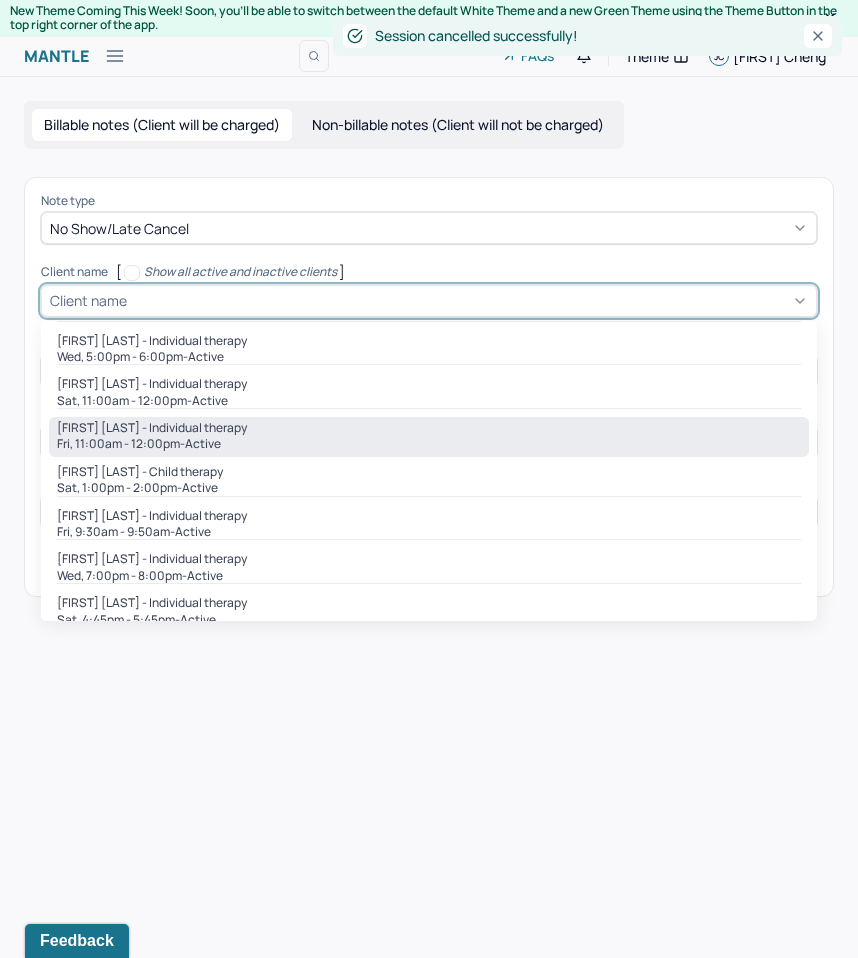 click on "[FIRST] [LAST] - Individual therapy" at bounding box center [429, 428] 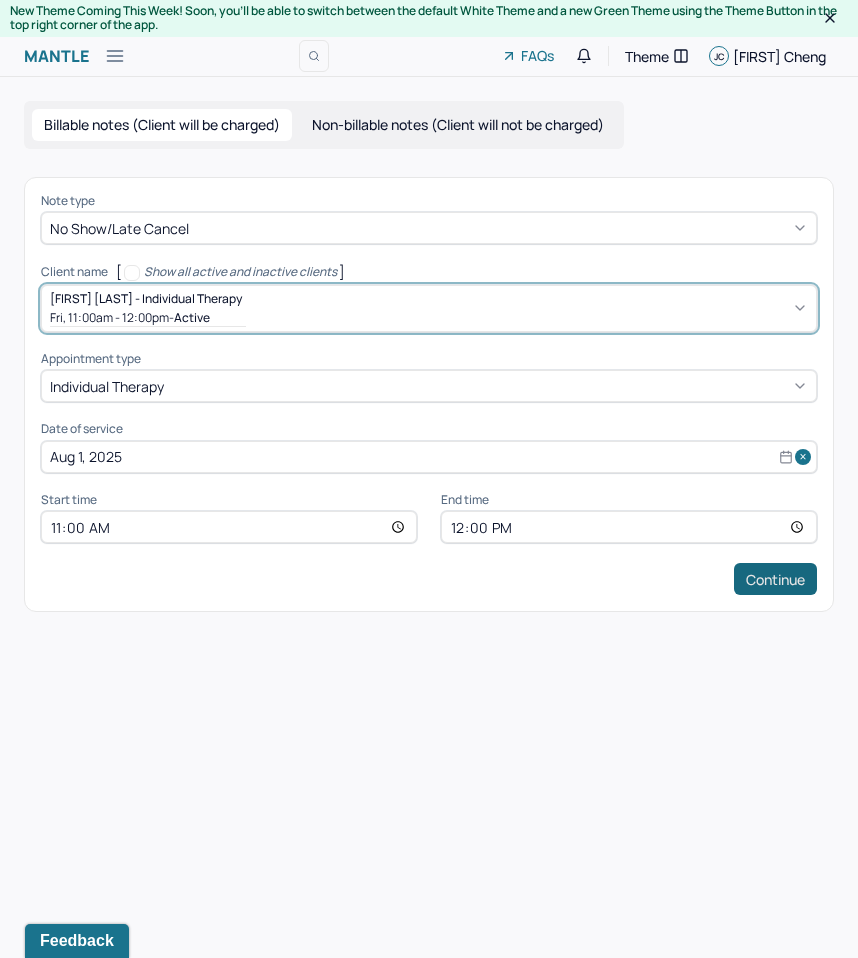 click on "Continue" at bounding box center (775, 579) 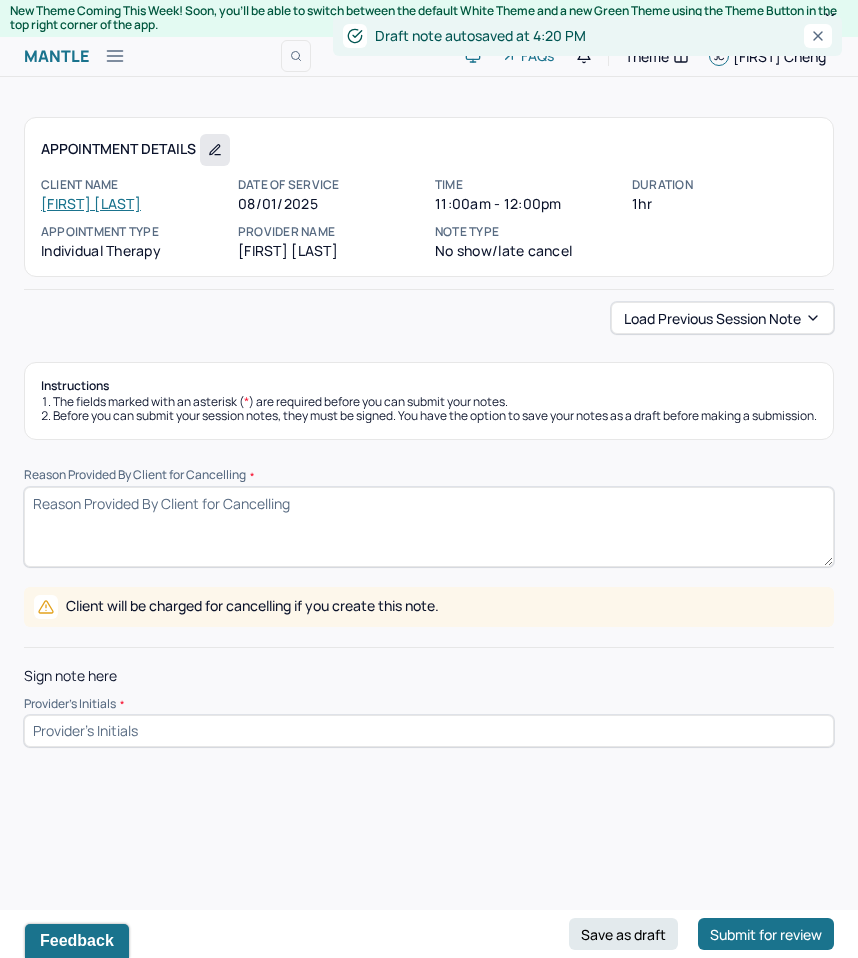 click 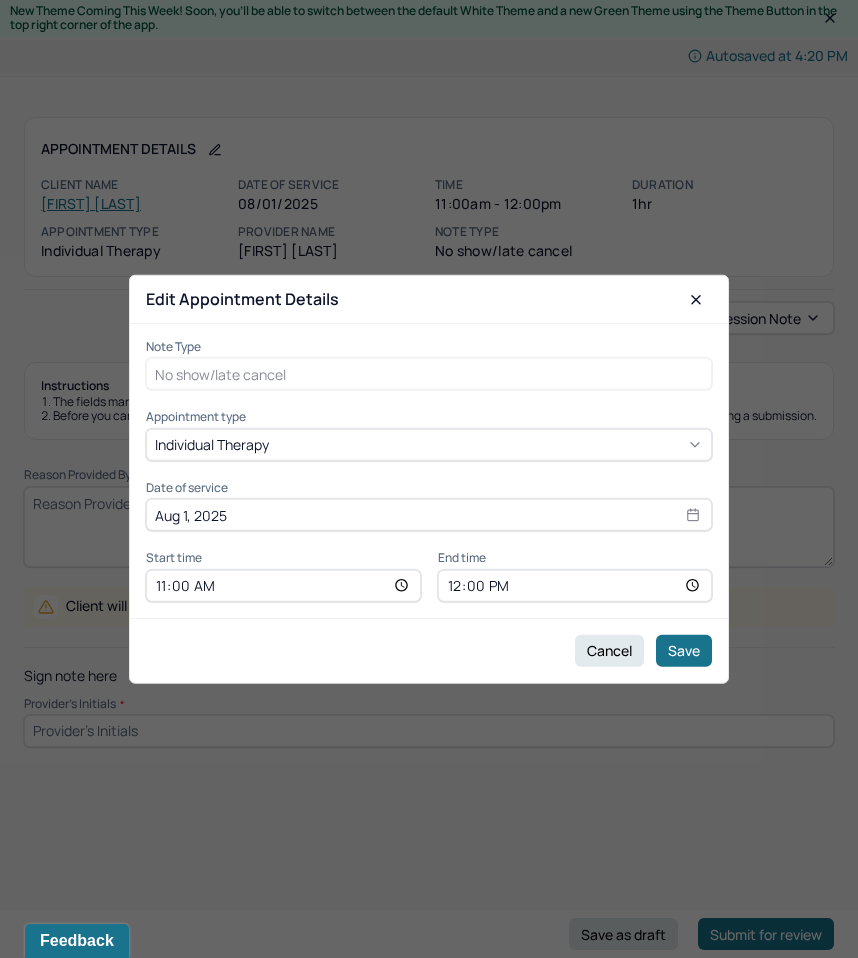 click on "11:00" at bounding box center (283, 585) 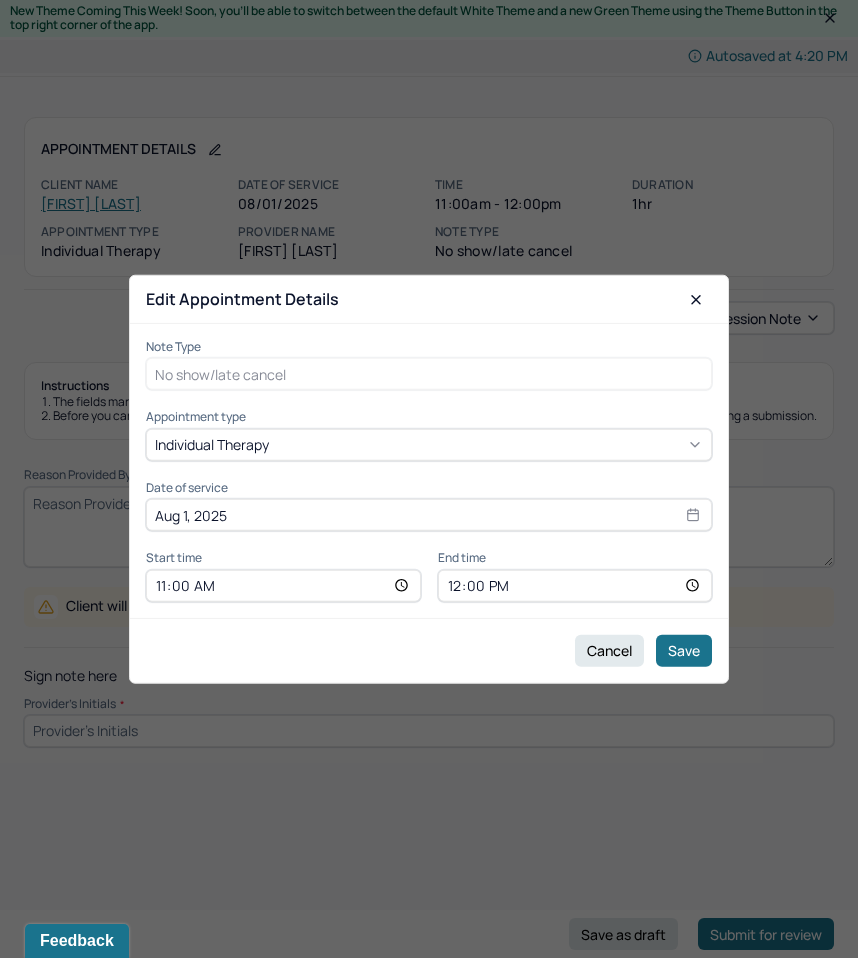 type on "03:00" 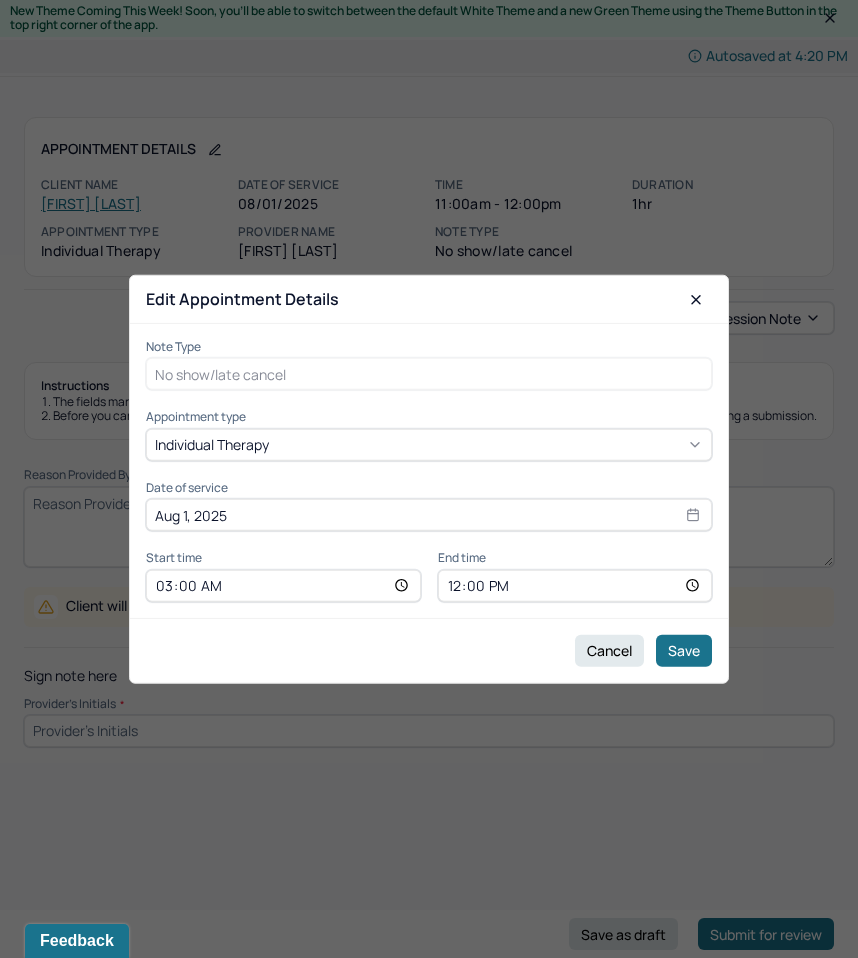 type on "15:00" 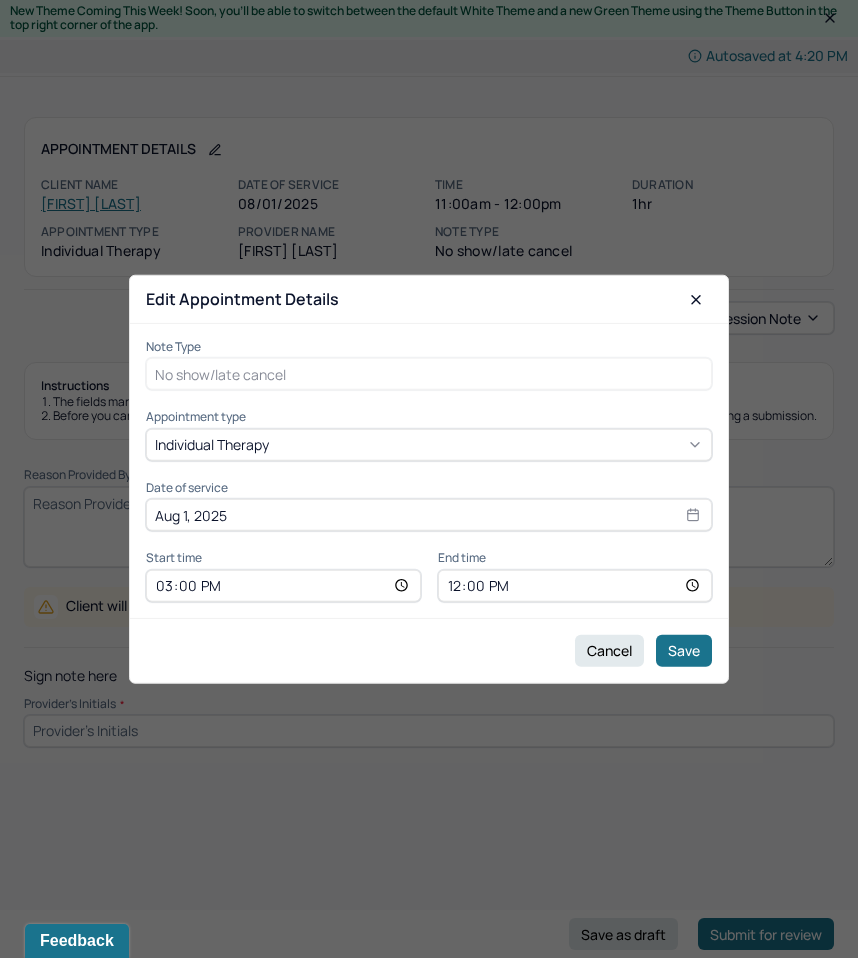 type on "16:00" 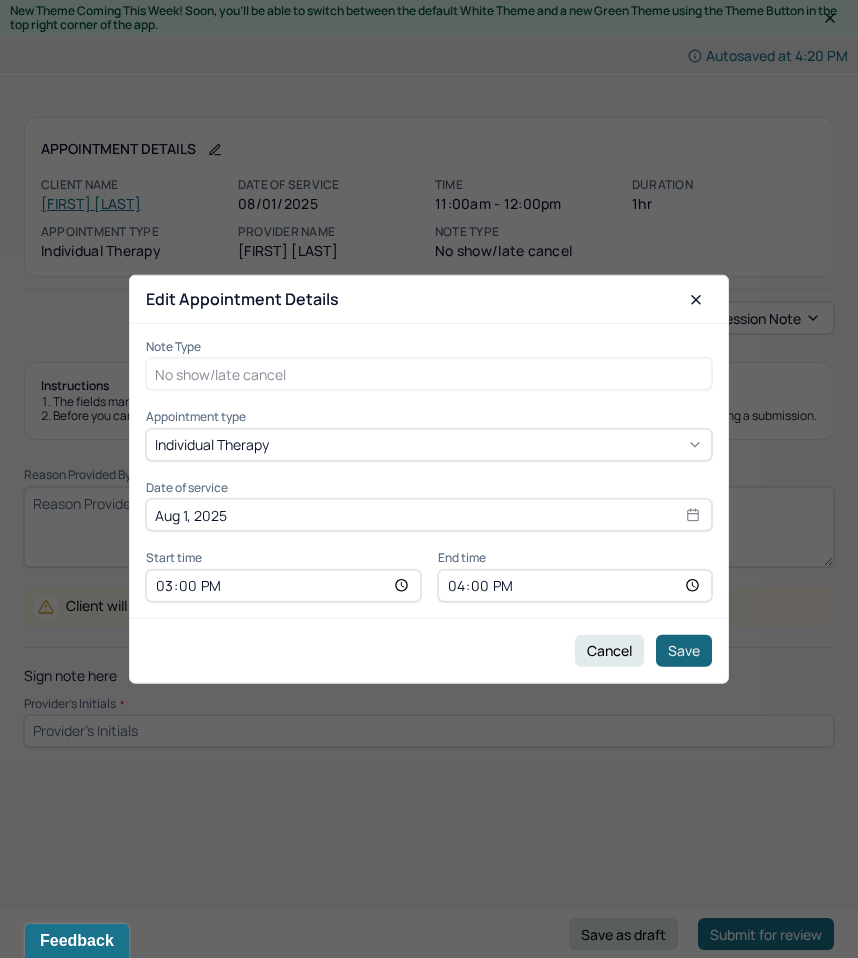 click on "Save" at bounding box center [684, 650] 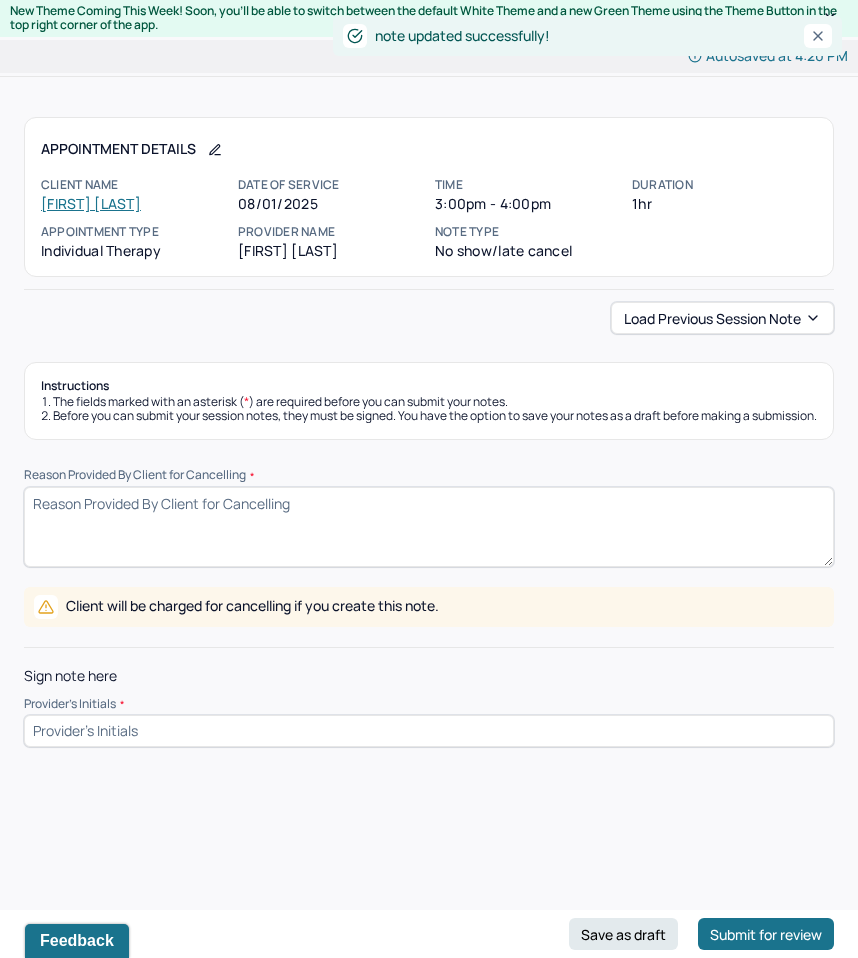 click on "Reason Provided By Client for Cancelling *" at bounding box center (429, 527) 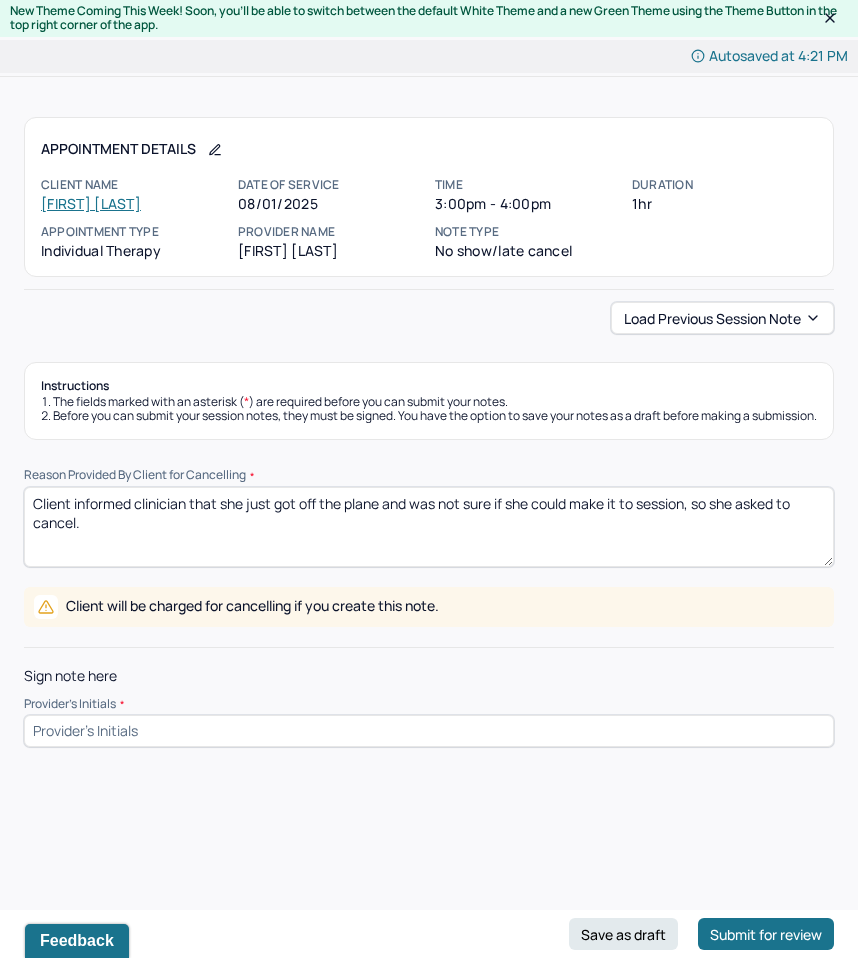 click on "Client informed clinician that she just got off the" at bounding box center (429, 527) 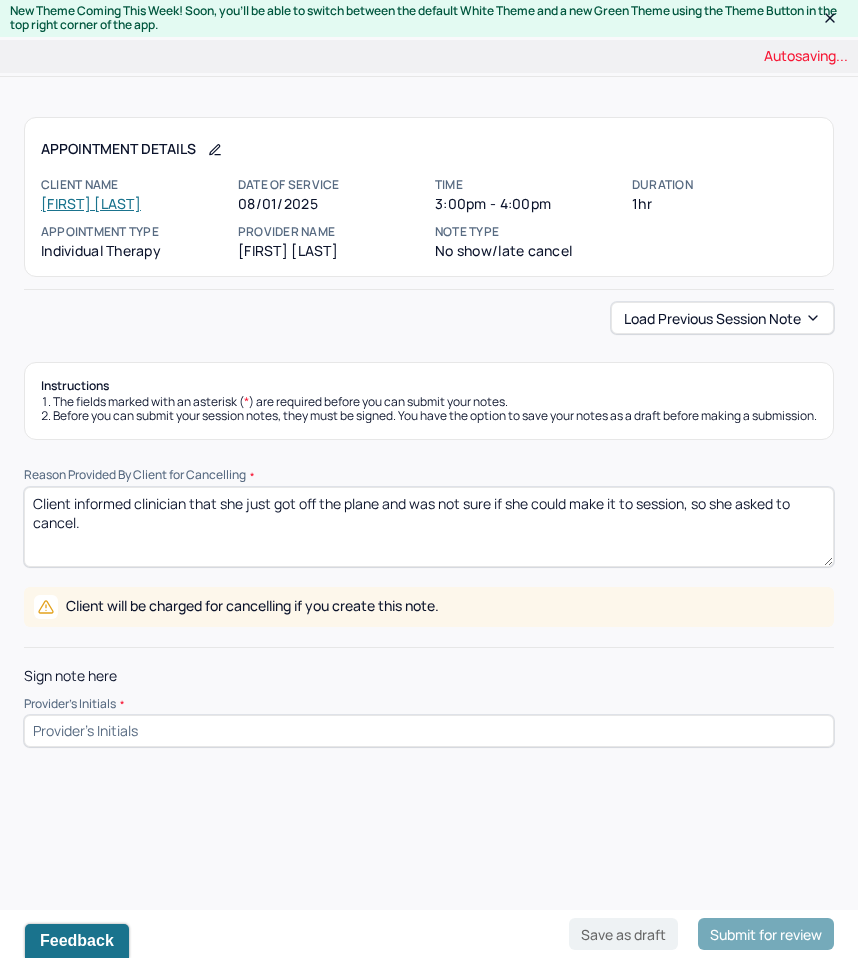 click on "Client informed clinician that she just got off the" at bounding box center (429, 527) 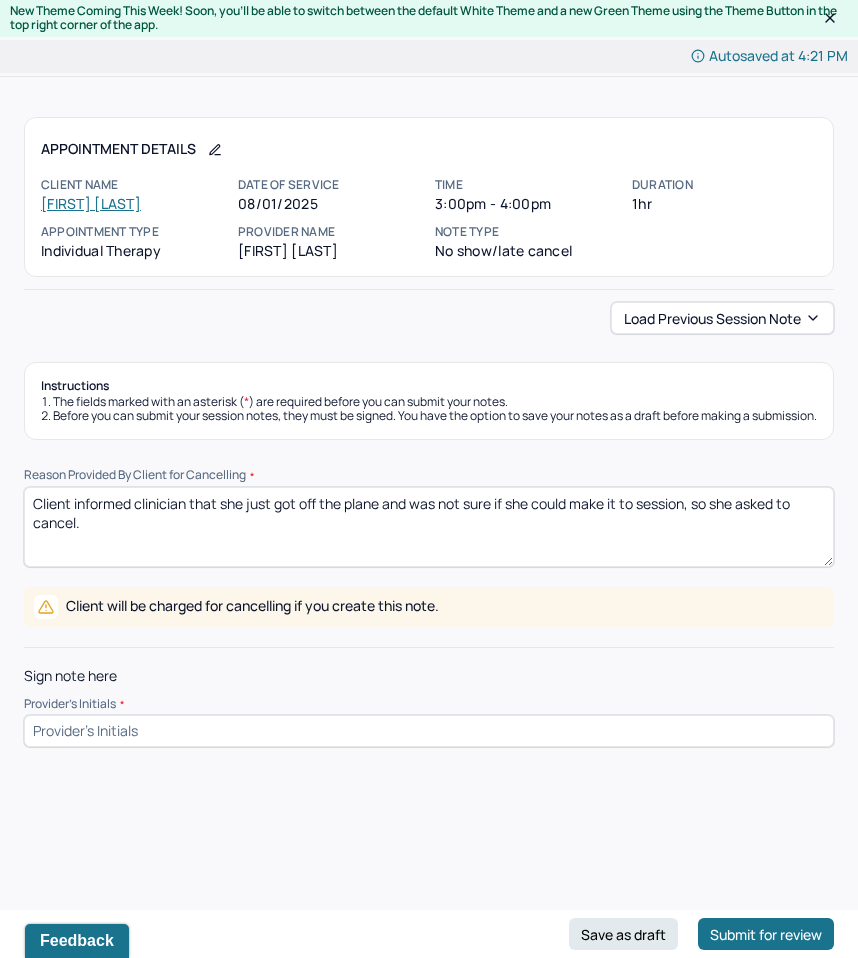 paste on "contacted clinician upon landing from a flight and expressed uncertainty about being able to attend session. Client requested to cancel the session" 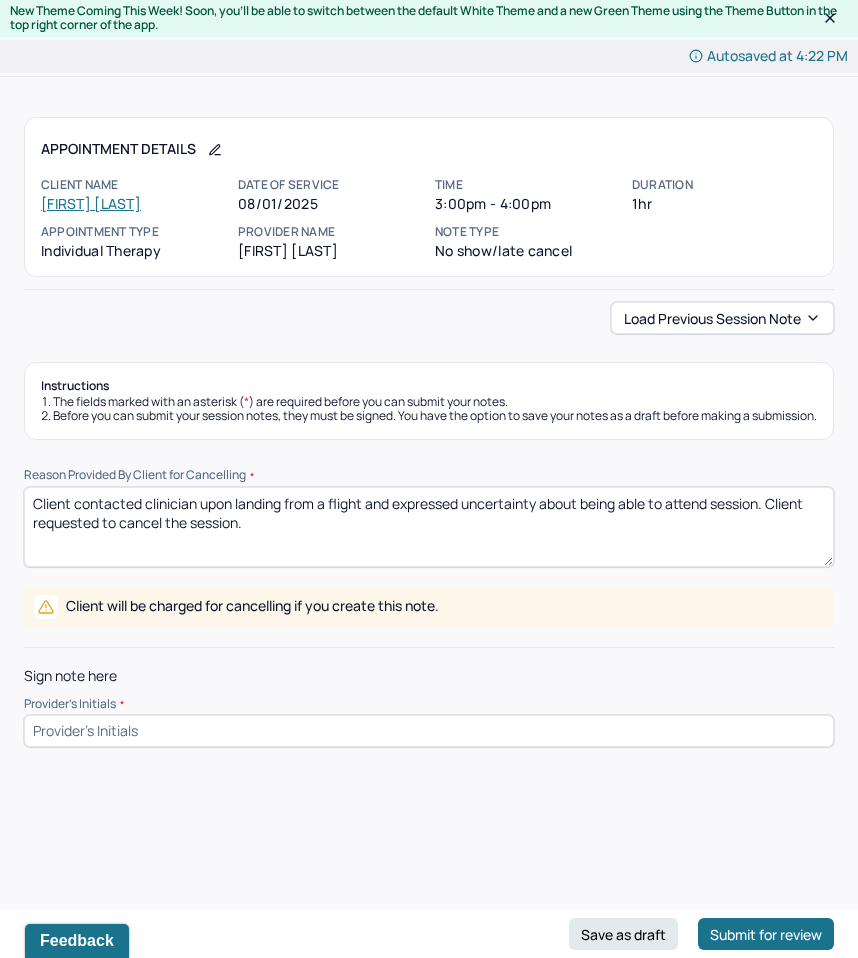 click on "Client contacted clinician upon landing from a flight and expressed uncertainty about being able to attend session. Client requested to cancel the session." at bounding box center (429, 527) 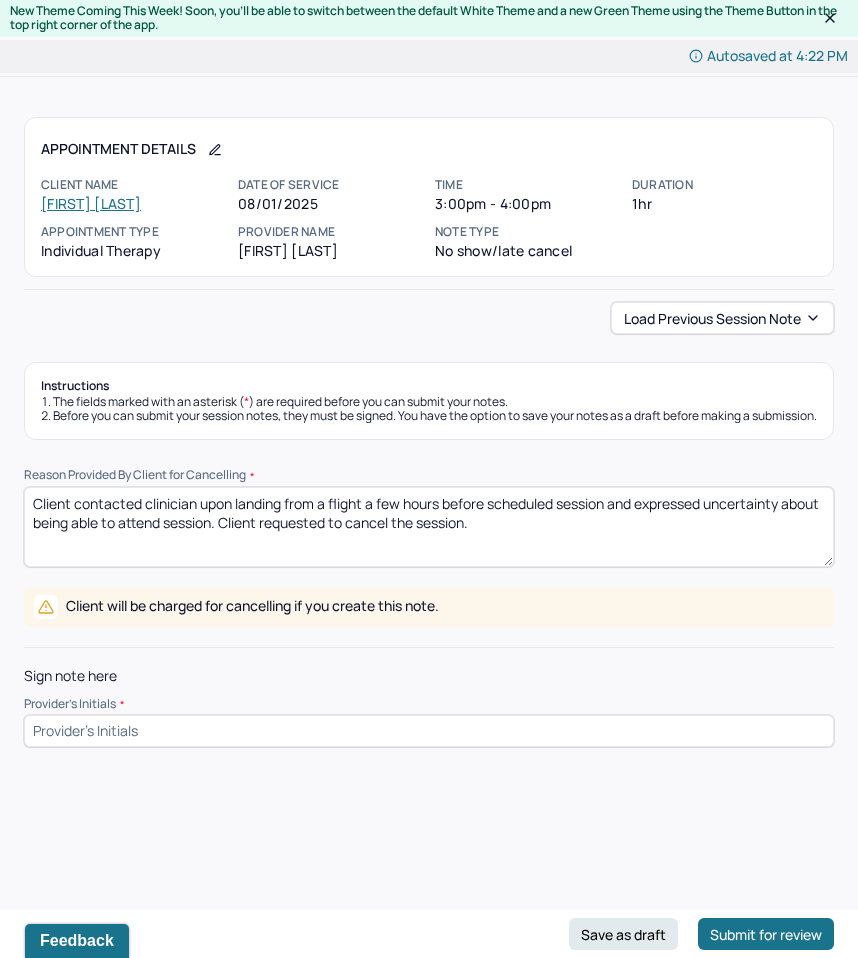 type on "Client contacted clinician upon landing from a flight a few hours before scheduled session and expressed uncertainty about being able to attend session. Client requested to cancel the session." 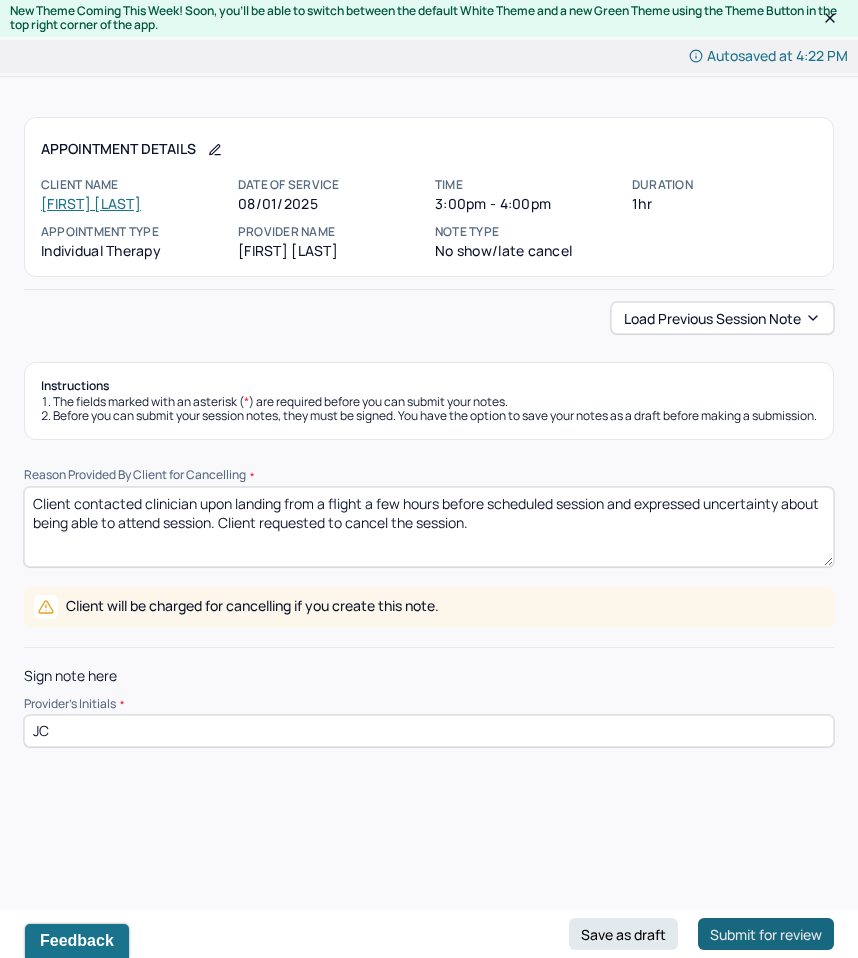 type on "JC" 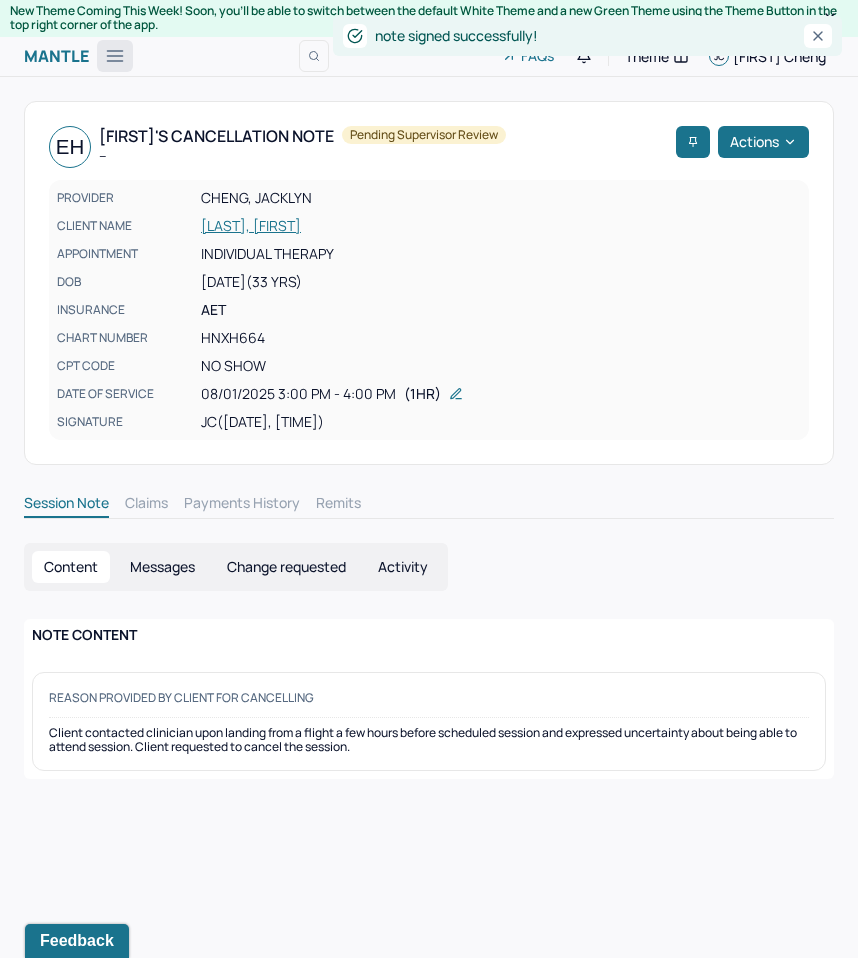 click at bounding box center [115, 56] 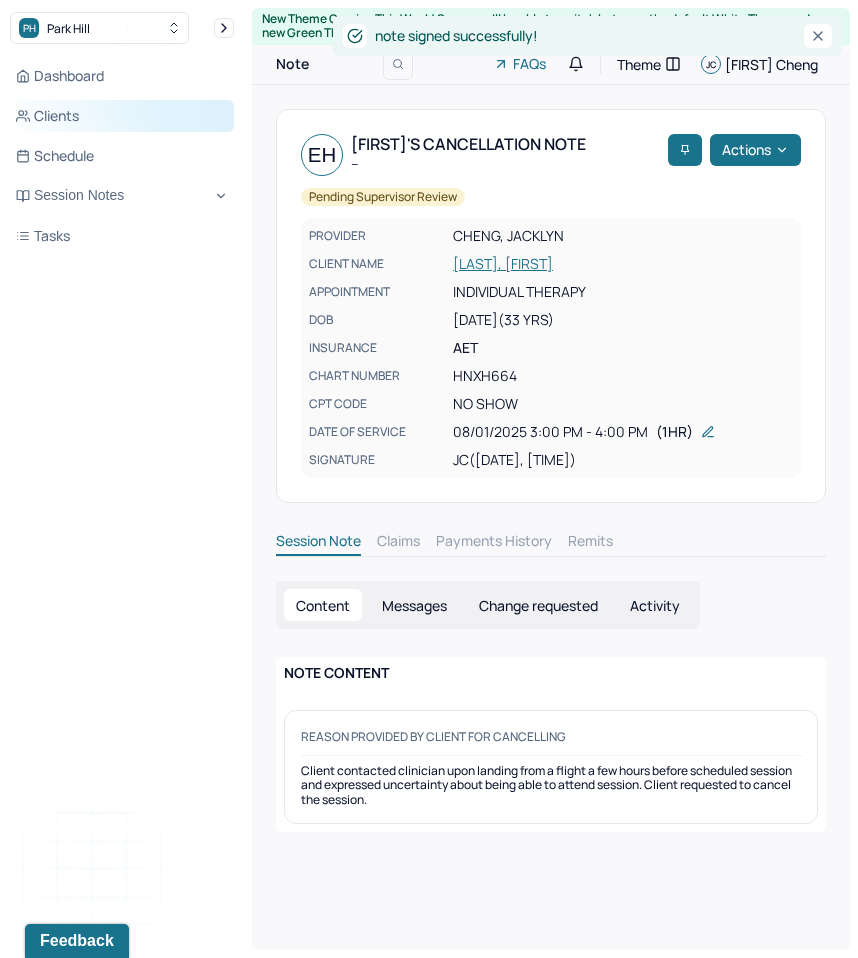 click on "Clients" at bounding box center (122, 116) 